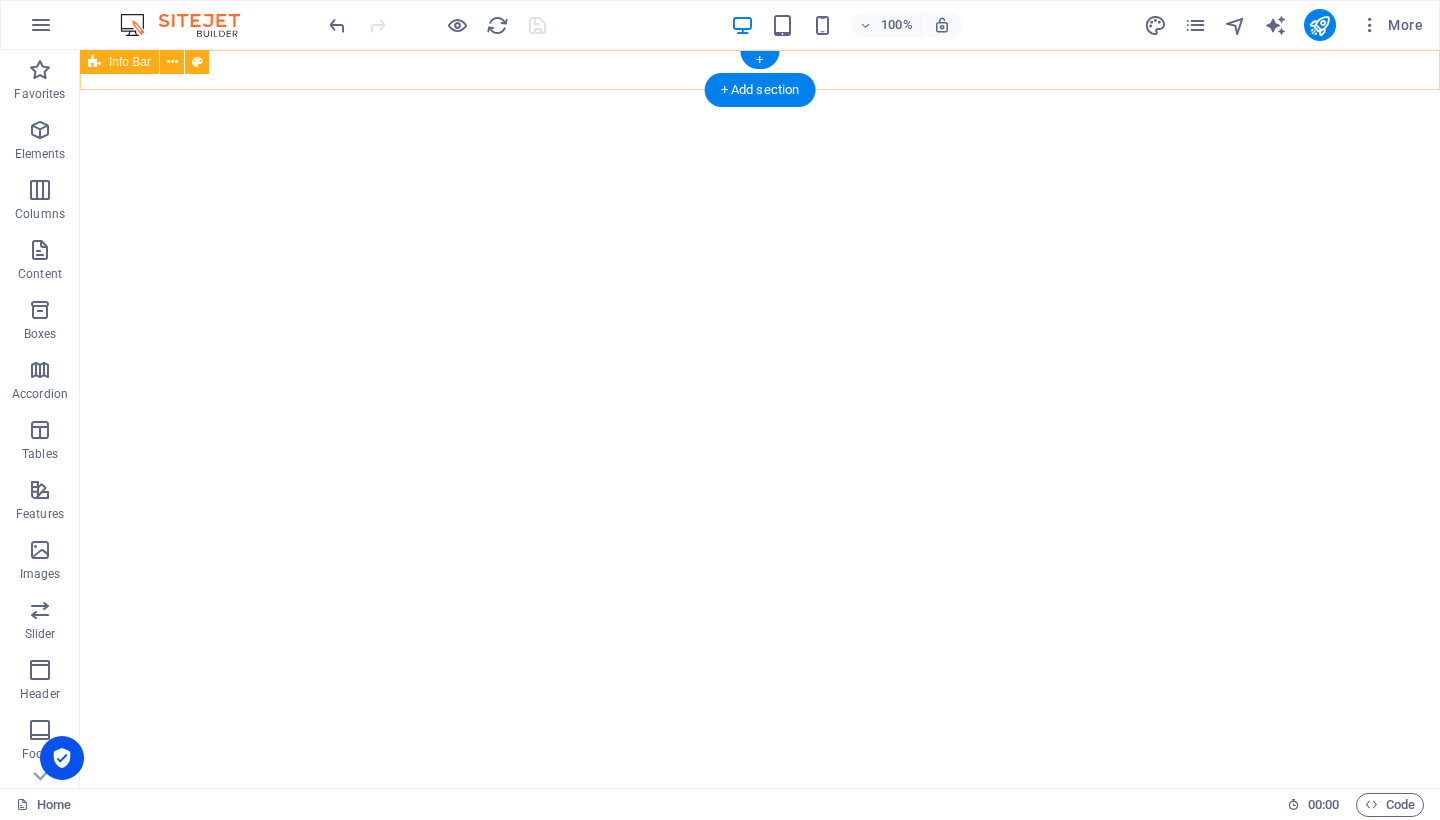 scroll, scrollTop: 0, scrollLeft: 0, axis: both 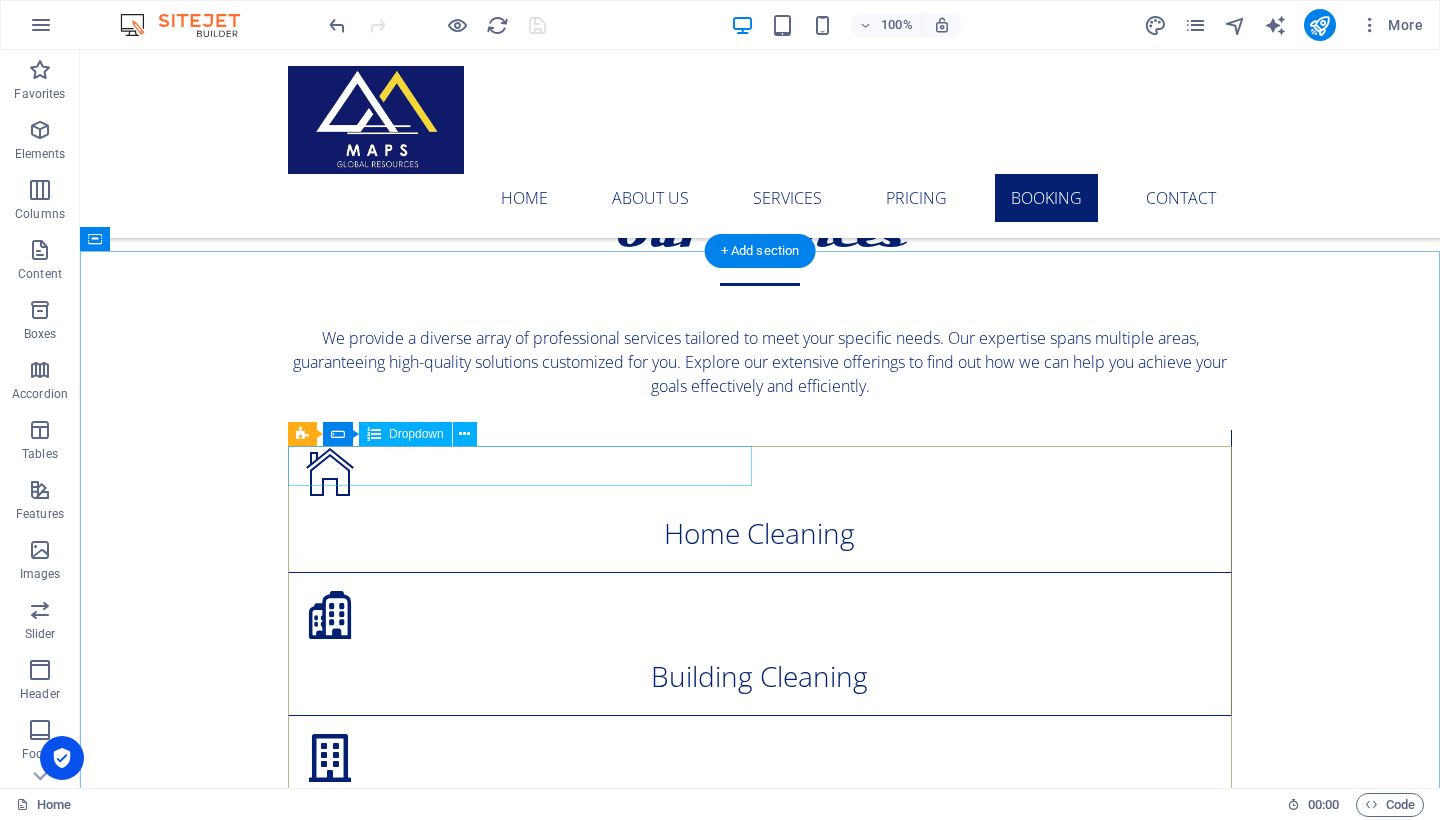 click on "Basic Clean
Standard Clean
Premium Clean" at bounding box center (520, 4302) 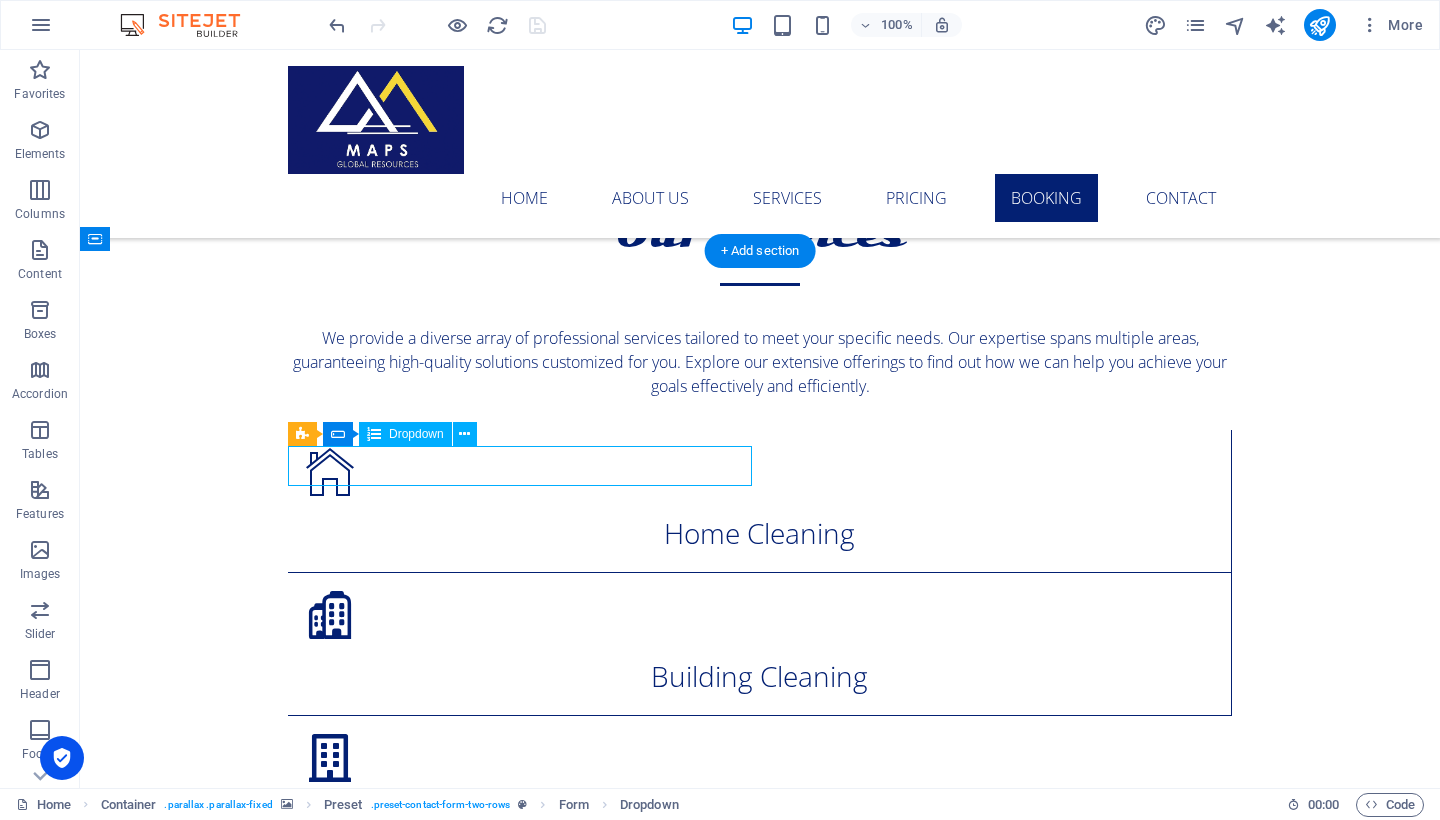 click on "Basic Clean
Standard Clean
Premium Clean" at bounding box center (520, 4302) 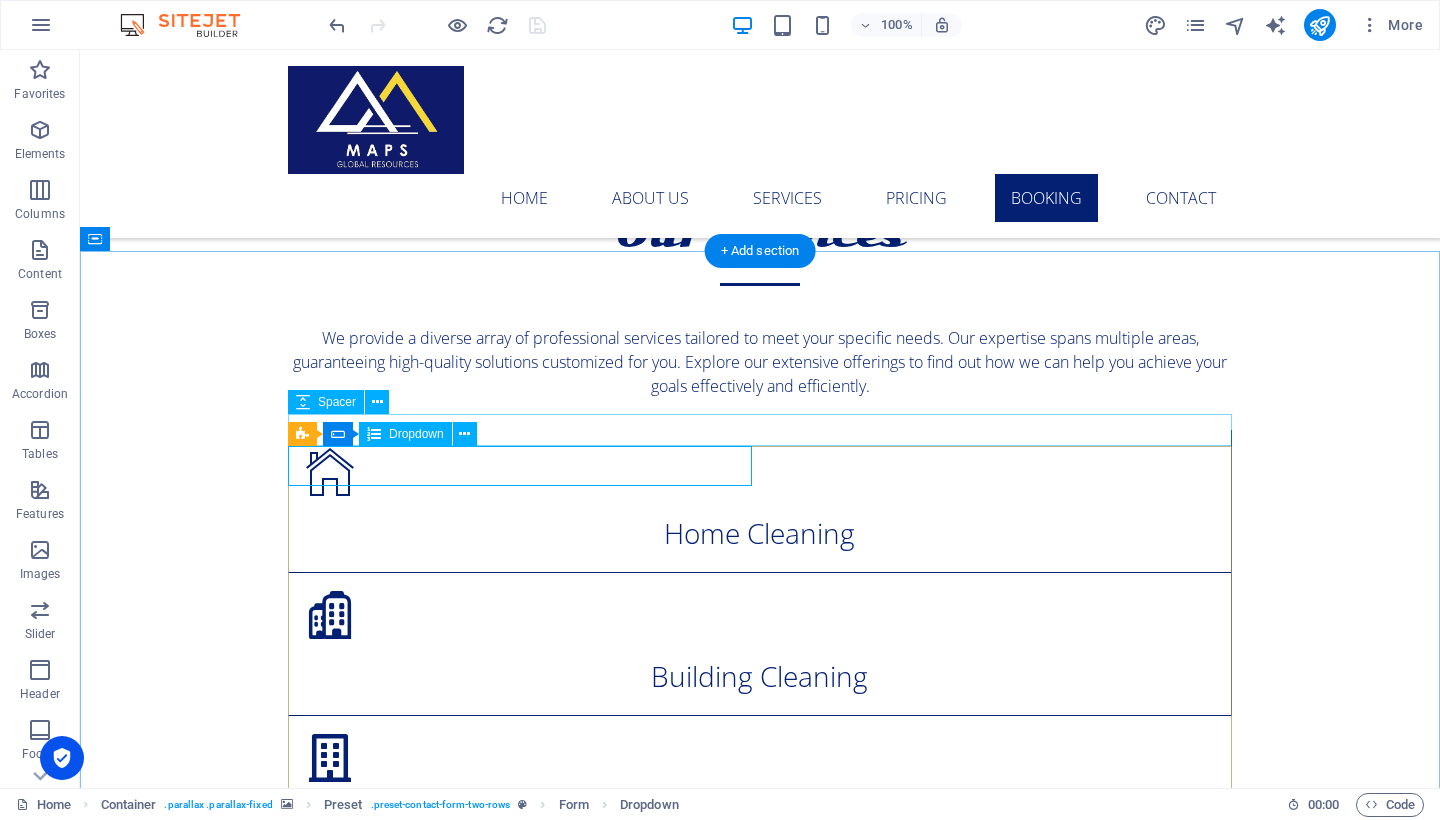click on "Dropdown" at bounding box center [416, 434] 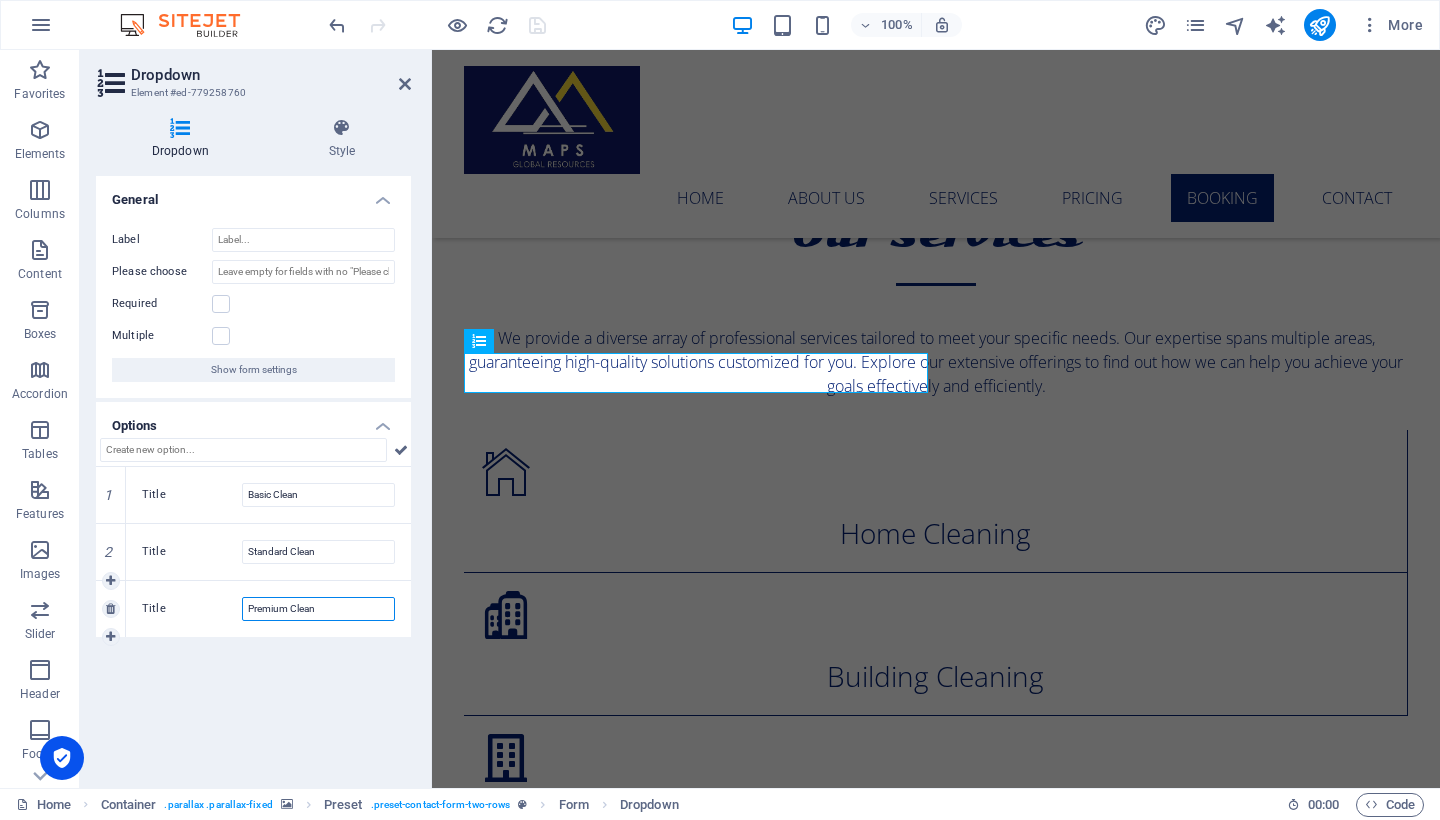 drag, startPoint x: 337, startPoint y: 608, endPoint x: 224, endPoint y: 608, distance: 113 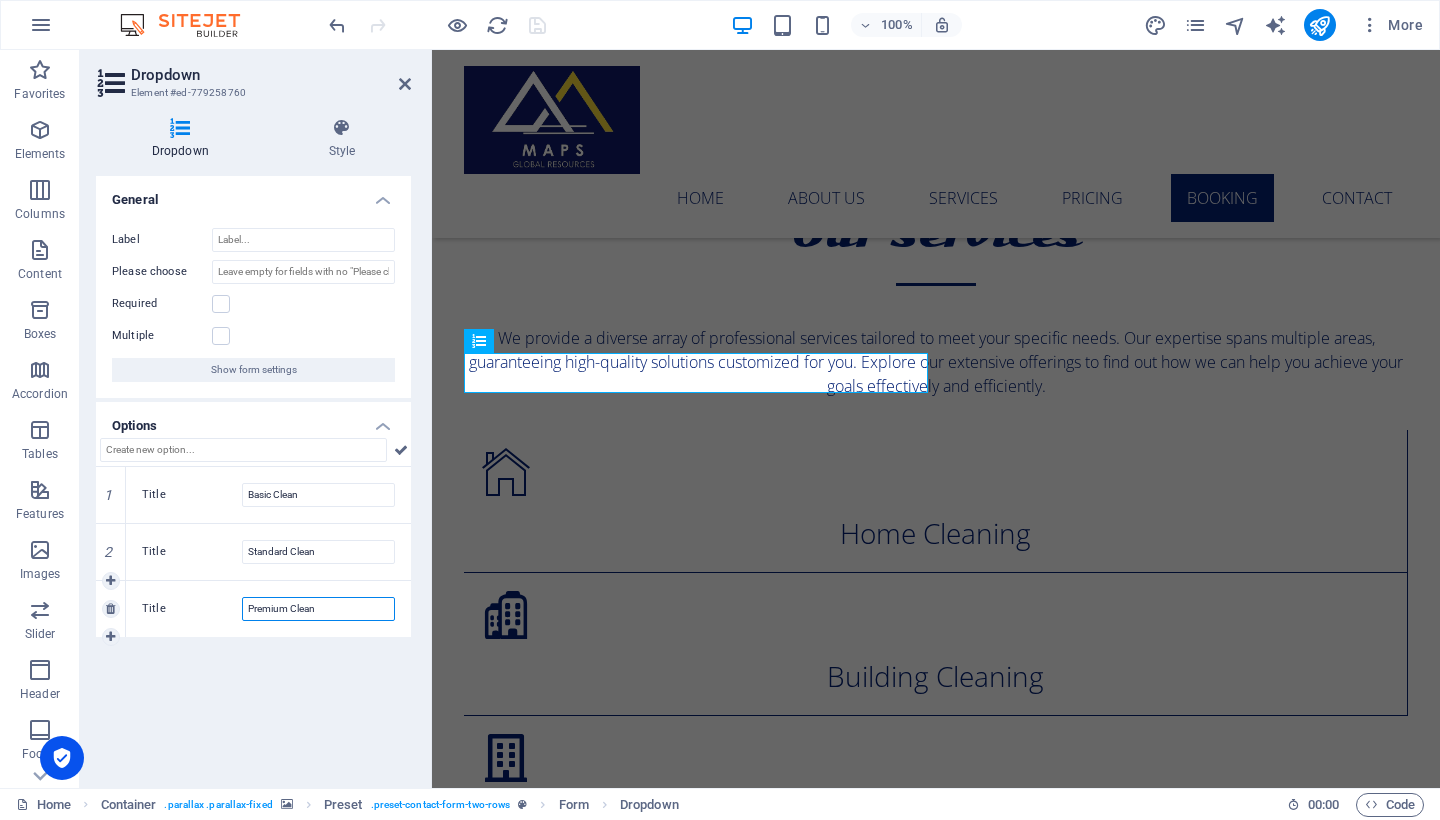 click on "Title Premium Clean" at bounding box center (268, 609) 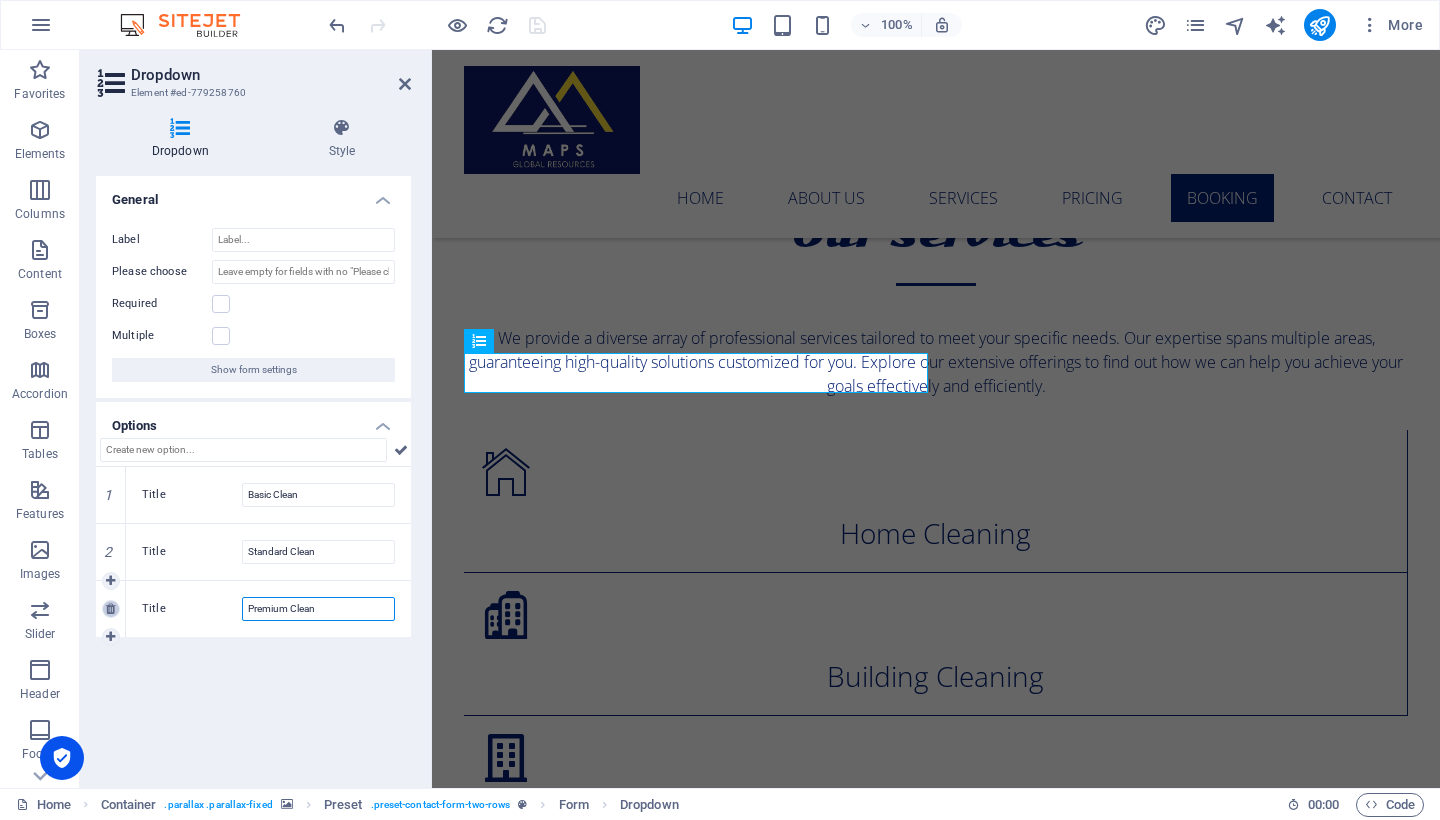 click at bounding box center [110, 609] 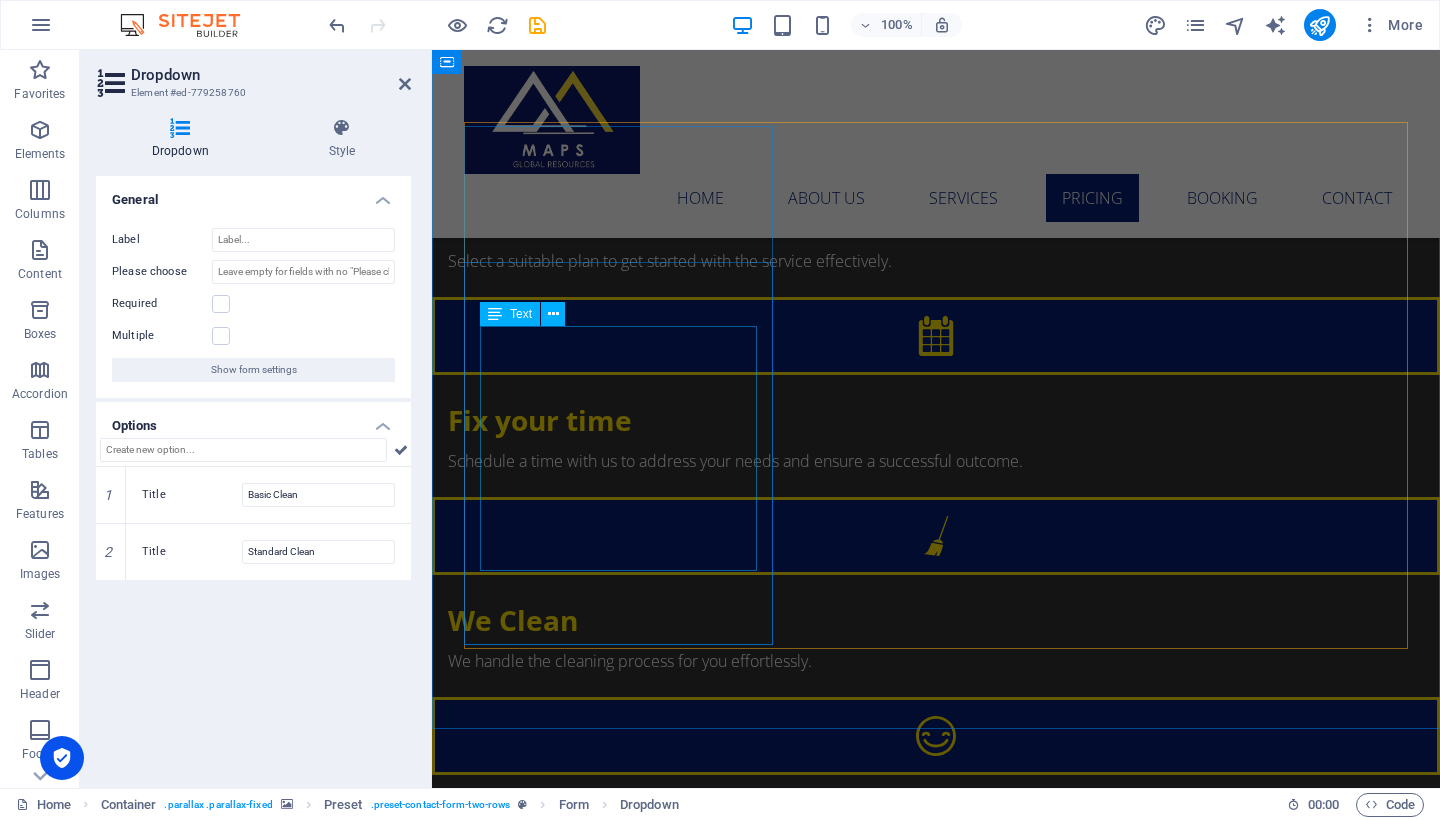 scroll, scrollTop: 3106, scrollLeft: 0, axis: vertical 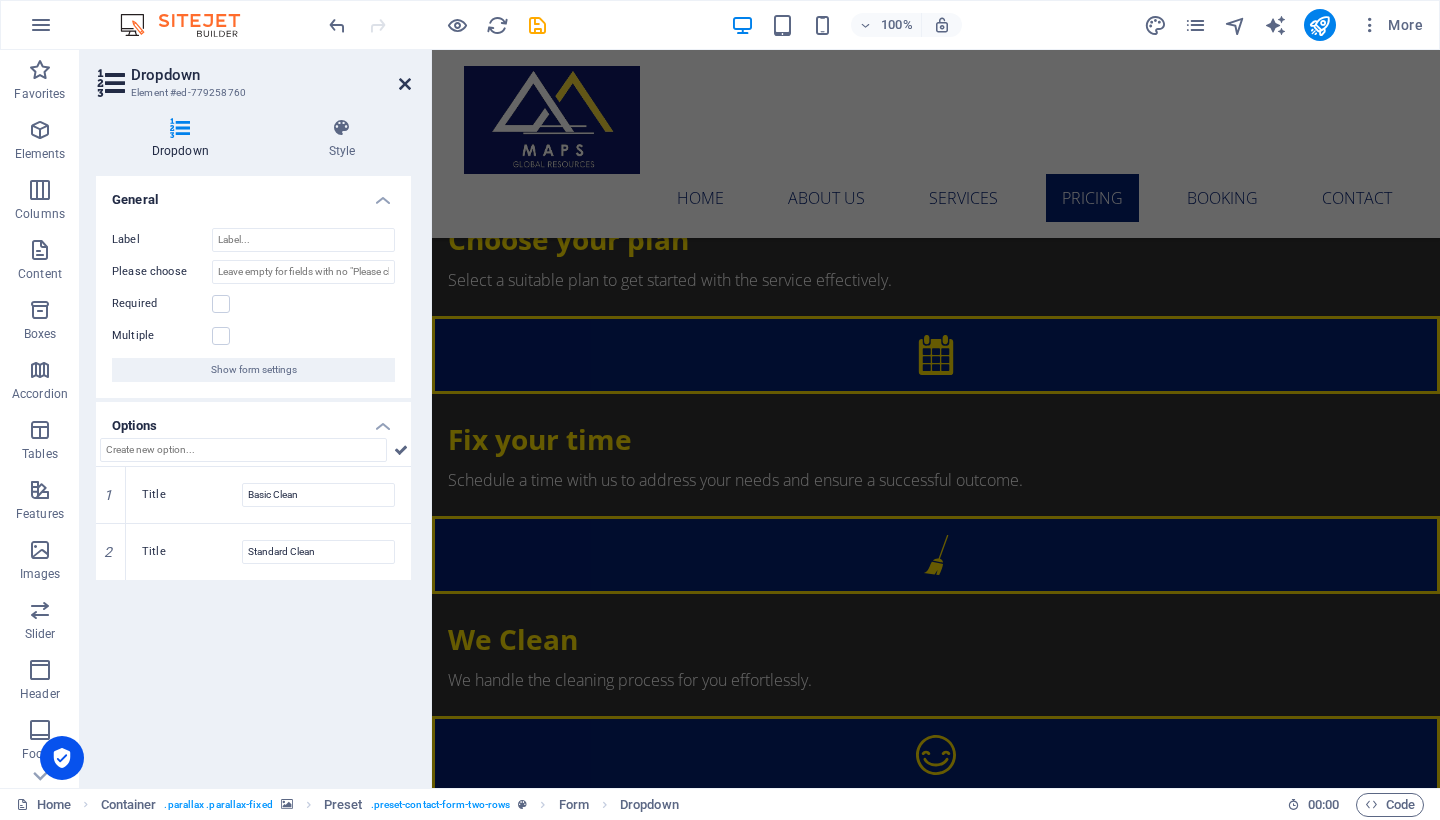 click at bounding box center [405, 84] 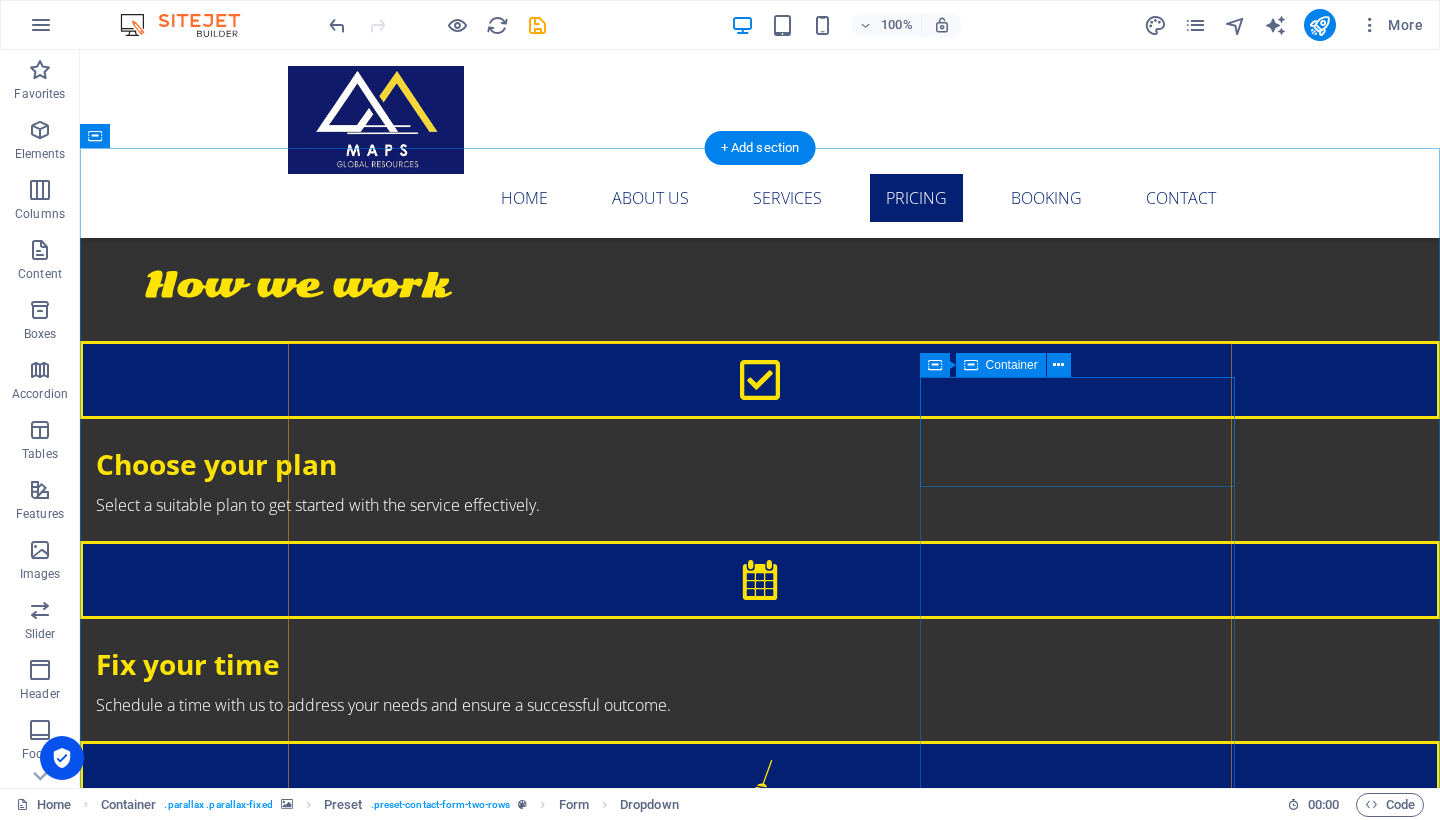 scroll, scrollTop: 2607, scrollLeft: 0, axis: vertical 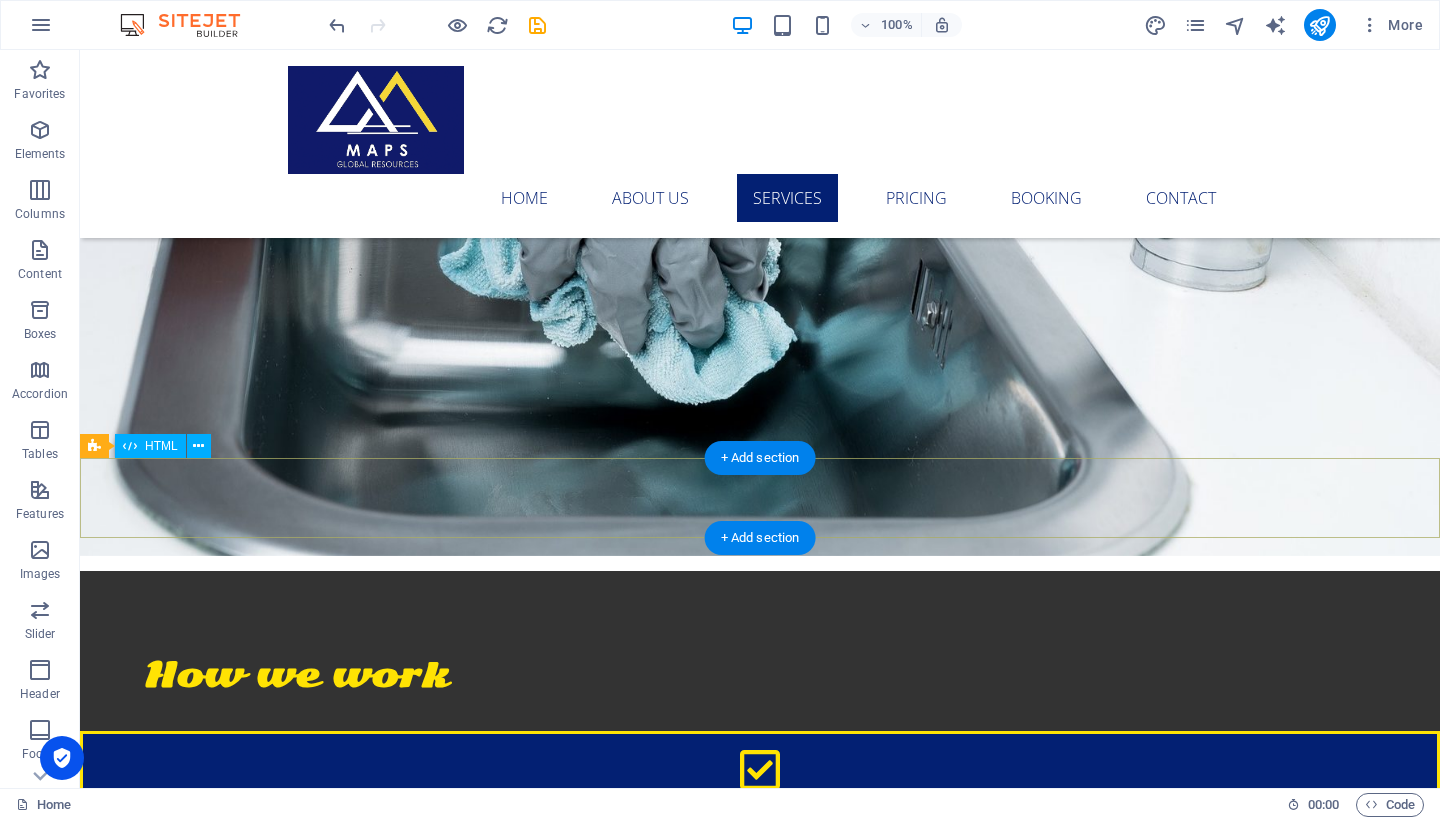 click at bounding box center (760, 2877) 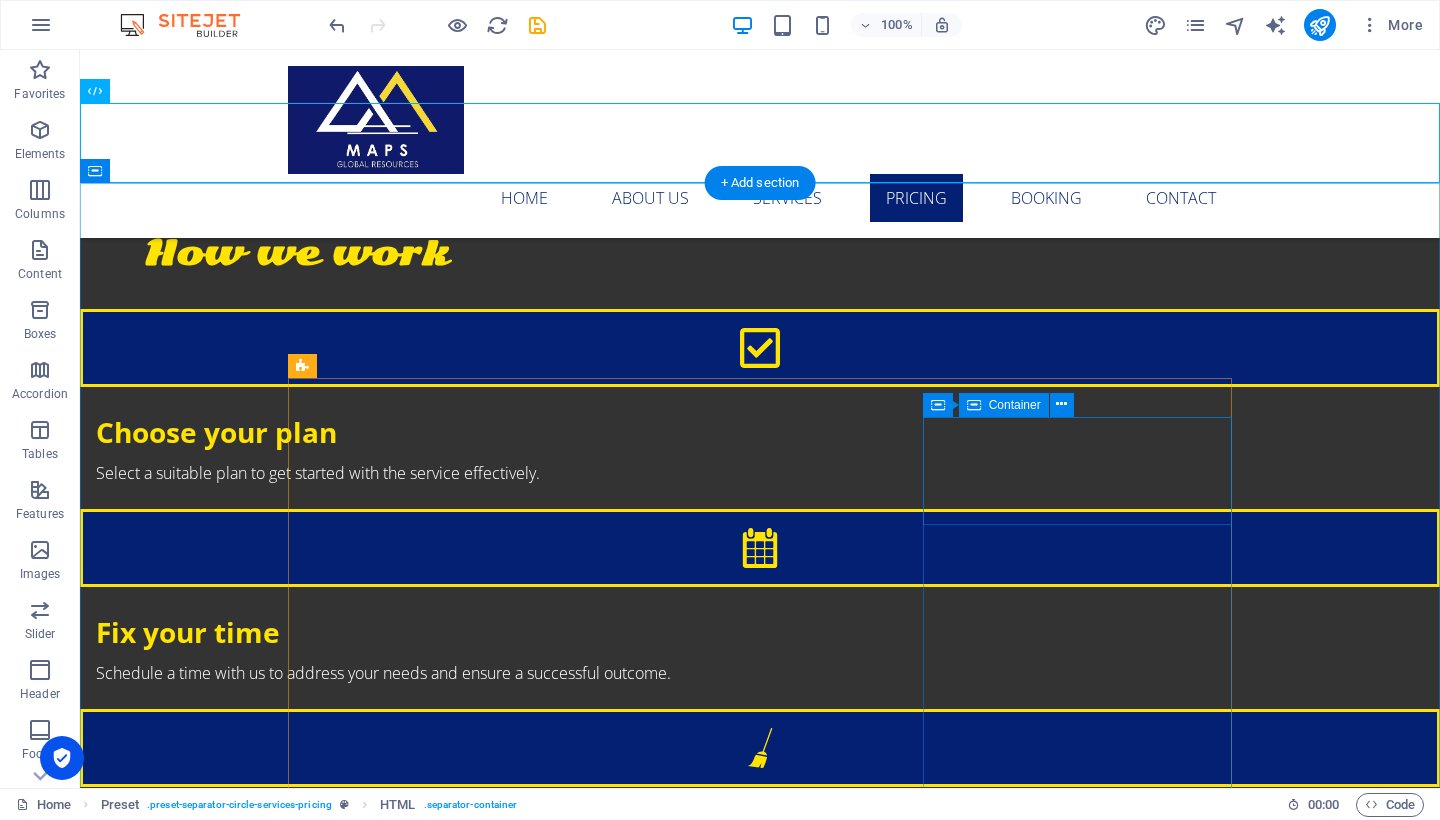 scroll, scrollTop: 3057, scrollLeft: 0, axis: vertical 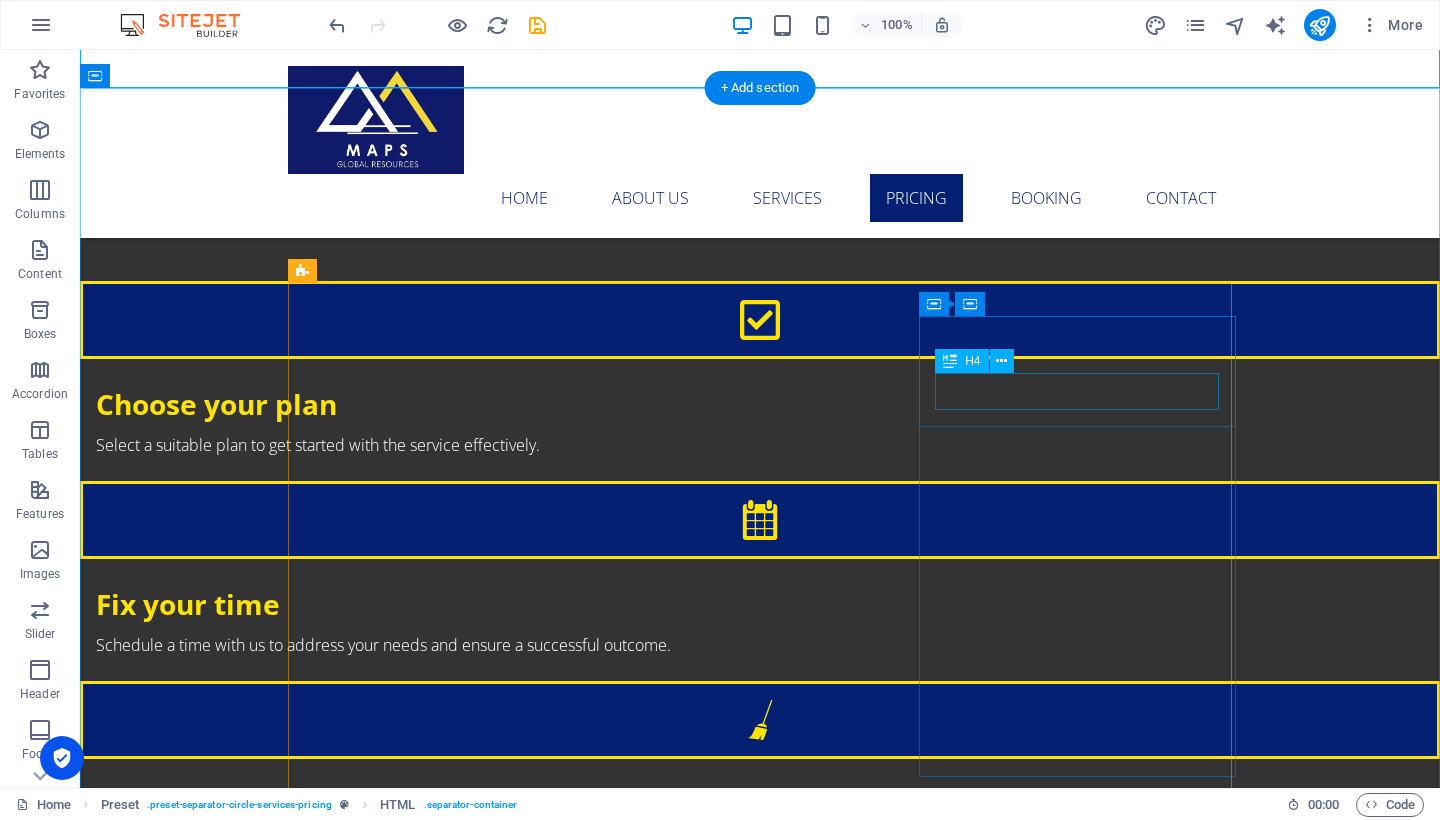 click on "MONTHLY CLEANING" at bounding box center (760, 3780) 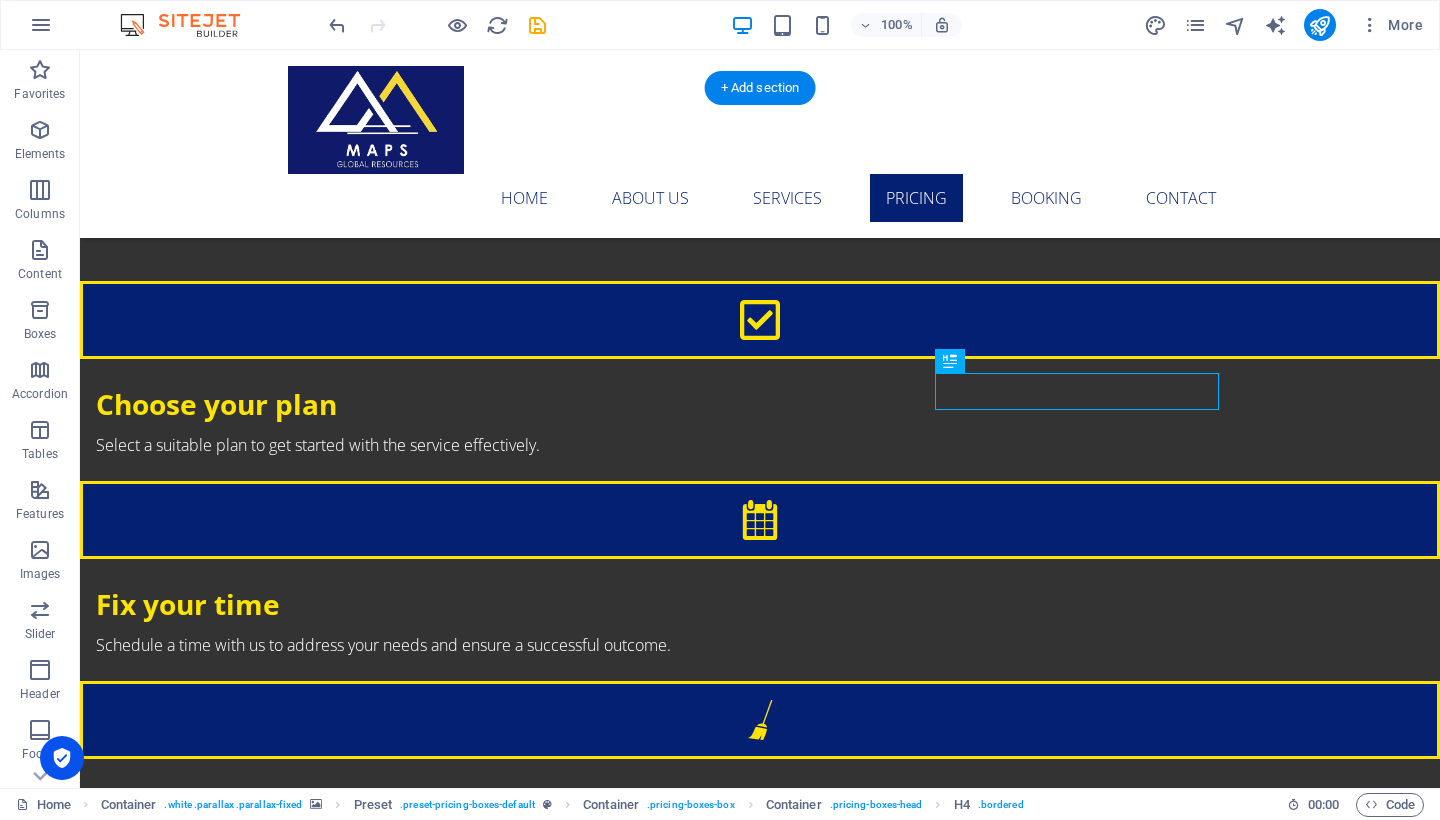 click at bounding box center [760, 2836] 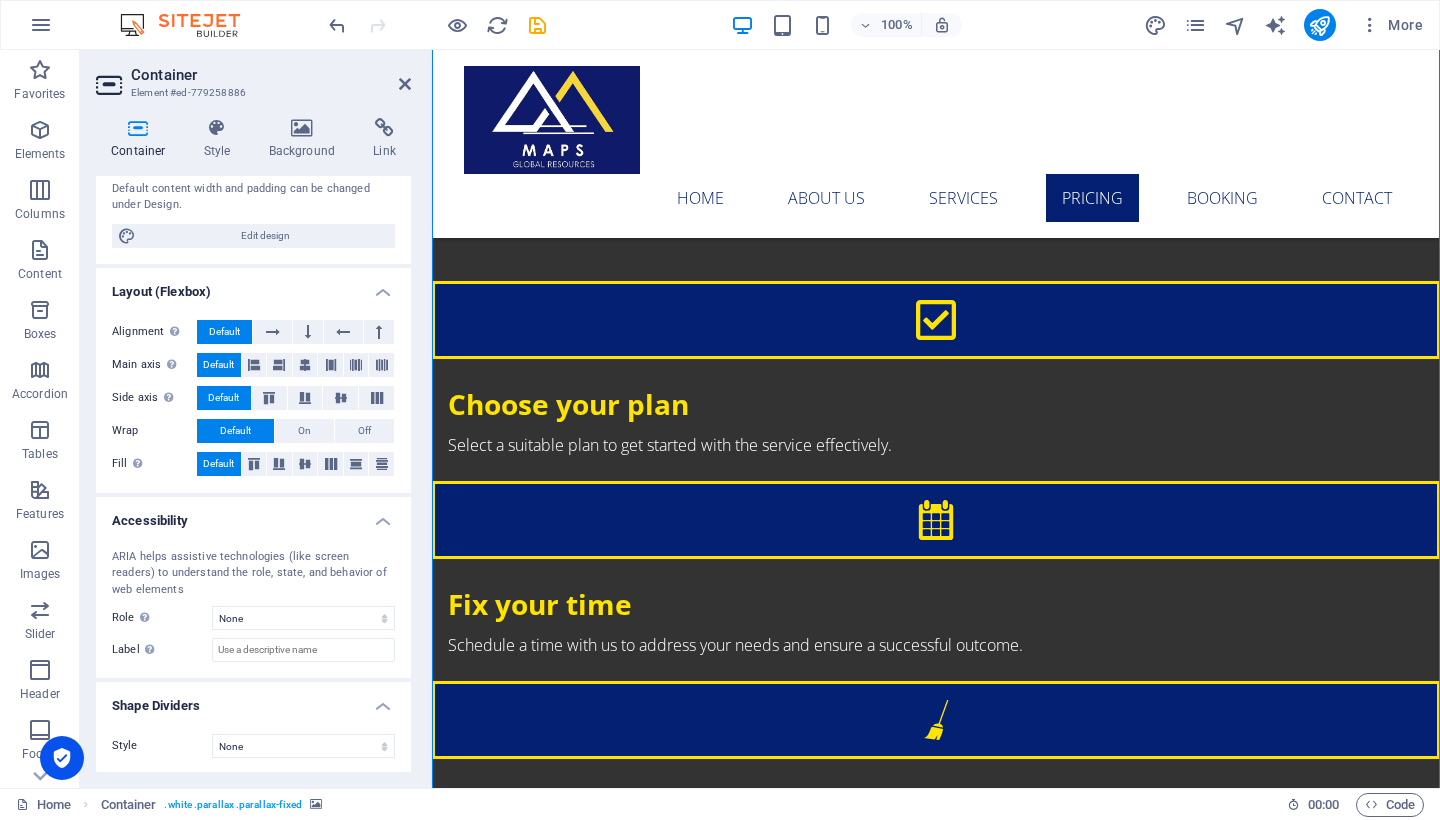 scroll, scrollTop: 176, scrollLeft: 0, axis: vertical 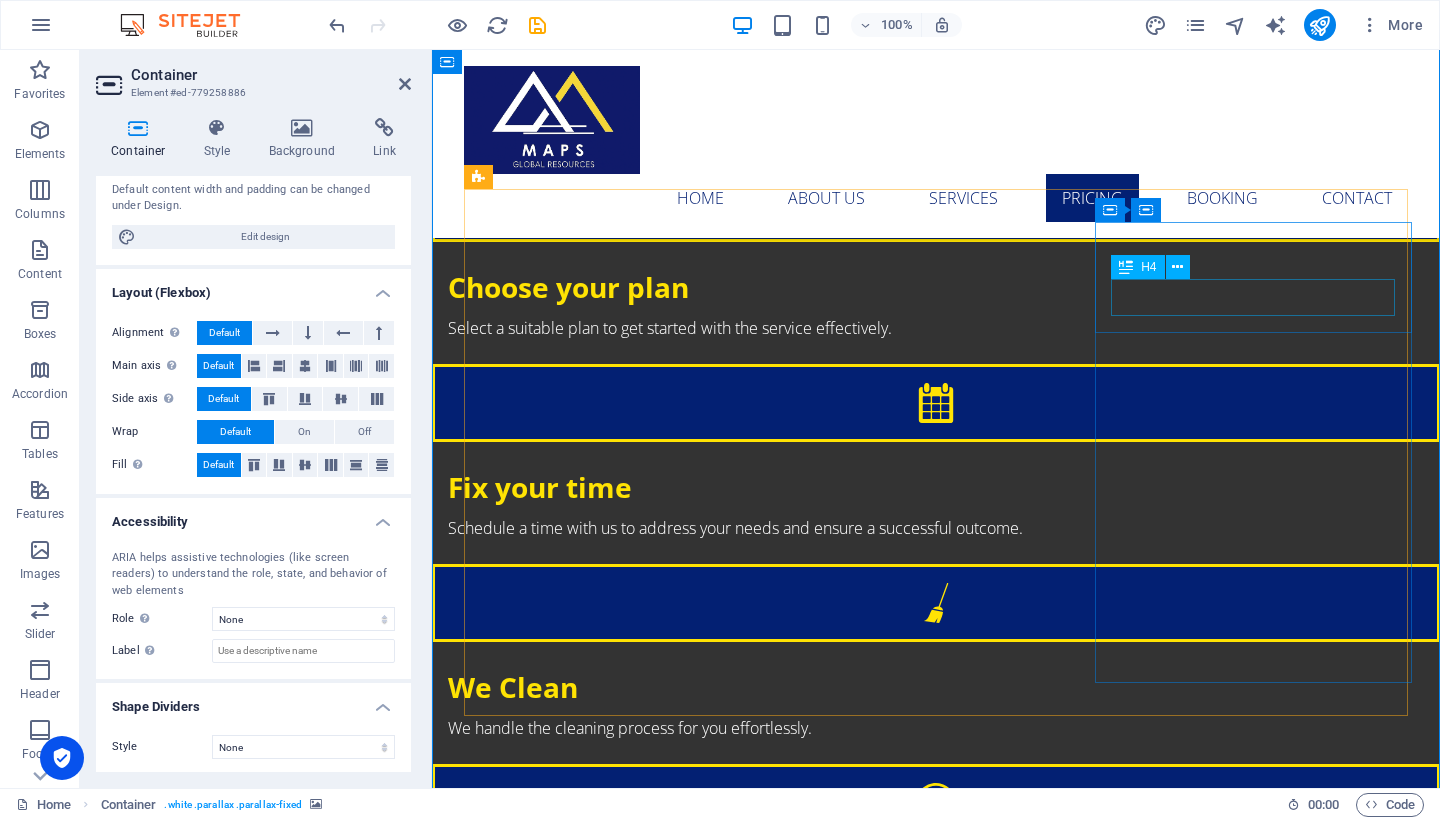 click on "H4" at bounding box center (1156, 267) 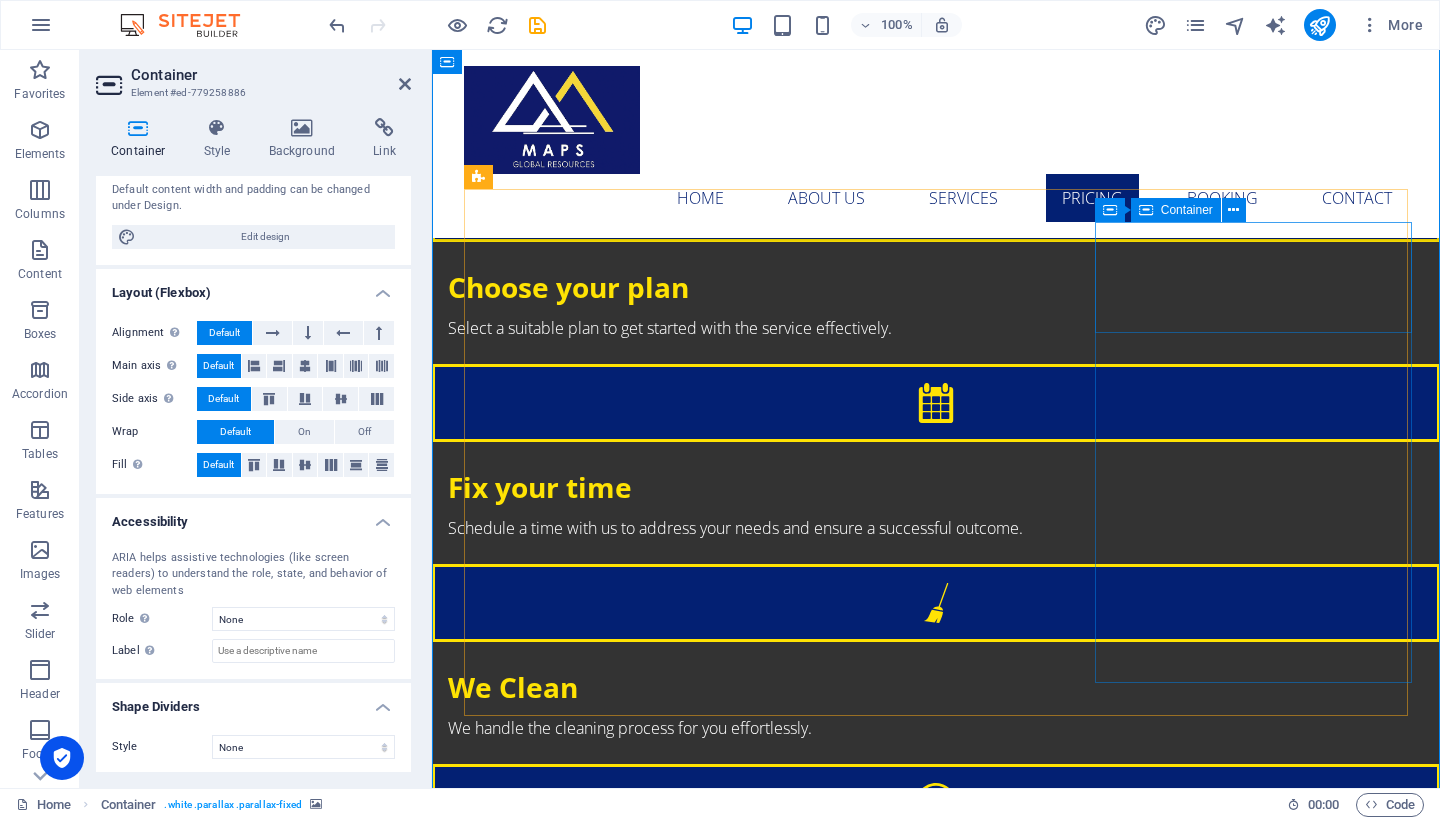click on "MONTHLY CLEANING" at bounding box center (936, 3643) 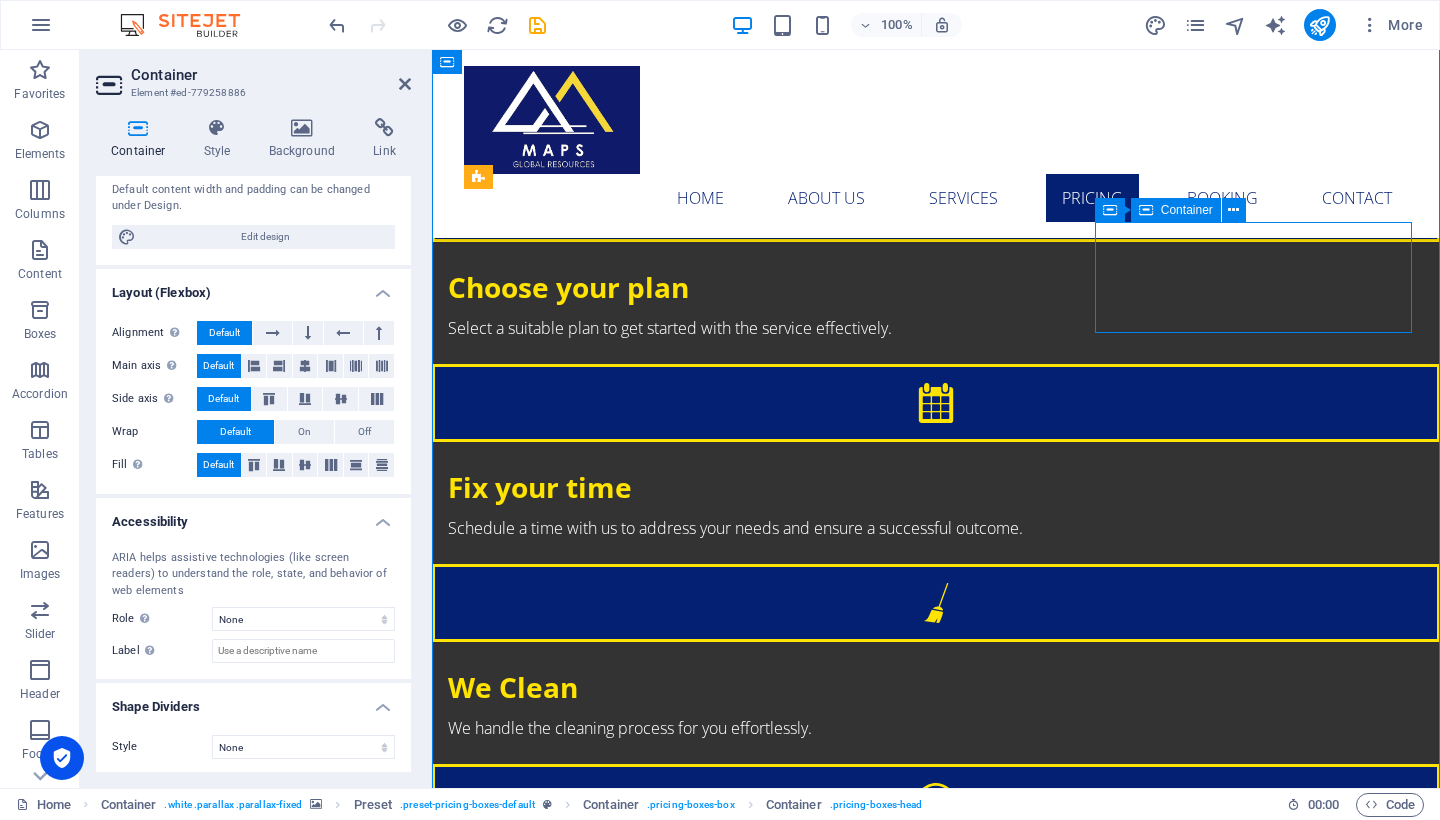 click on "MONTHLY CLEANING" at bounding box center [936, 3643] 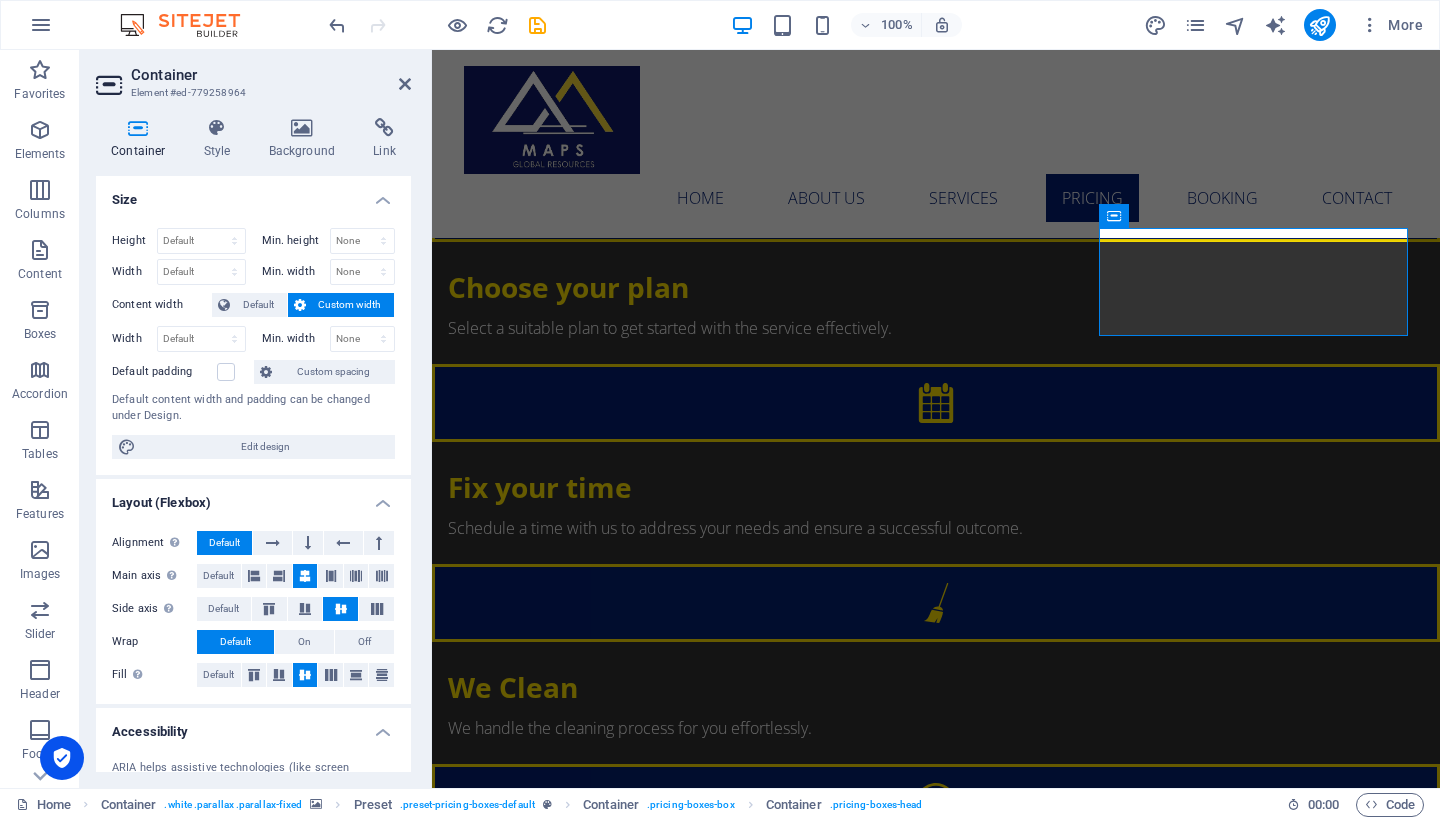 click on "Container Element #ed-779258964
Container Style Background Link Size Height Default px rem % vh vw Min. height None px rem % vh vw Width Default px rem % em vh vw Min. width None px rem % vh vw Content width Default Custom width Width Default px rem % em vh vw Min. width None px rem % vh vw Default padding Custom spacing Default content width and padding can be changed under Design. Edit design Layout (Flexbox) Alignment Determines the flex direction. Default Main axis Determine how elements should behave along the main axis inside this container (justify content). Default Side axis Control the vertical direction of the element inside of the container (align items). Default Wrap Default On Off Fill Controls the distances and direction of elements on the y-axis across several lines (align content). Default Accessibility ARIA helps assistive technologies (like screen readers) to understand the role, state, and behavior of web elements Role The ARIA role defines the purpose of an element.  None" at bounding box center (256, 419) 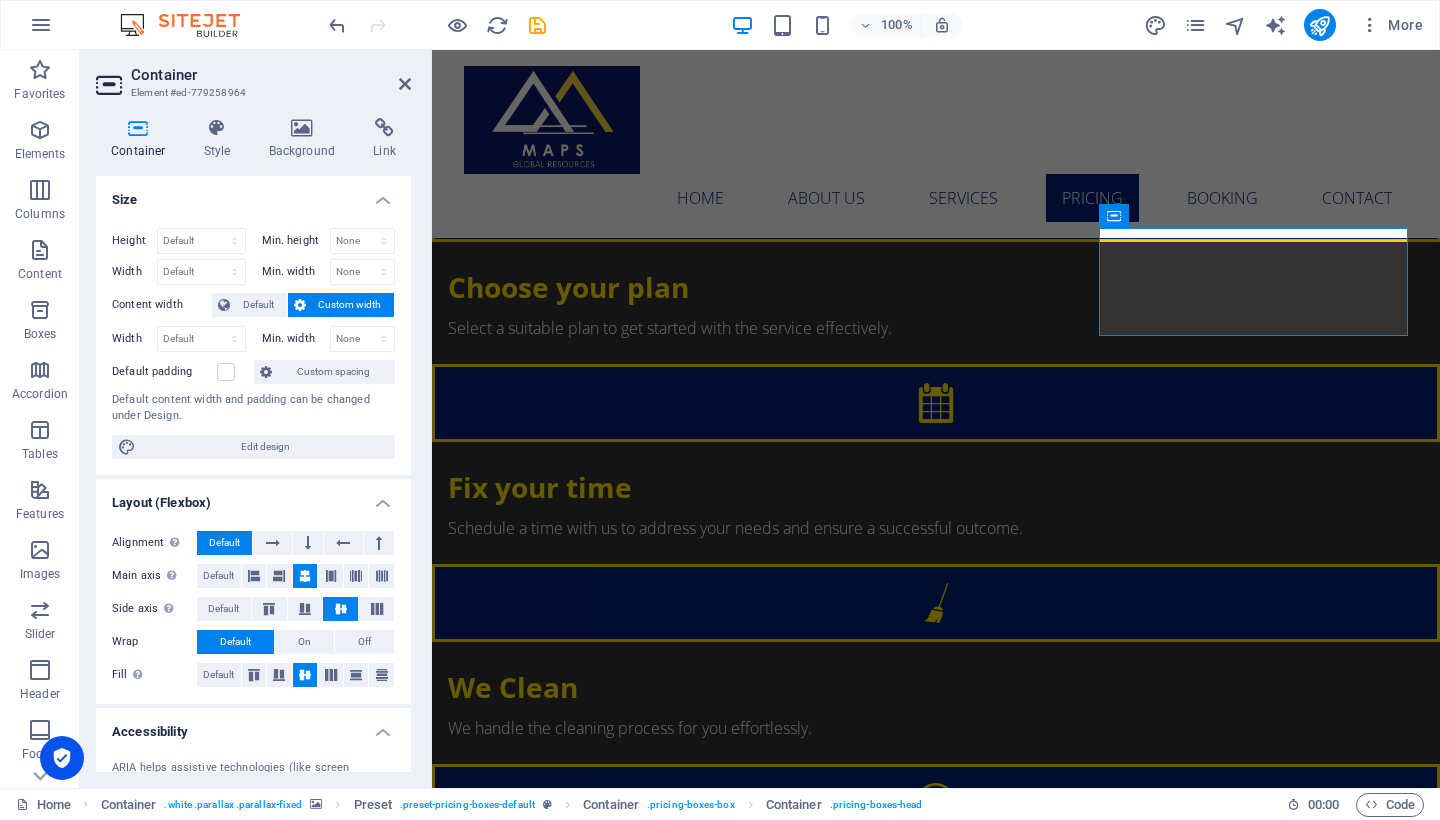 click on "Container Element #ed-779258964
Container Style Background Link Size Height Default px rem % vh vw Min. height None px rem % vh vw Width Default px rem % em vh vw Min. width None px rem % vh vw Content width Default Custom width Width Default px rem % em vh vw Min. width None px rem % vh vw Default padding Custom spacing Default content width and padding can be changed under Design. Edit design Layout (Flexbox) Alignment Determines the flex direction. Default Main axis Determine how elements should behave along the main axis inside this container (justify content). Default Side axis Control the vertical direction of the element inside of the container (align items). Default Wrap Default On Off Fill Controls the distances and direction of elements on the y-axis across several lines (align content). Default Accessibility ARIA helps assistive technologies (like screen readers) to understand the role, state, and behavior of web elements Role The ARIA role defines the purpose of an element.  None" at bounding box center [256, 419] 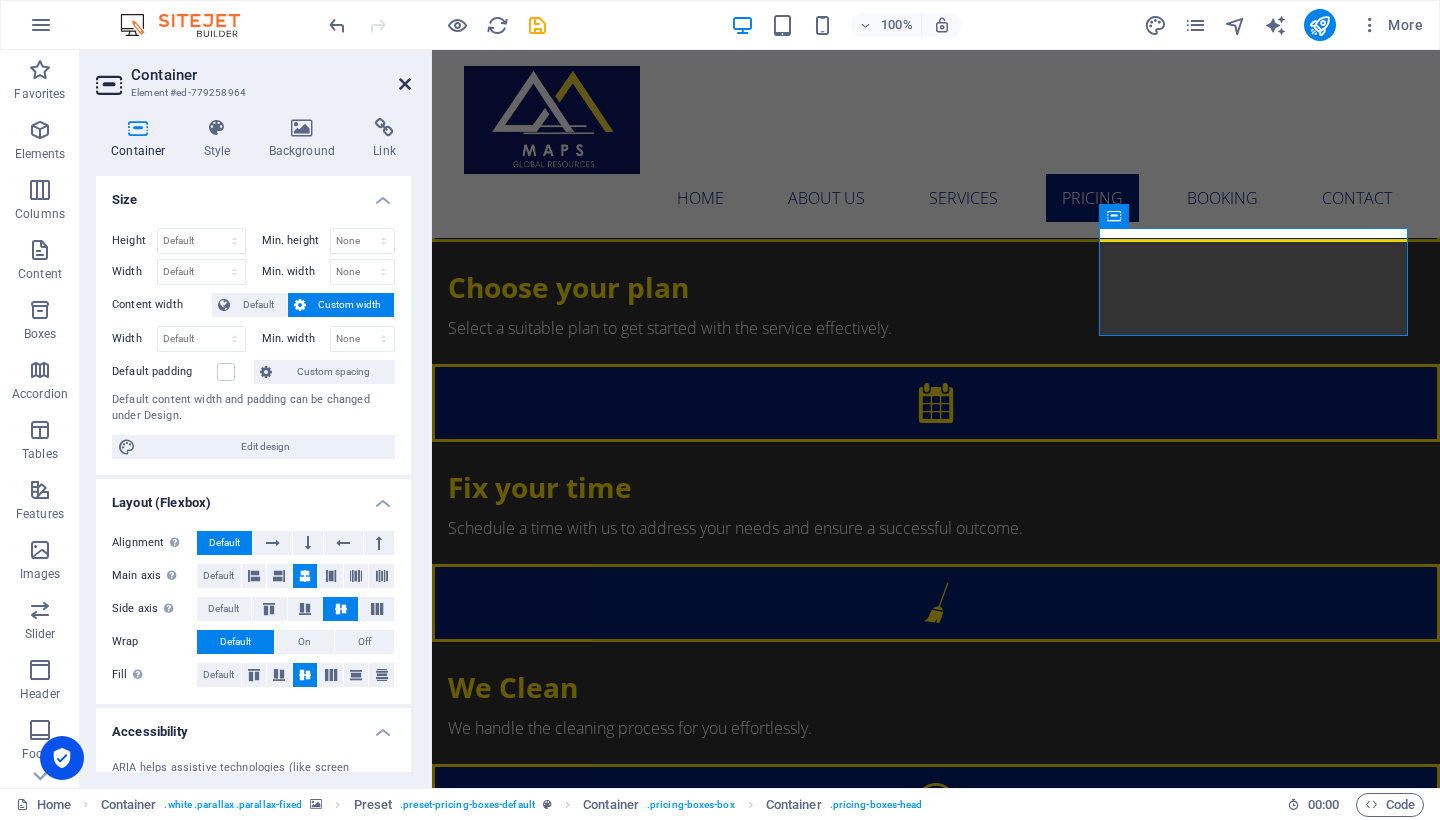 click at bounding box center [405, 84] 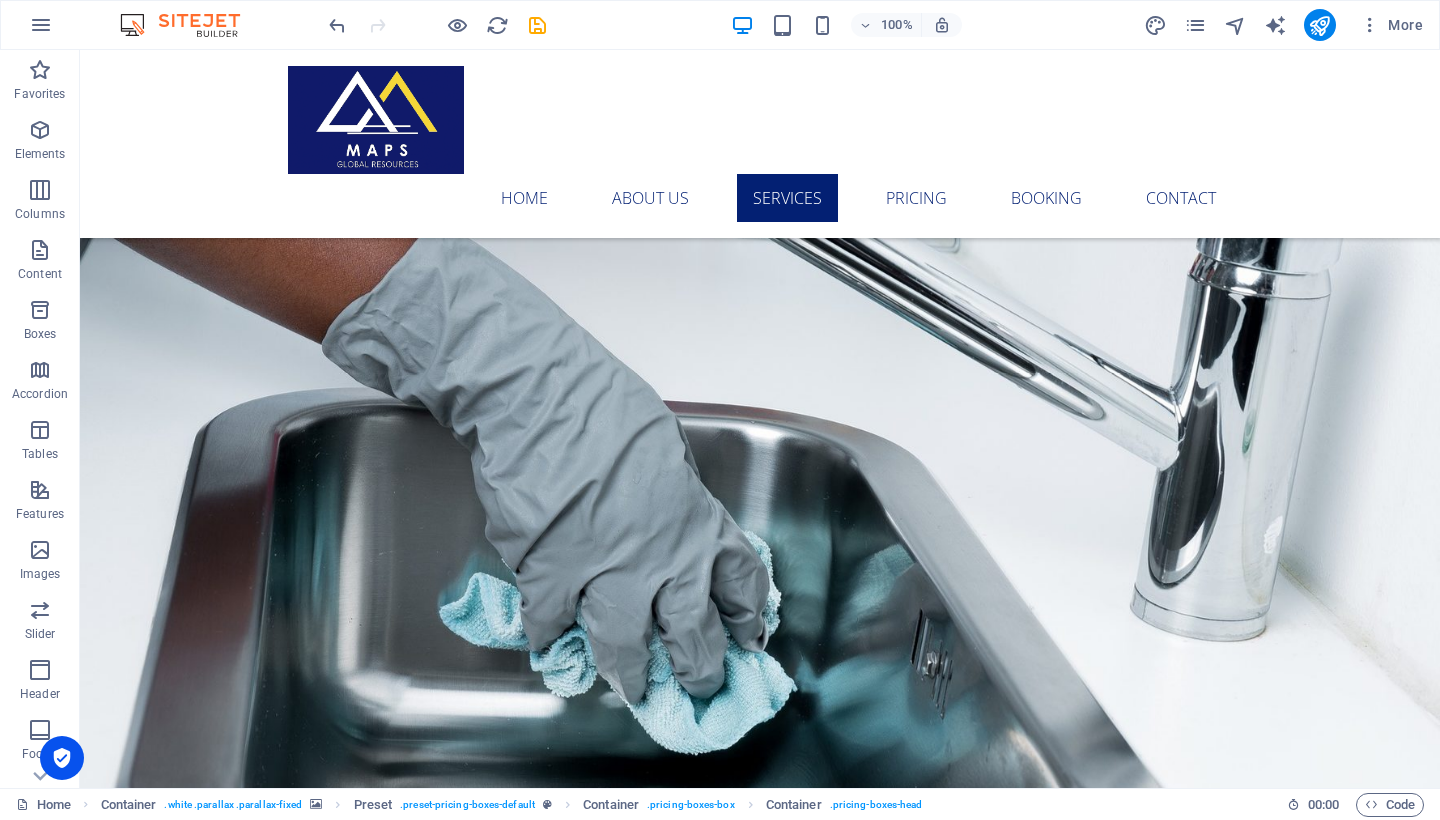 scroll, scrollTop: 2095, scrollLeft: 0, axis: vertical 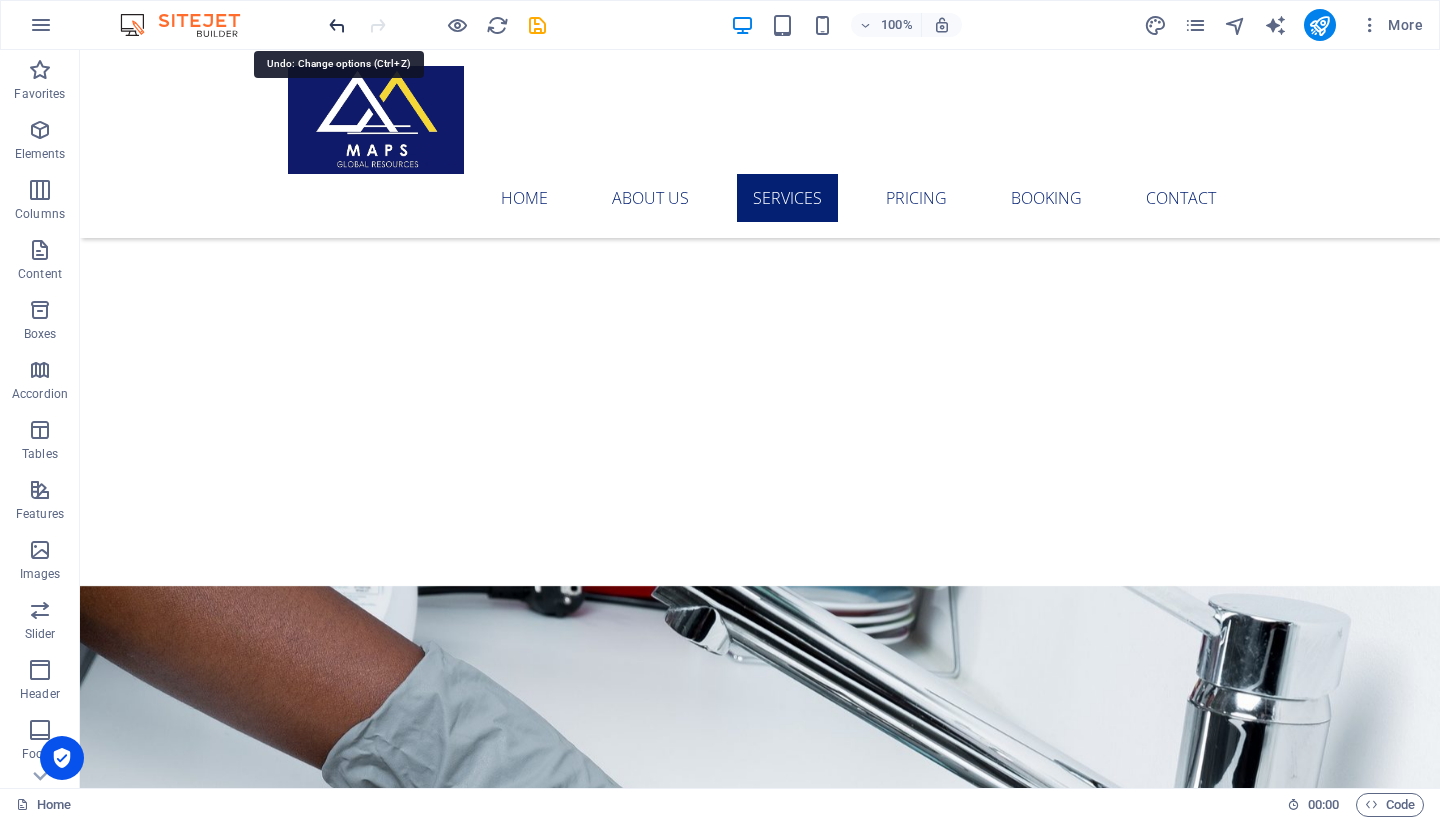 click at bounding box center (337, 25) 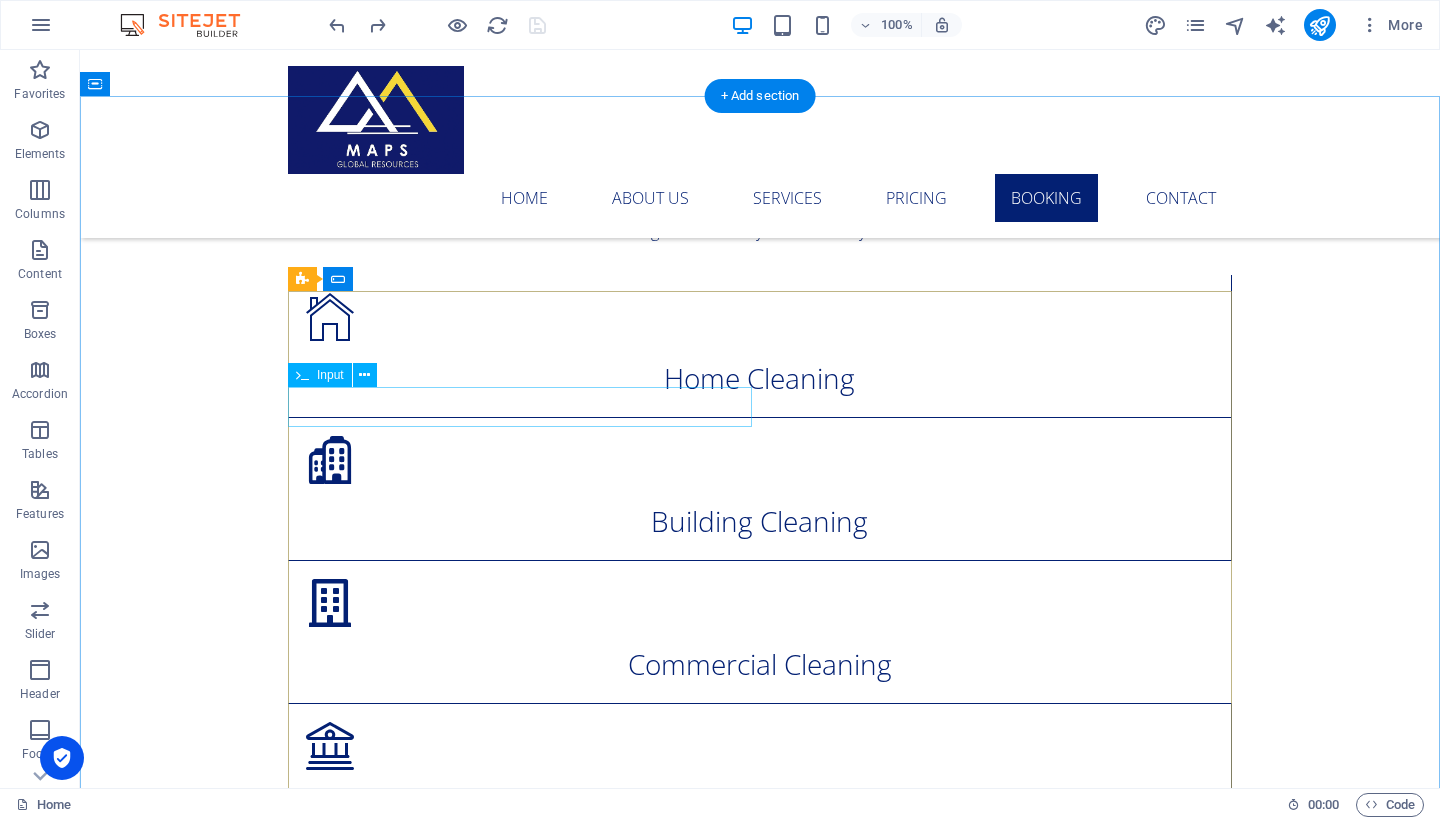 scroll, scrollTop: 4256, scrollLeft: 0, axis: vertical 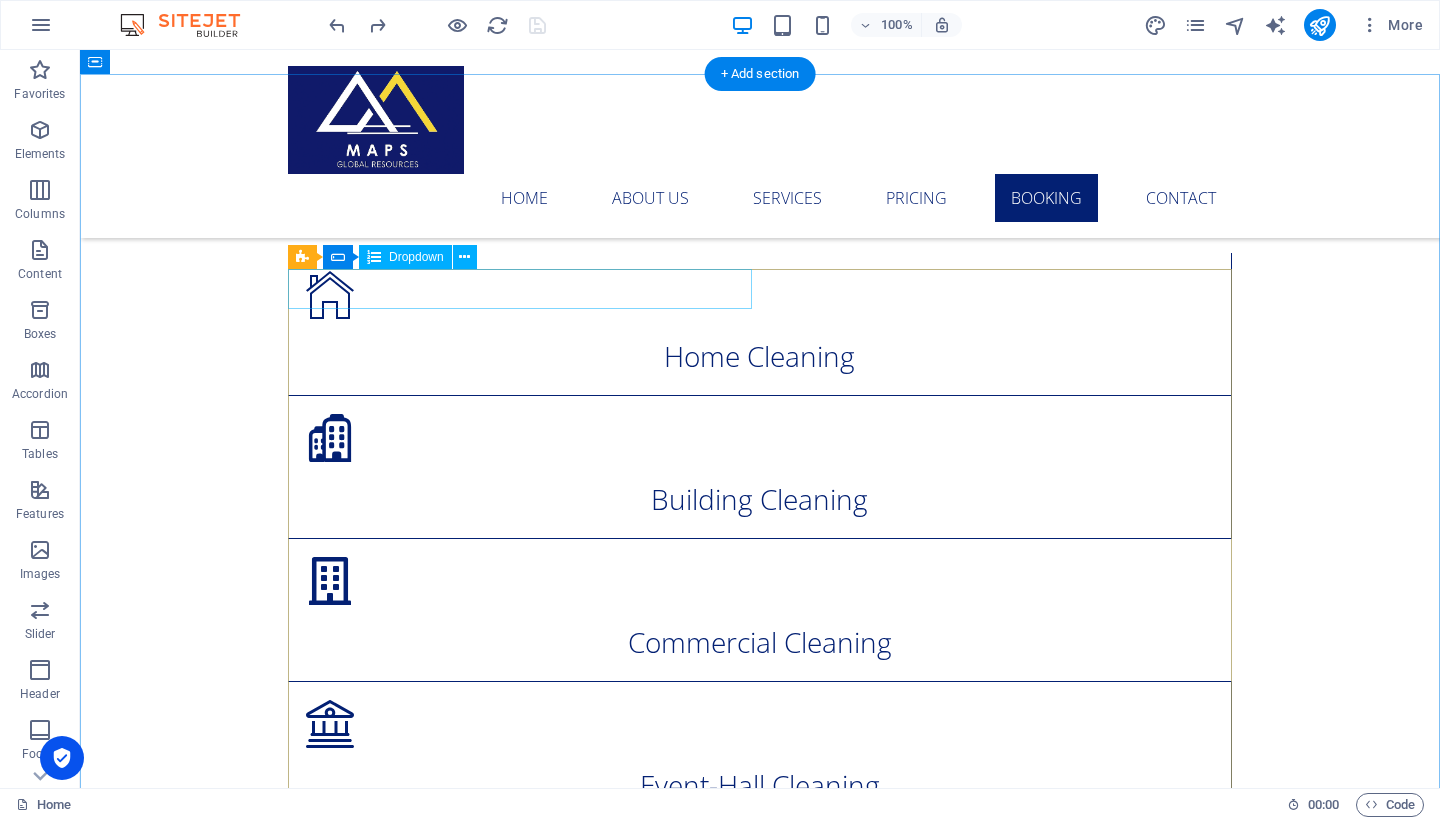 click on "Basic Clean Standard Clean Premium Clean" at bounding box center [520, 4125] 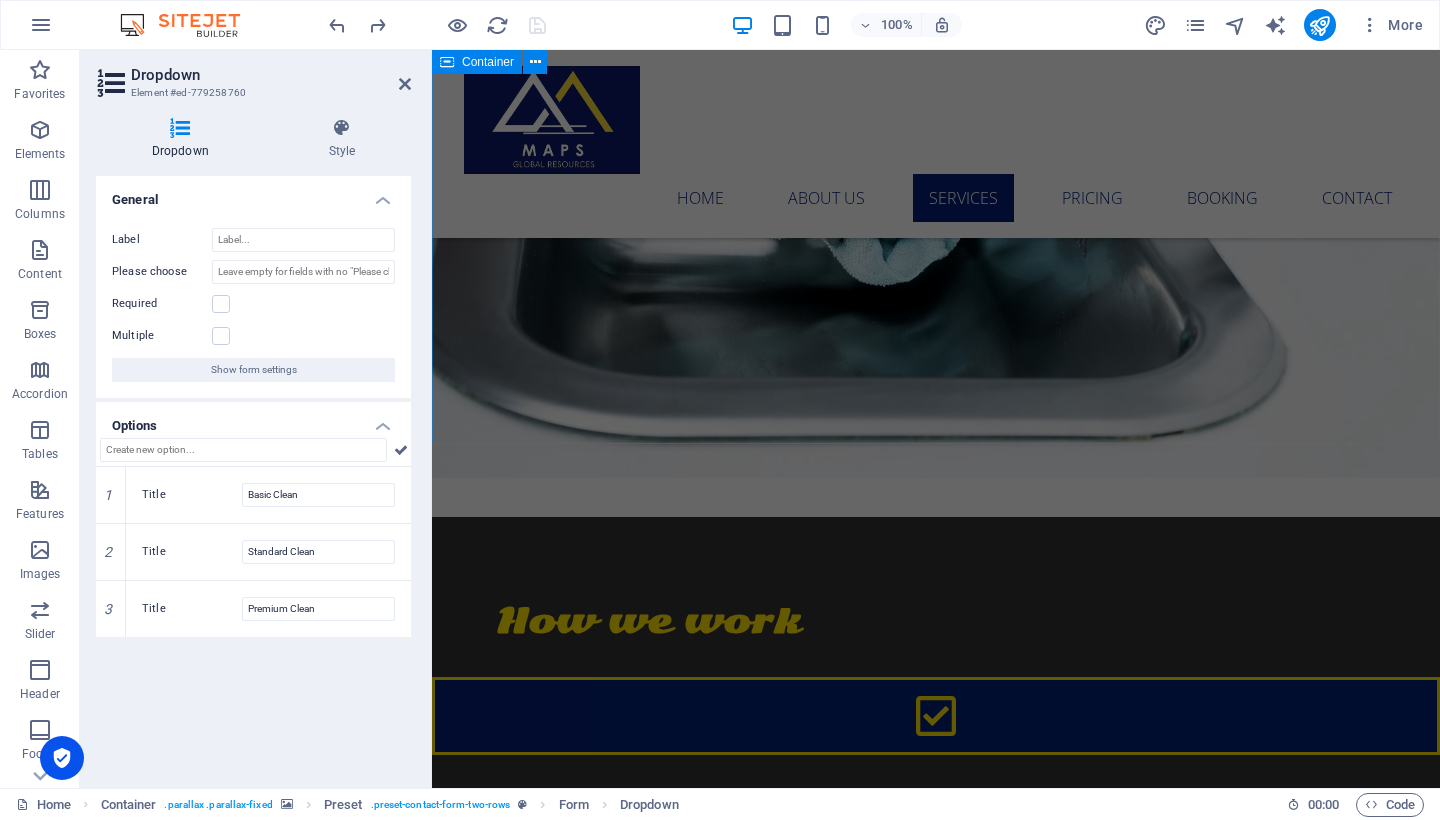 scroll, scrollTop: 2523, scrollLeft: 0, axis: vertical 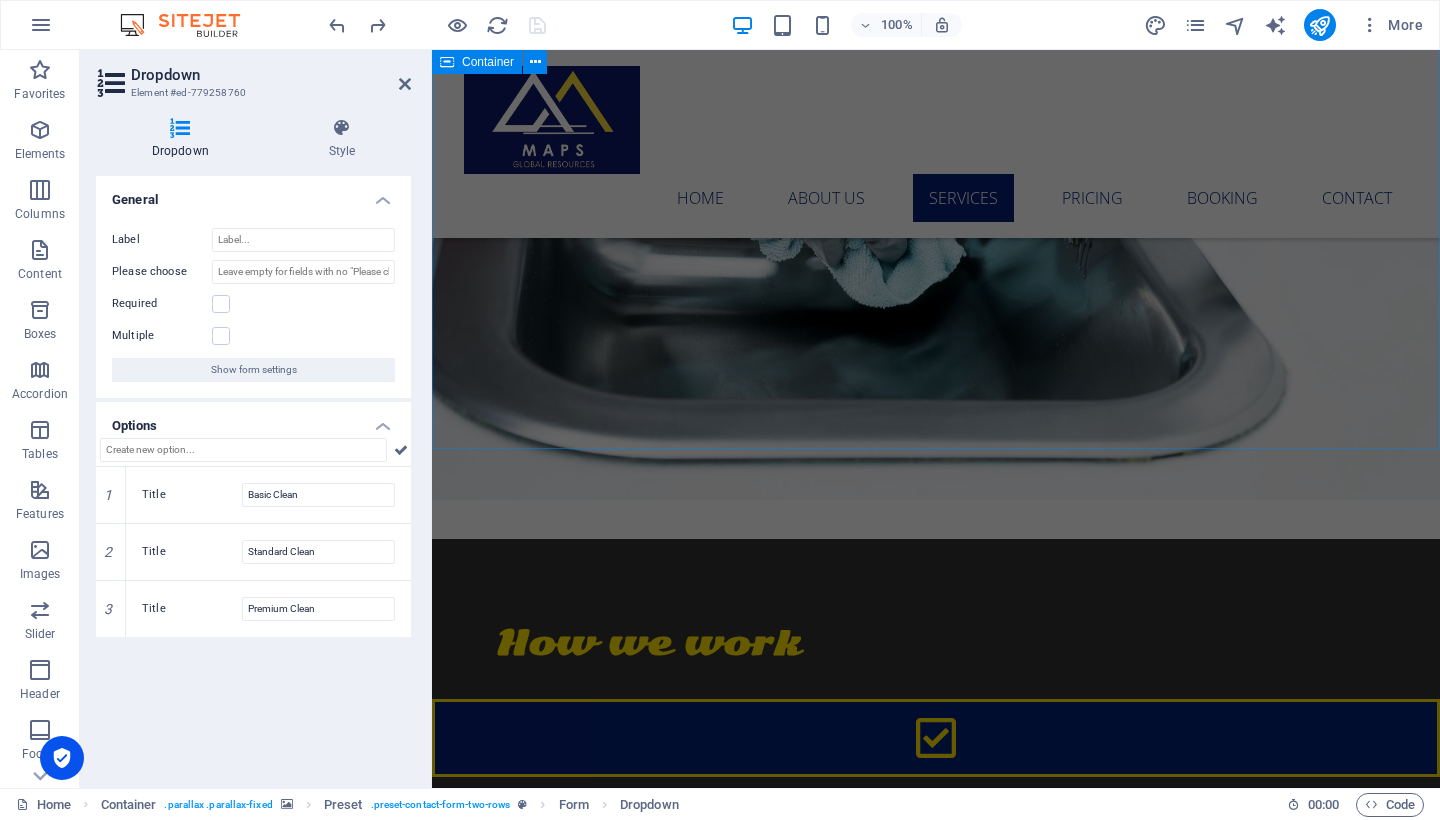 click on "Our Services We provide a diverse array of professional services tailored to meet your specific needs. Our expertise spans multiple areas, guaranteeing high-quality solutions customized for you. Explore our extensive offerings to find out how we can help you achieve your goals effectively and efficiently.  Home Cleaning Building Cleaning Commercial Cleaning Event-Hall Cleaning Apartment Cleaning  Office Cleaning" at bounding box center [936, 2188] 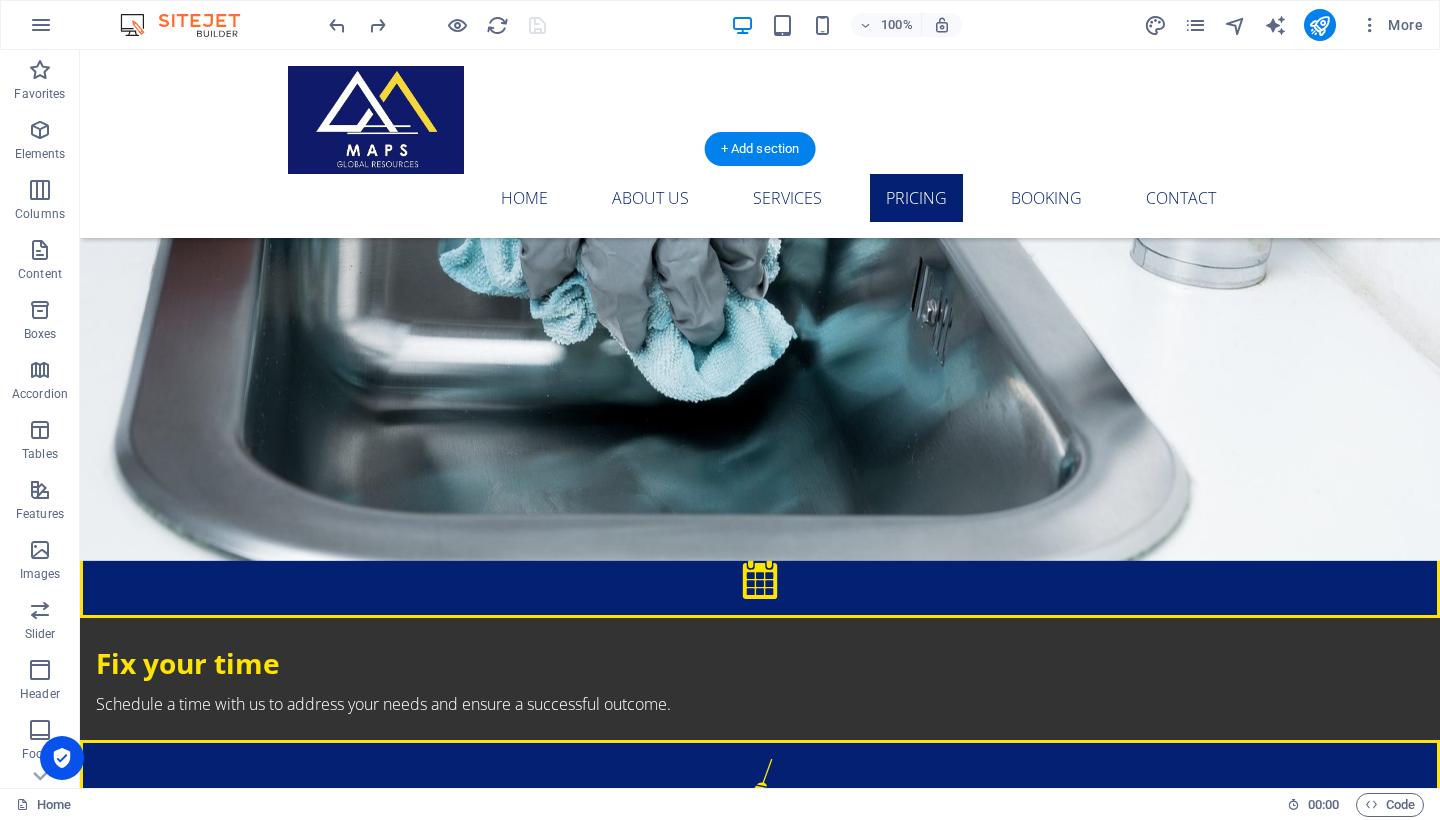 scroll, scrollTop: 2996, scrollLeft: 0, axis: vertical 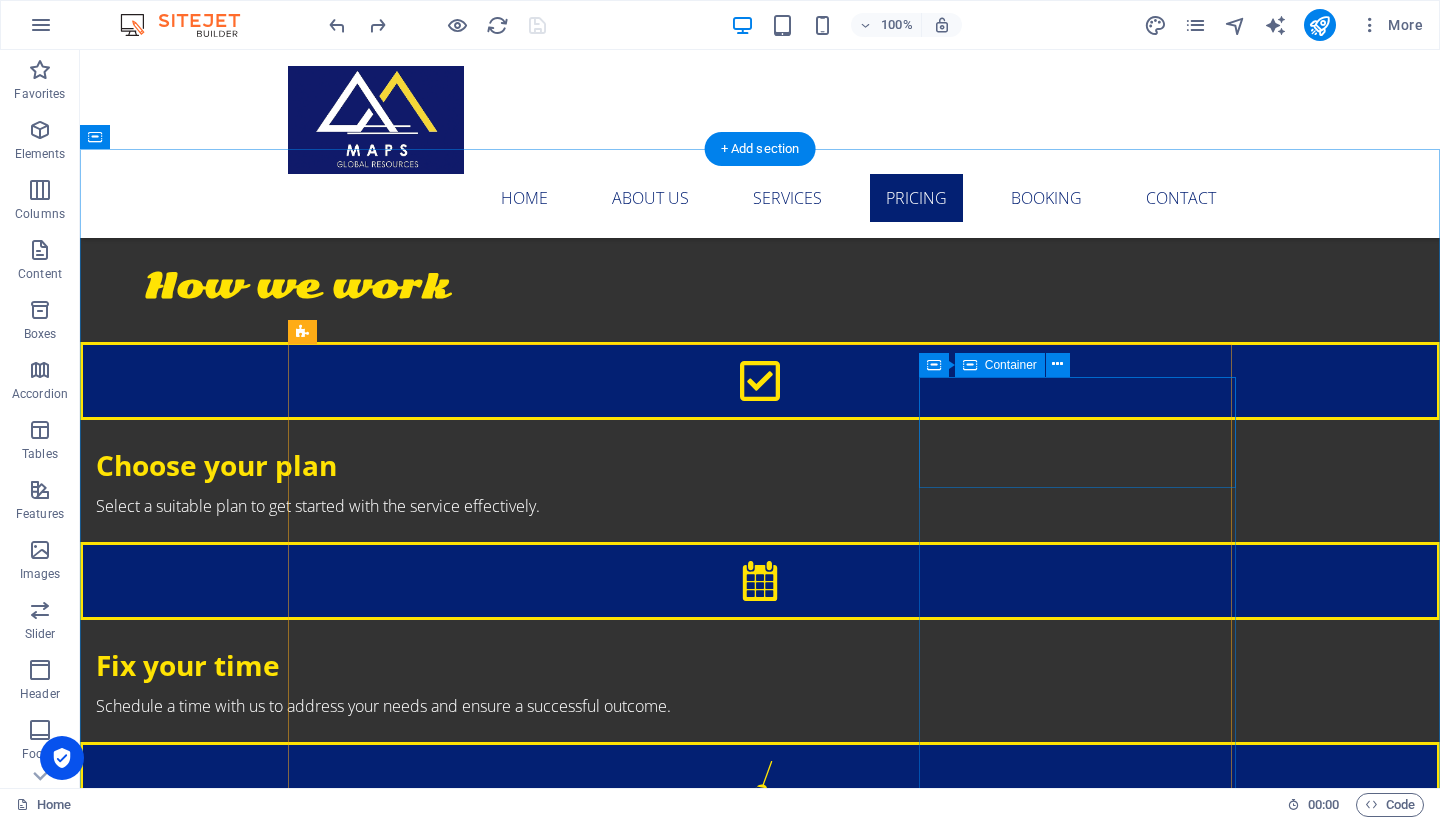 click on "MONTHLY CLEANING" at bounding box center [760, 3821] 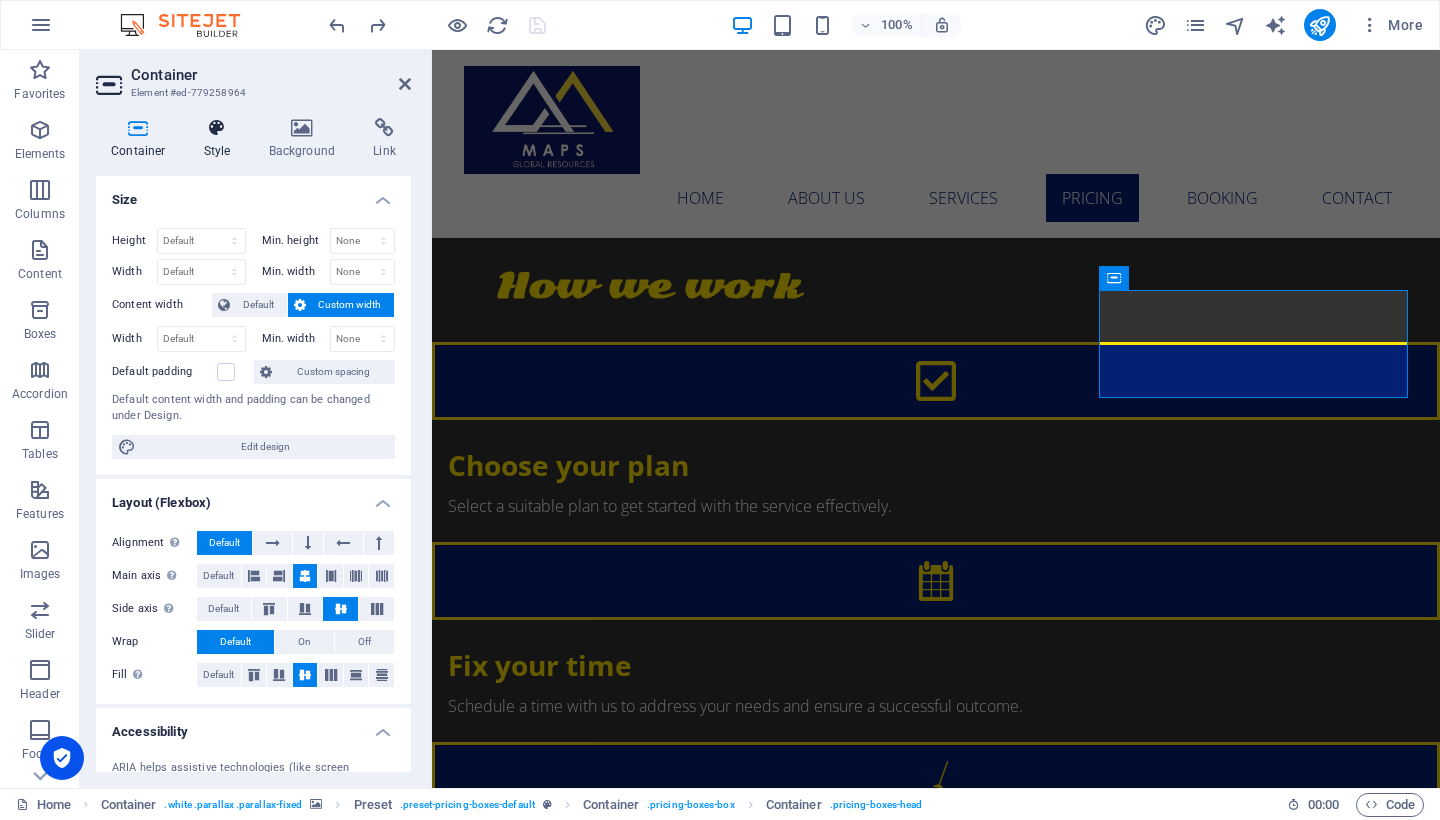 scroll, scrollTop: 0, scrollLeft: 0, axis: both 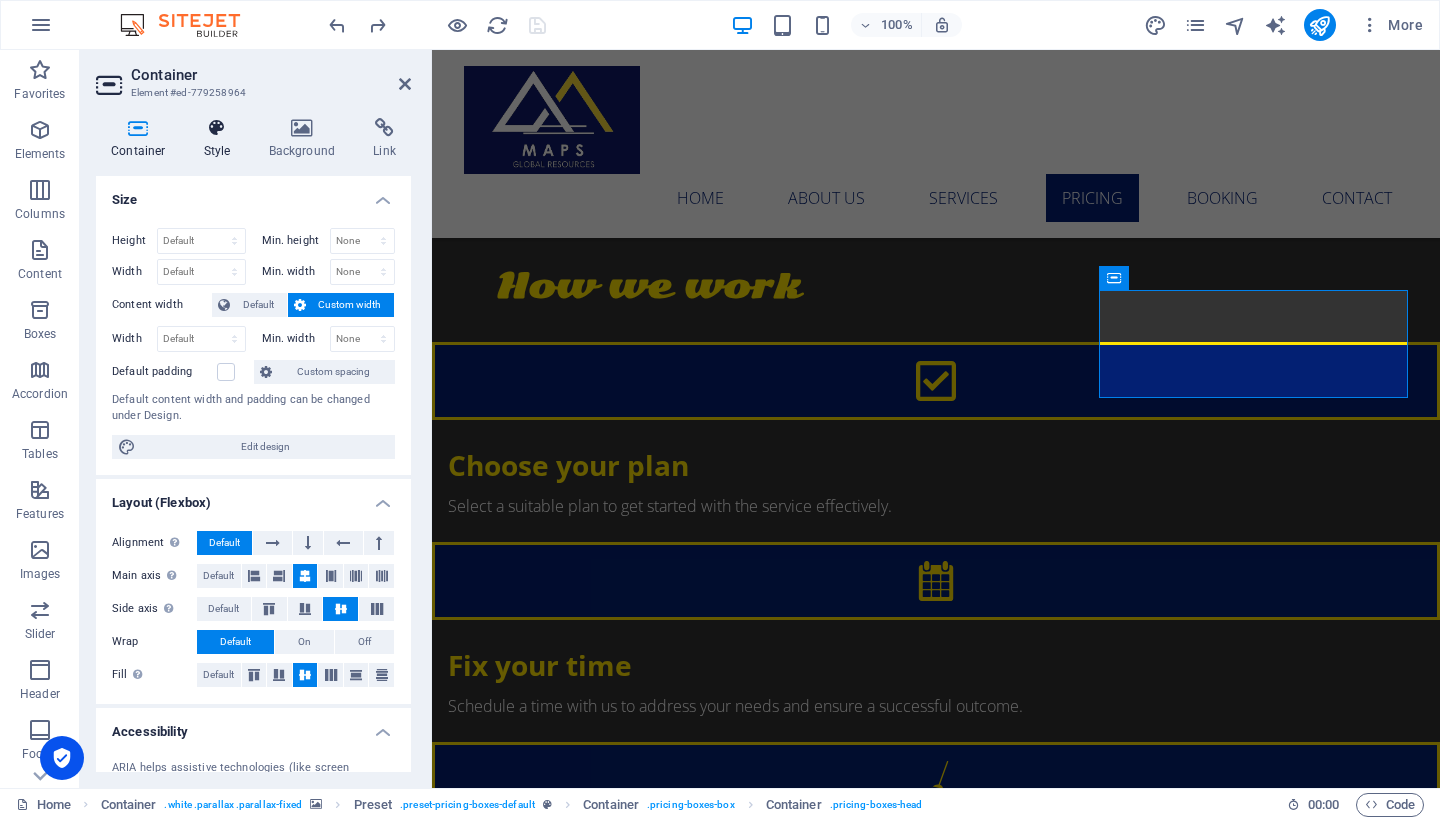 click at bounding box center (217, 128) 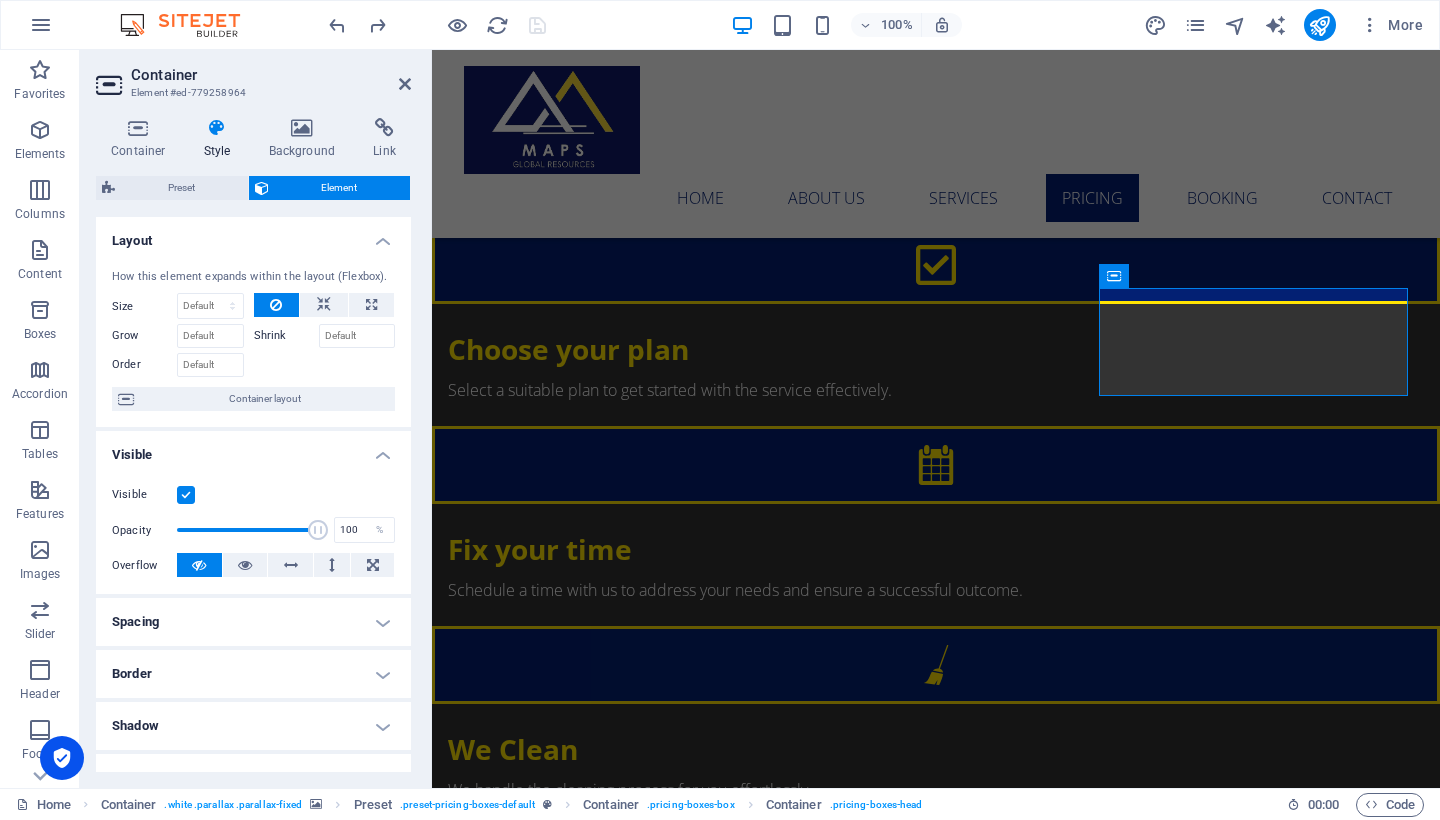 scroll, scrollTop: 3004, scrollLeft: 0, axis: vertical 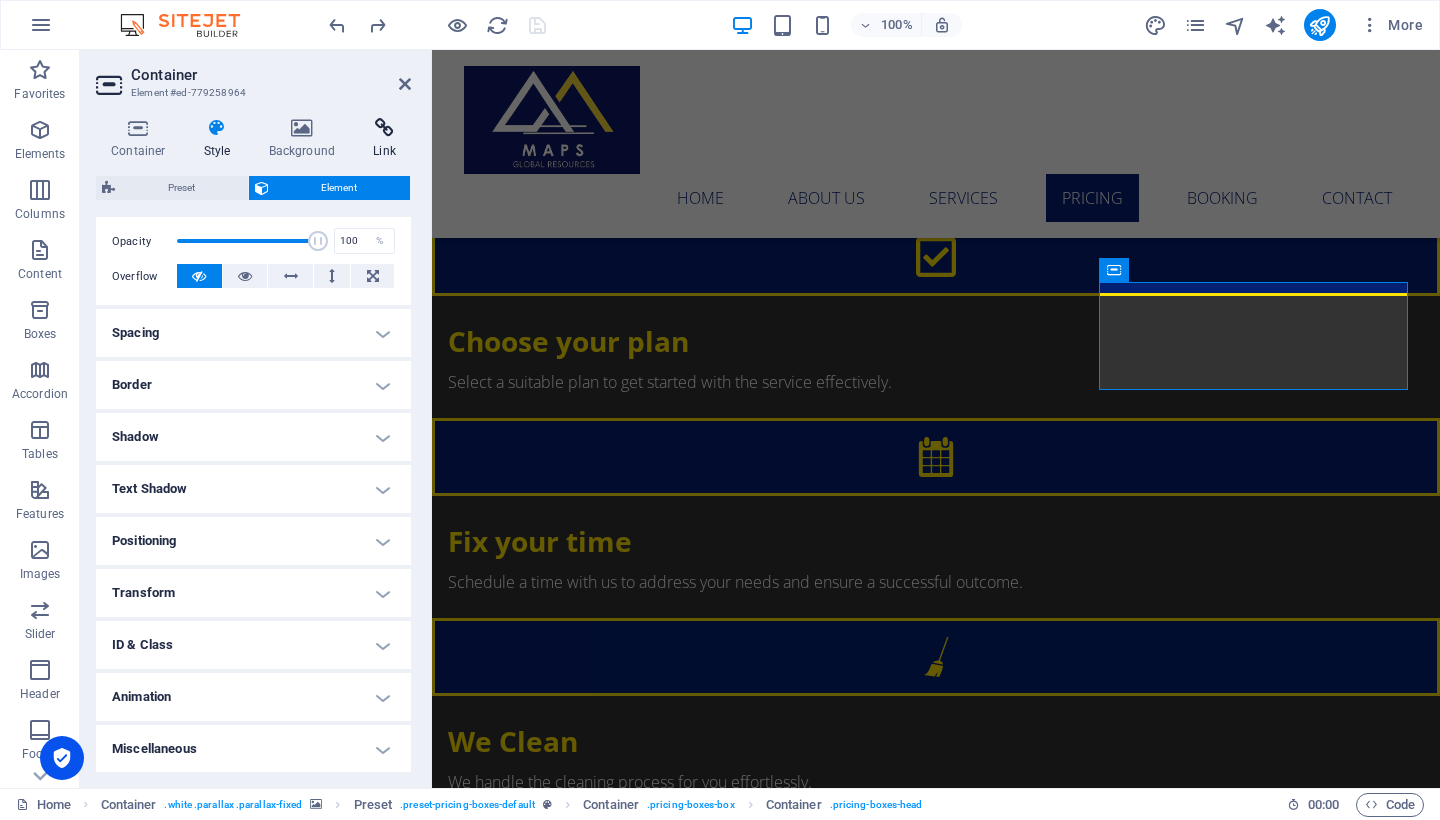 drag, startPoint x: 316, startPoint y: 149, endPoint x: 357, endPoint y: 139, distance: 42.201897 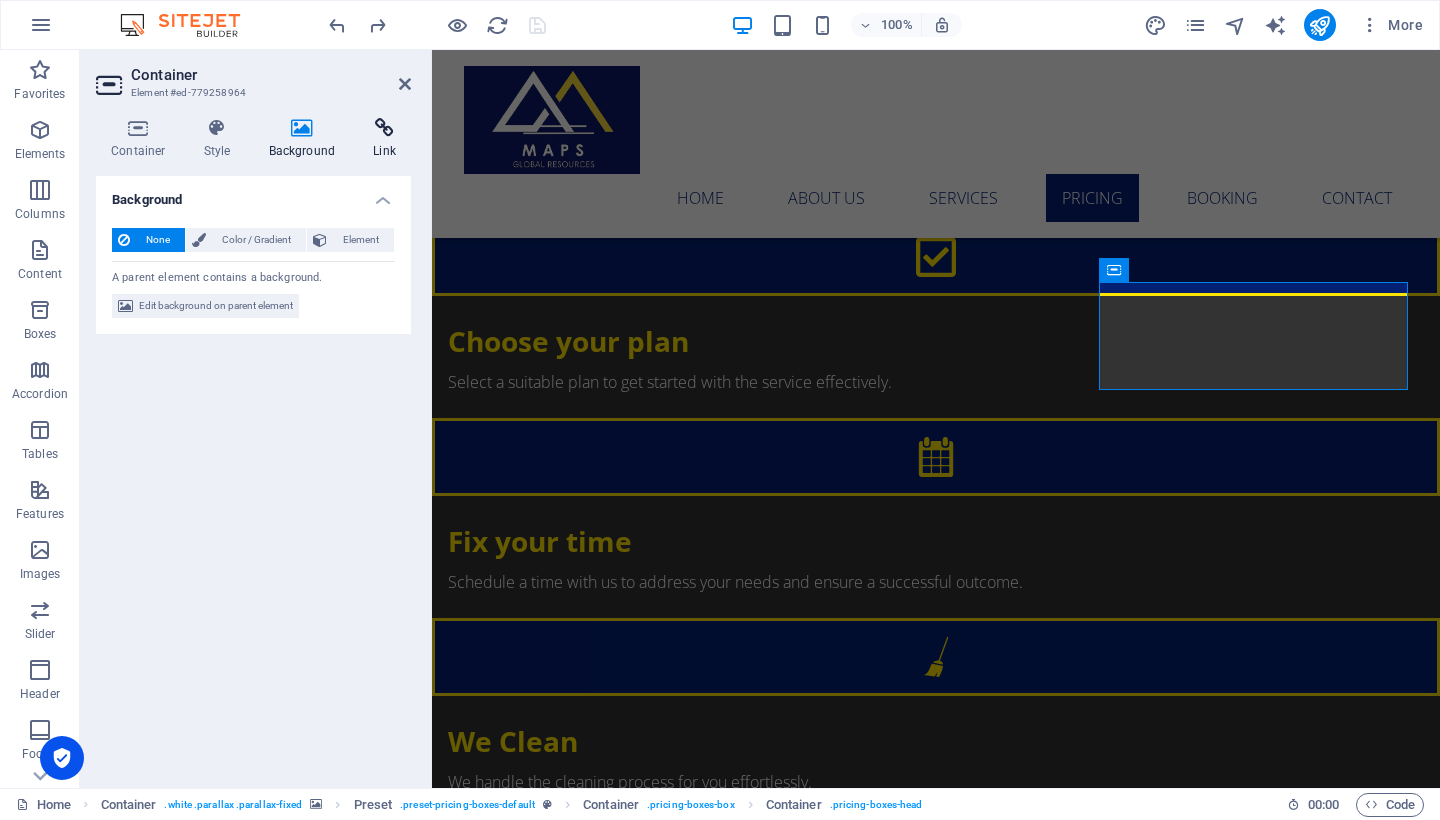 click on "Link" at bounding box center [384, 139] 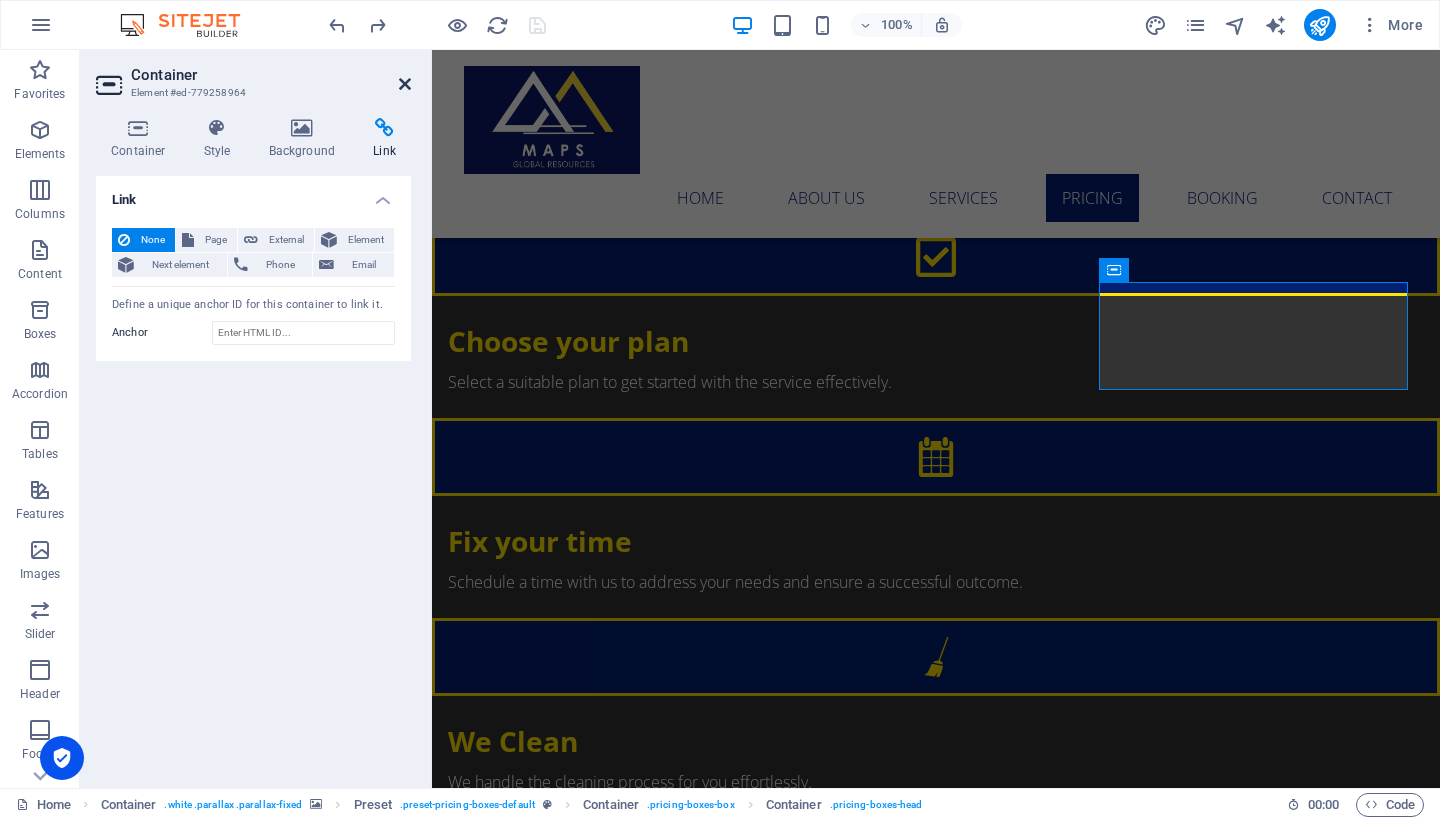 click at bounding box center (405, 84) 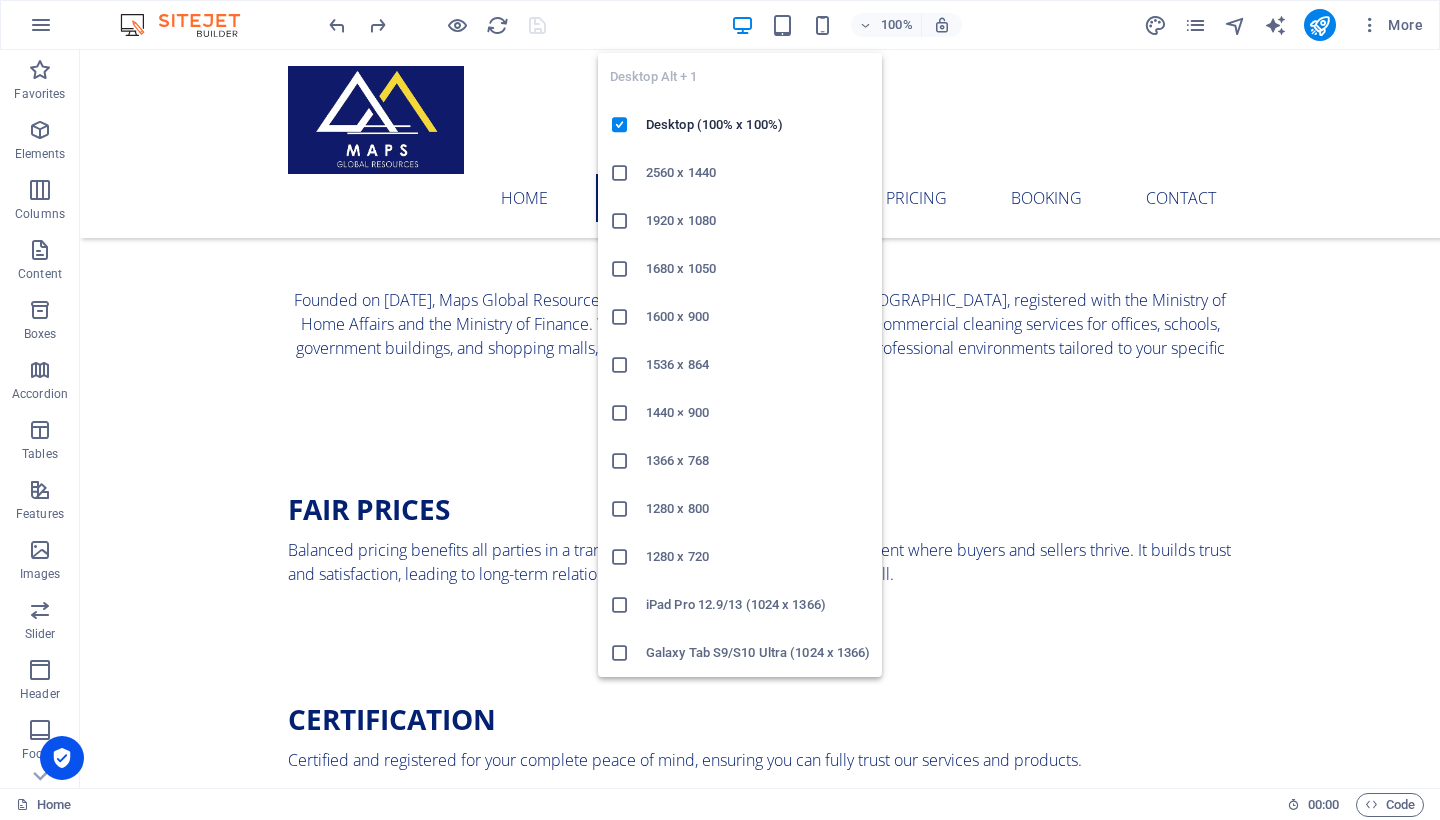 scroll, scrollTop: 1125, scrollLeft: 0, axis: vertical 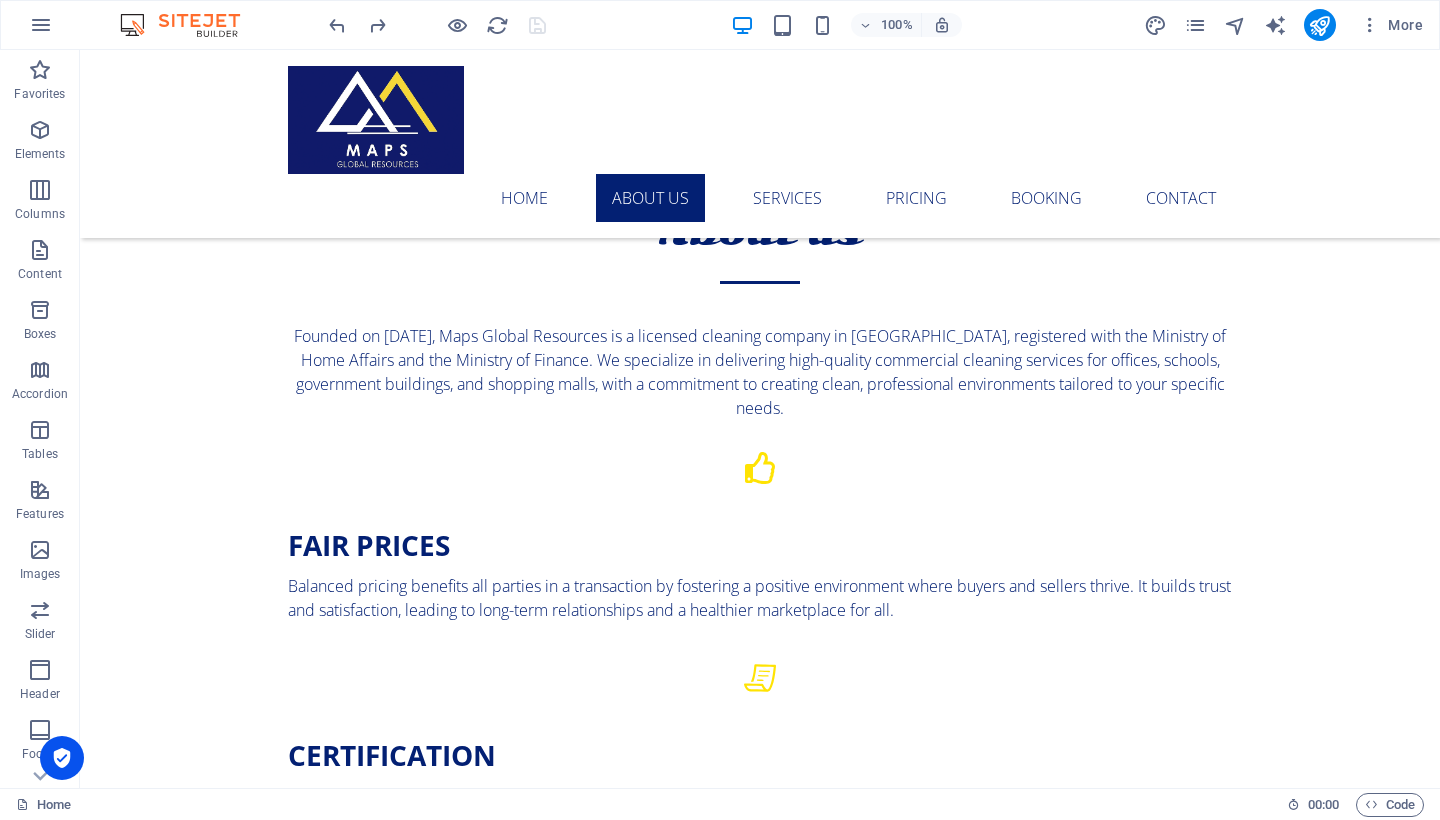 click on "100% More" at bounding box center (720, 25) 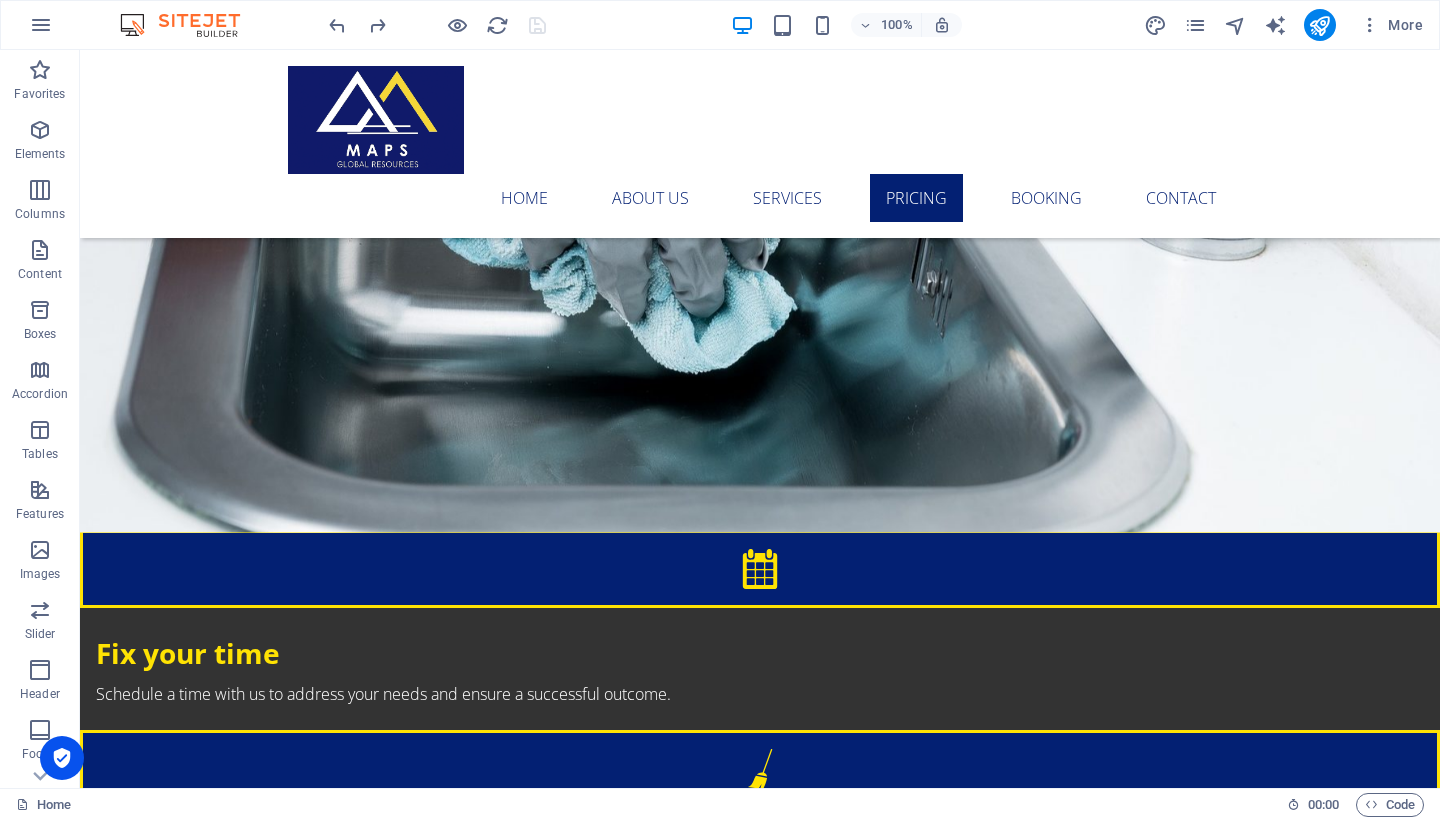scroll, scrollTop: 3095, scrollLeft: 0, axis: vertical 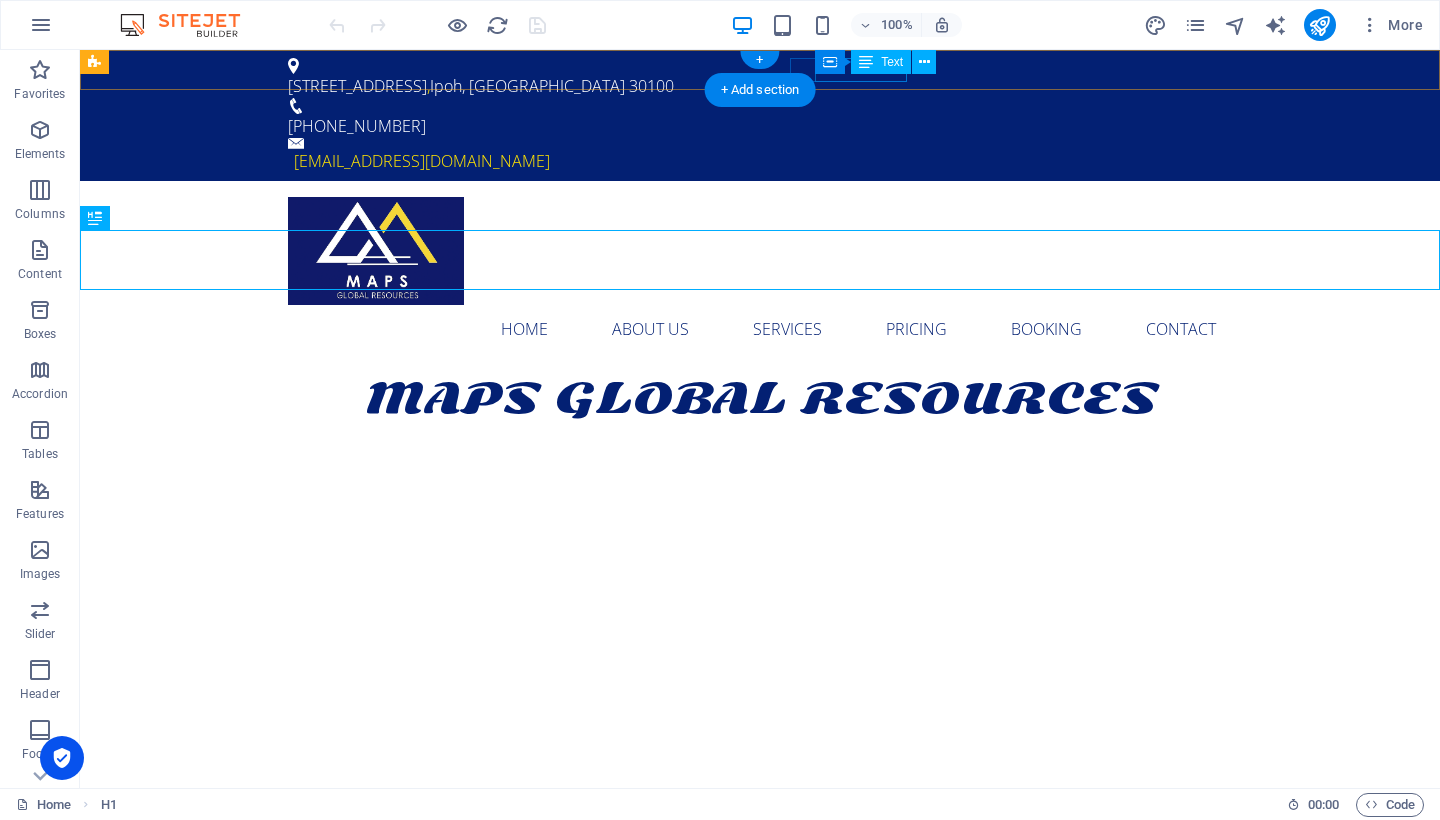 click on "[PHONE_NUMBER]" at bounding box center (357, 126) 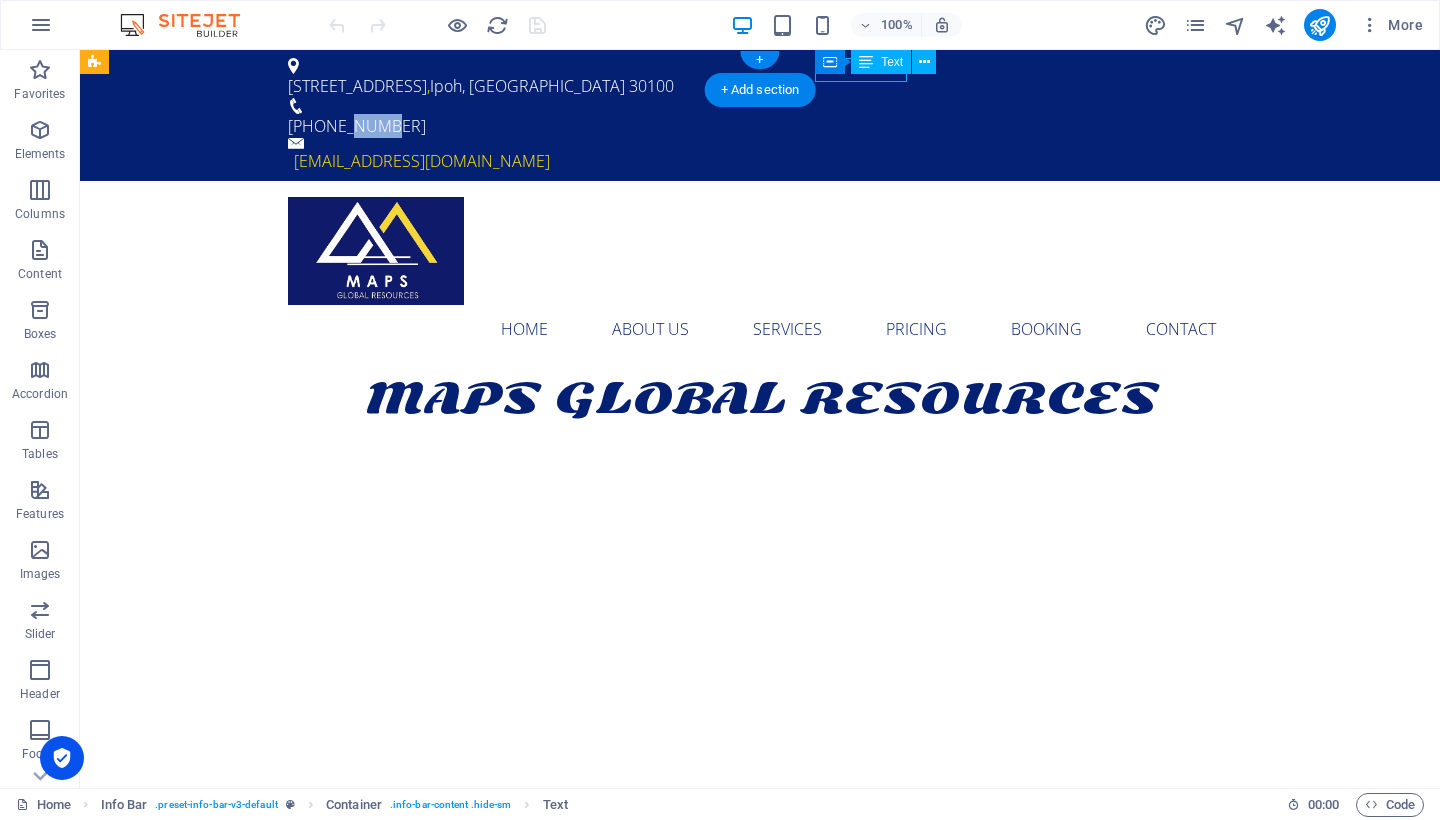 click on "[PHONE_NUMBER]" at bounding box center [357, 126] 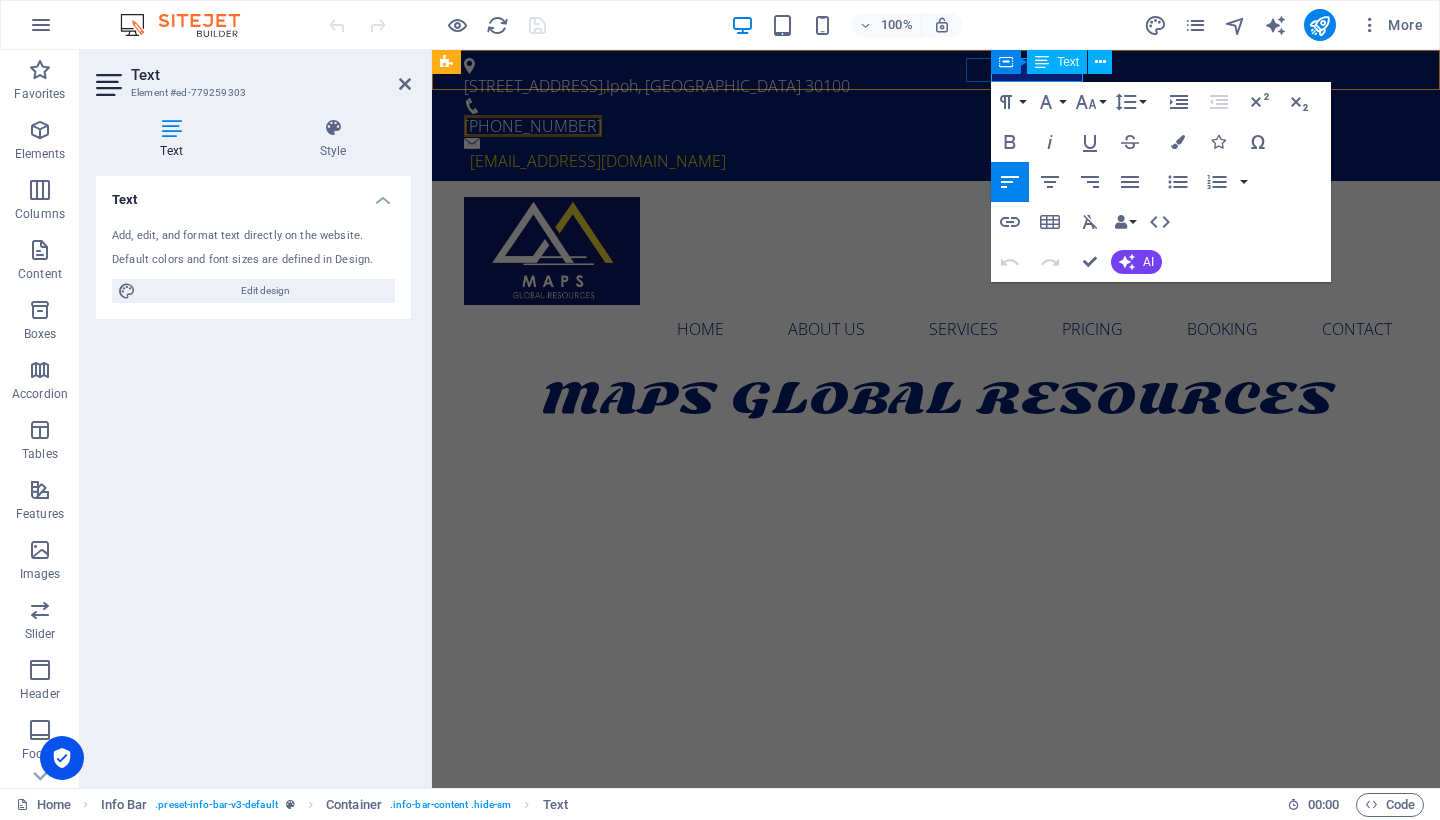 click on "Container   Text" at bounding box center [1058, 62] 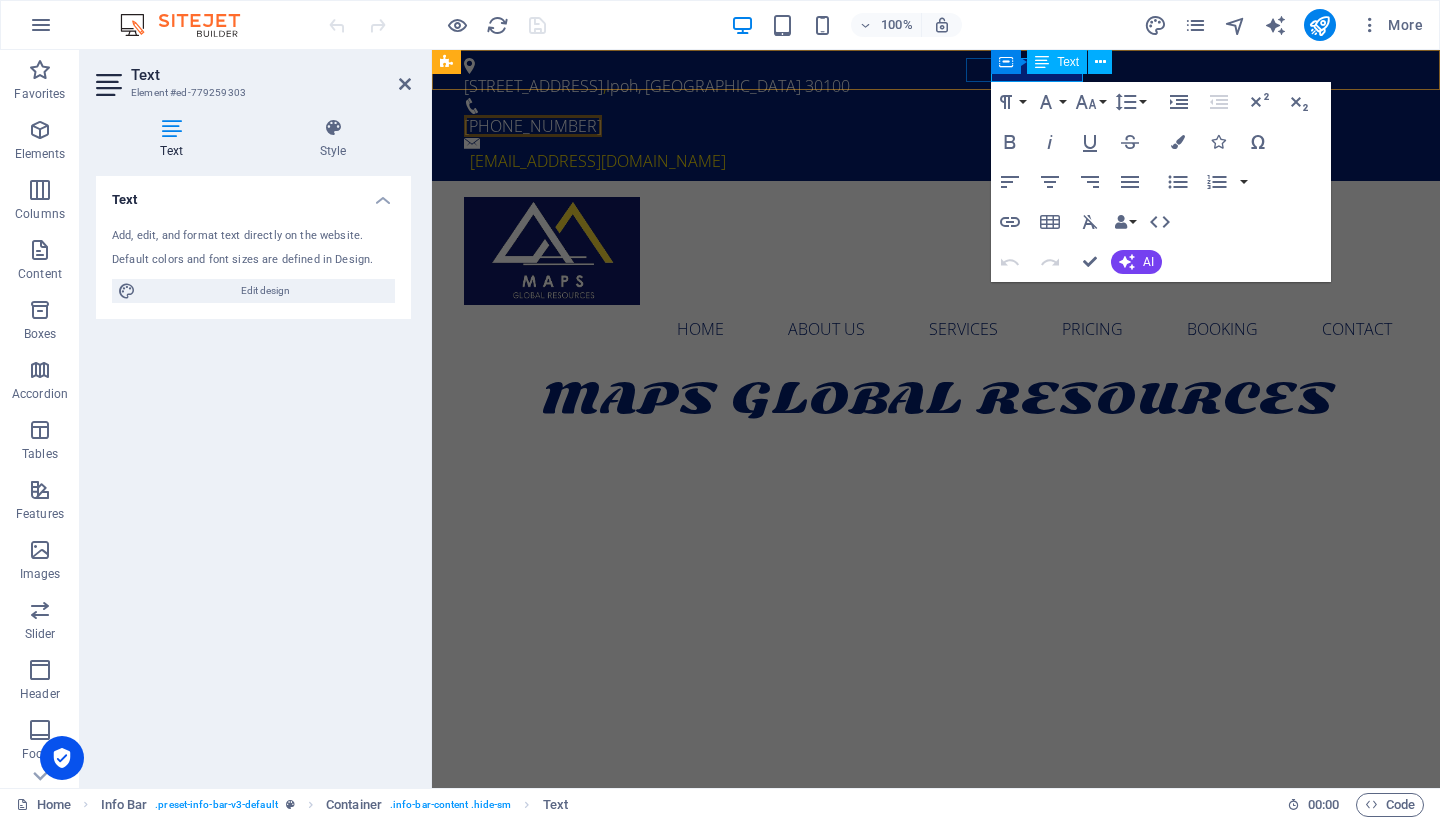 click on "Text" at bounding box center (1057, 62) 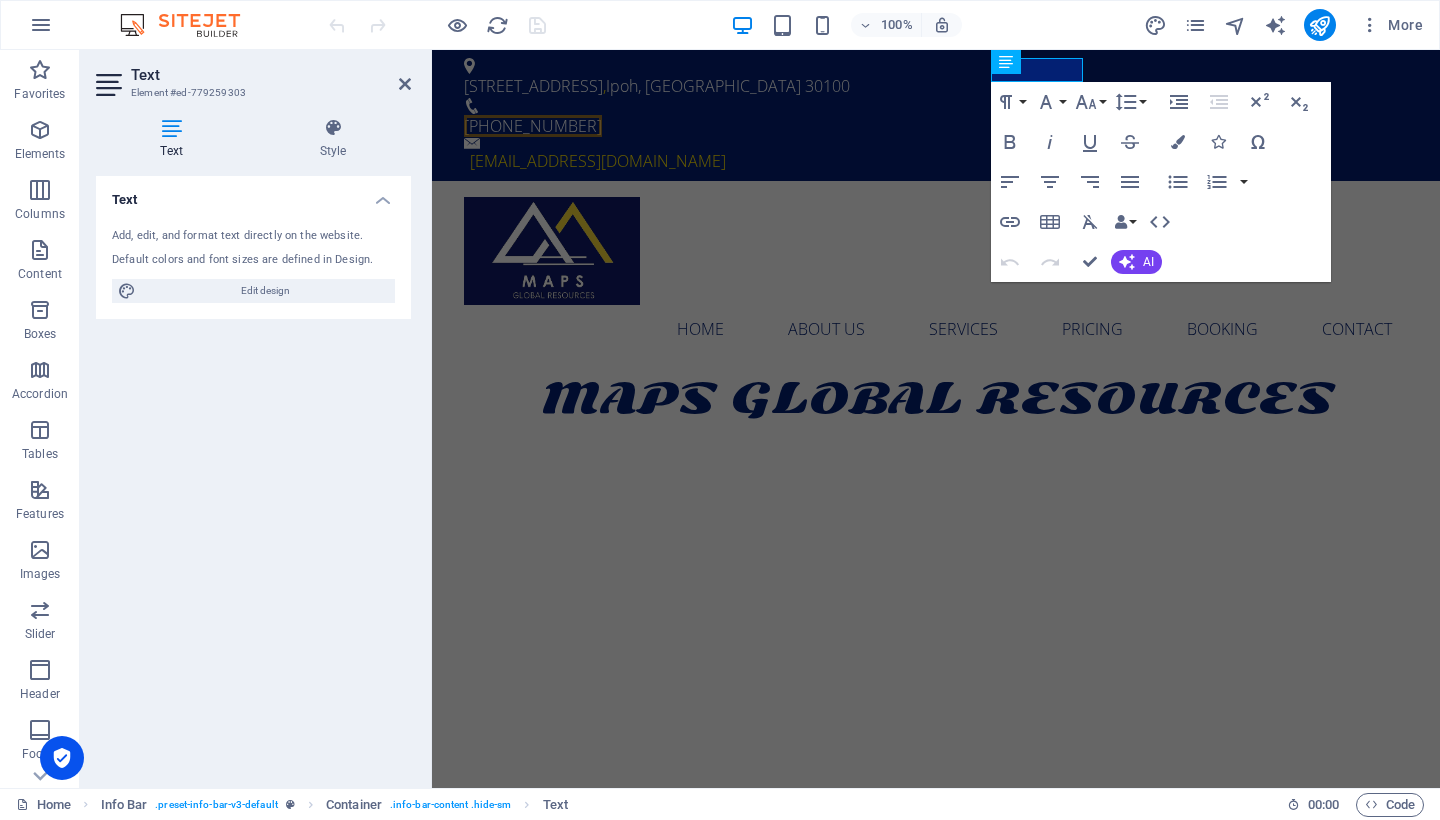 click on "Text Element #ed-779259303" at bounding box center (253, 76) 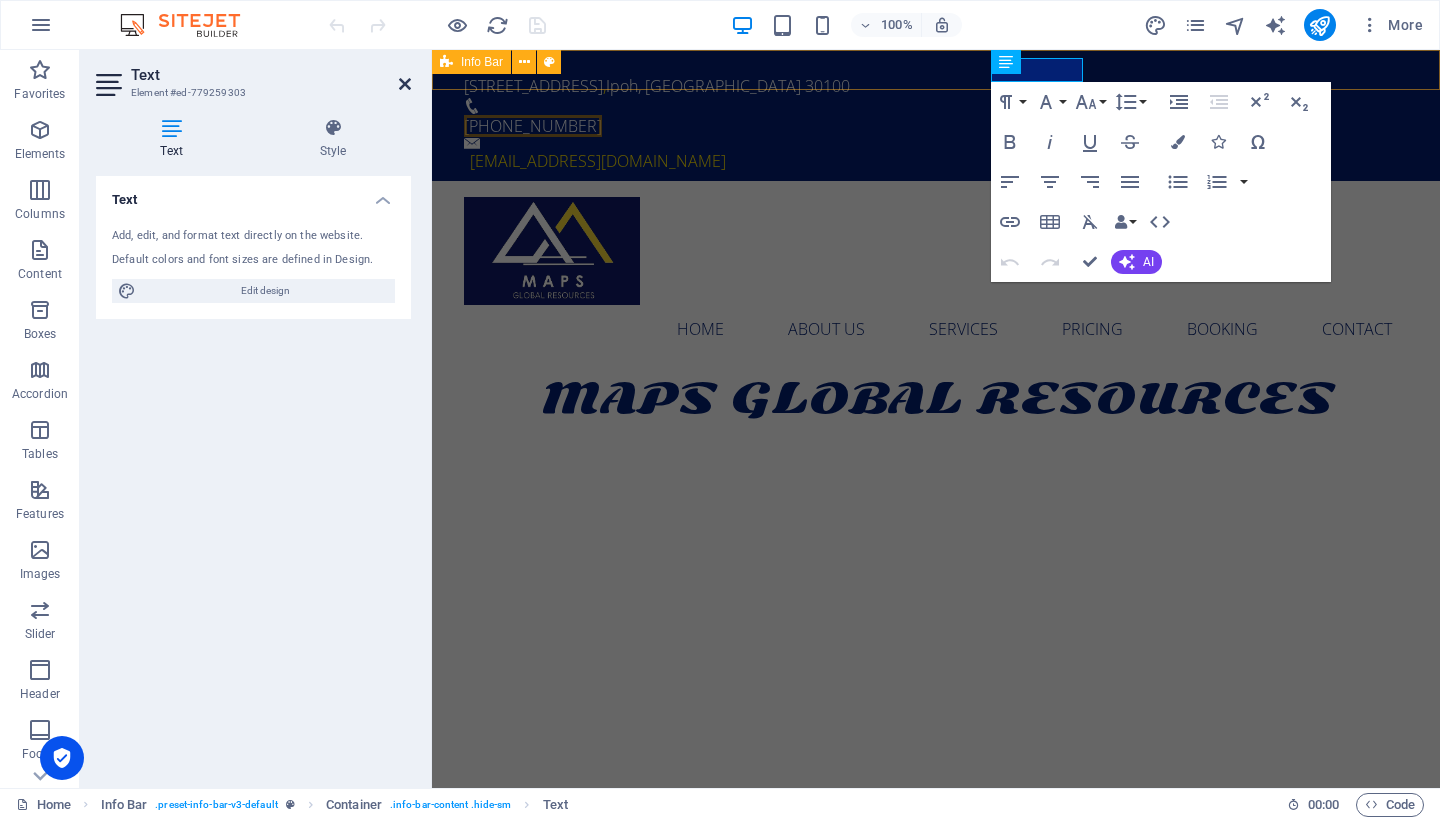 drag, startPoint x: 323, startPoint y: 37, endPoint x: 403, endPoint y: 87, distance: 94.33981 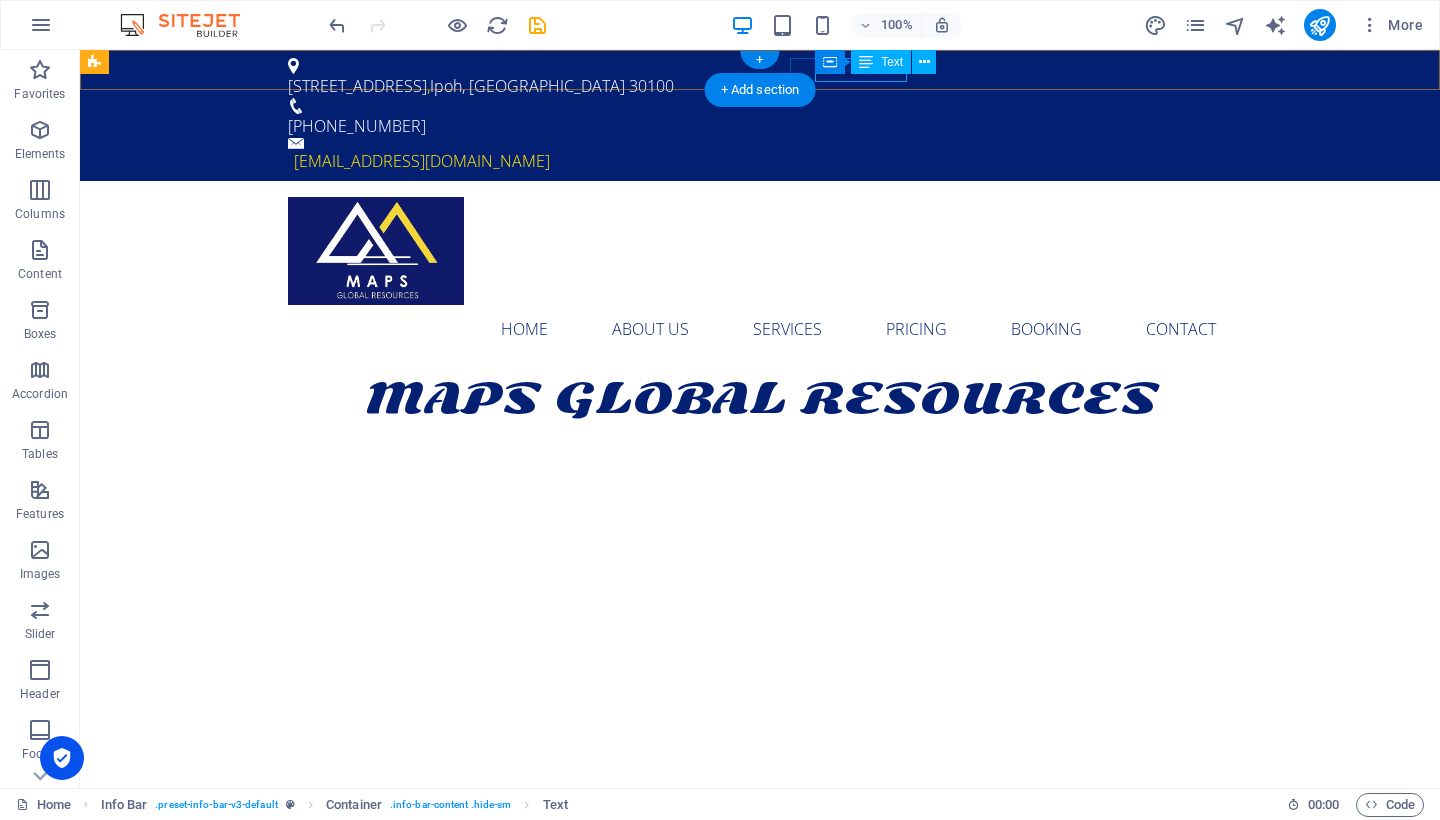 click on "[PHONE_NUMBER]" at bounding box center [357, 126] 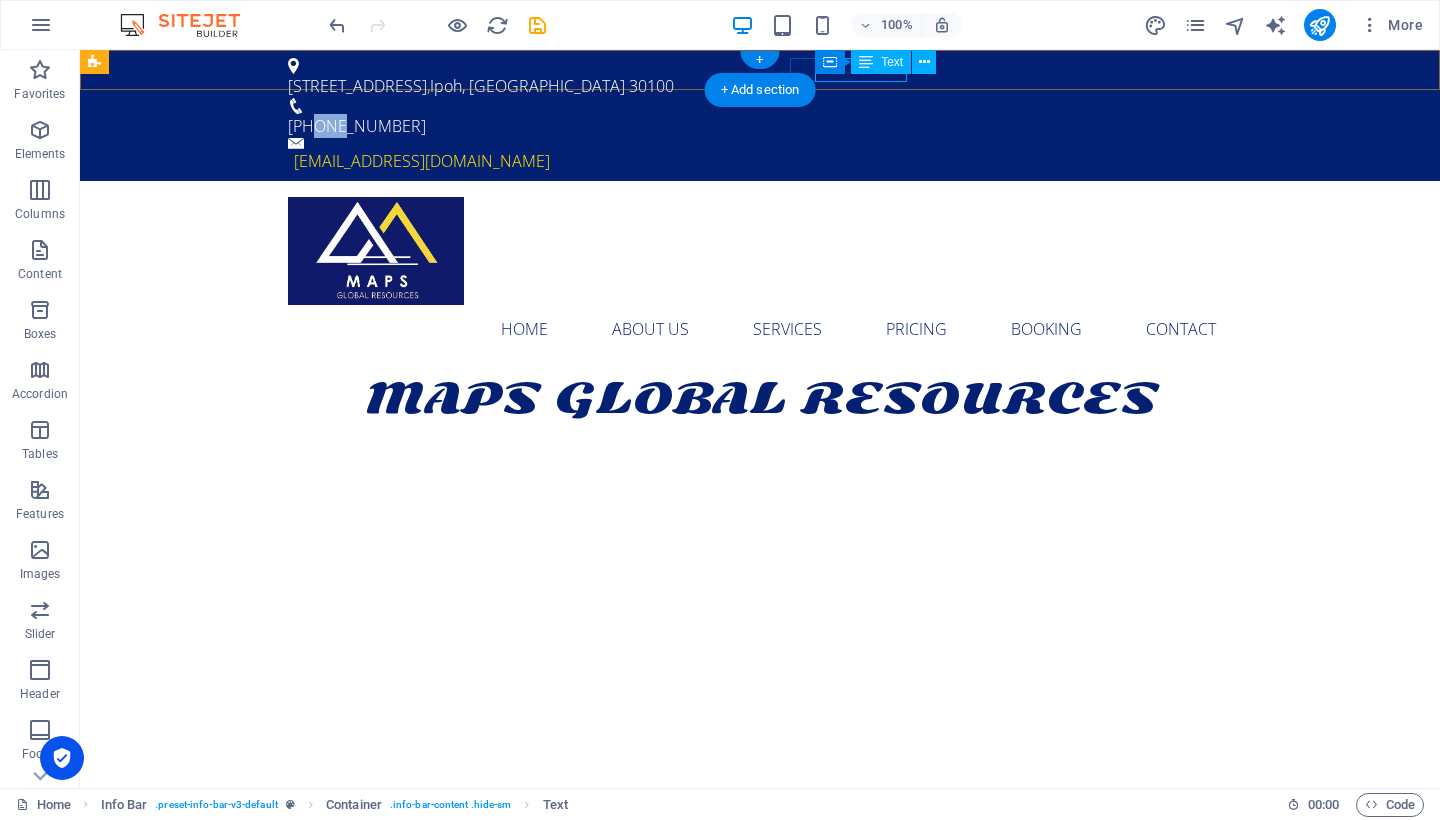 click on "[PHONE_NUMBER]" at bounding box center [357, 126] 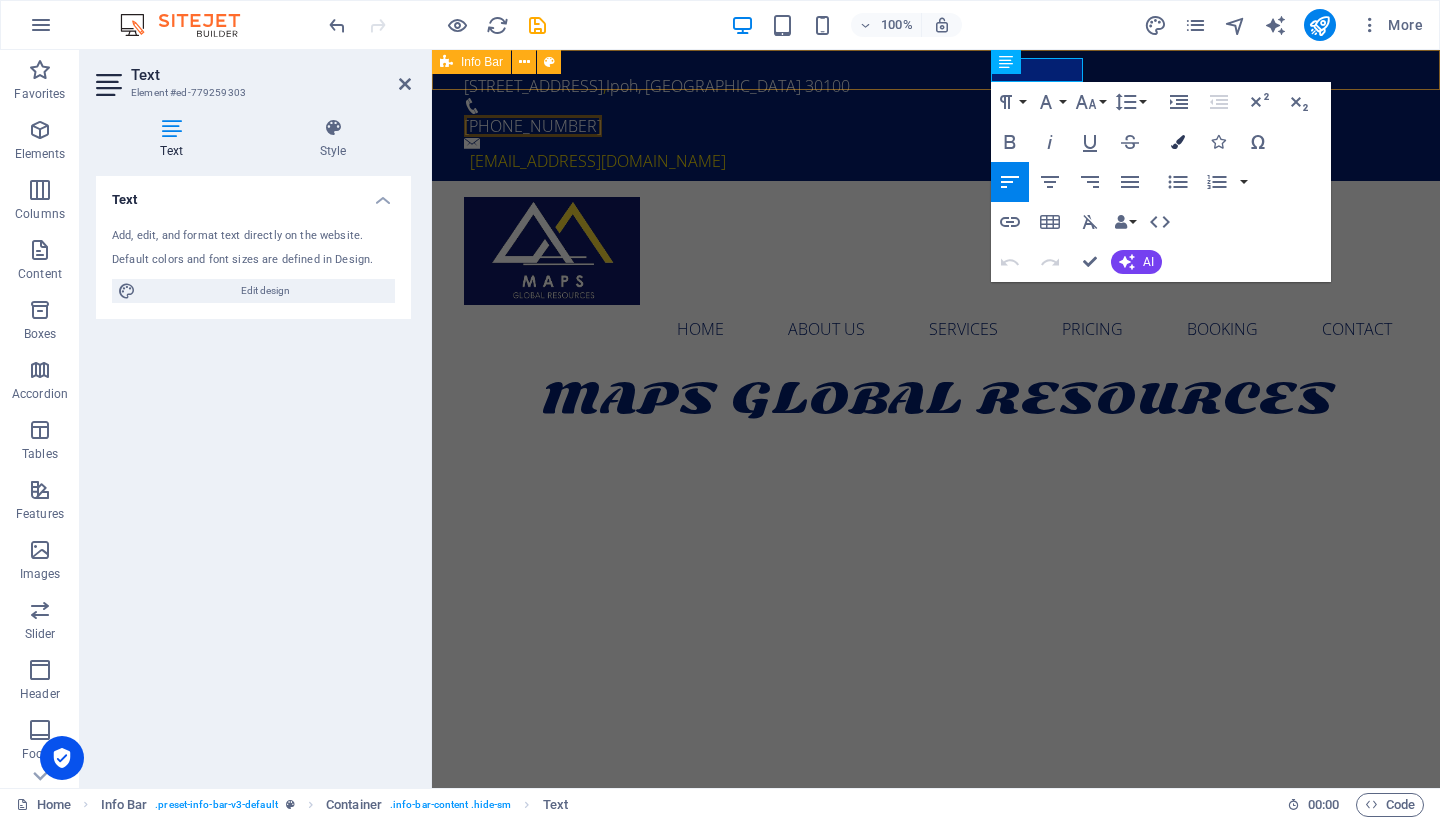 click on "Colors" at bounding box center (1178, 142) 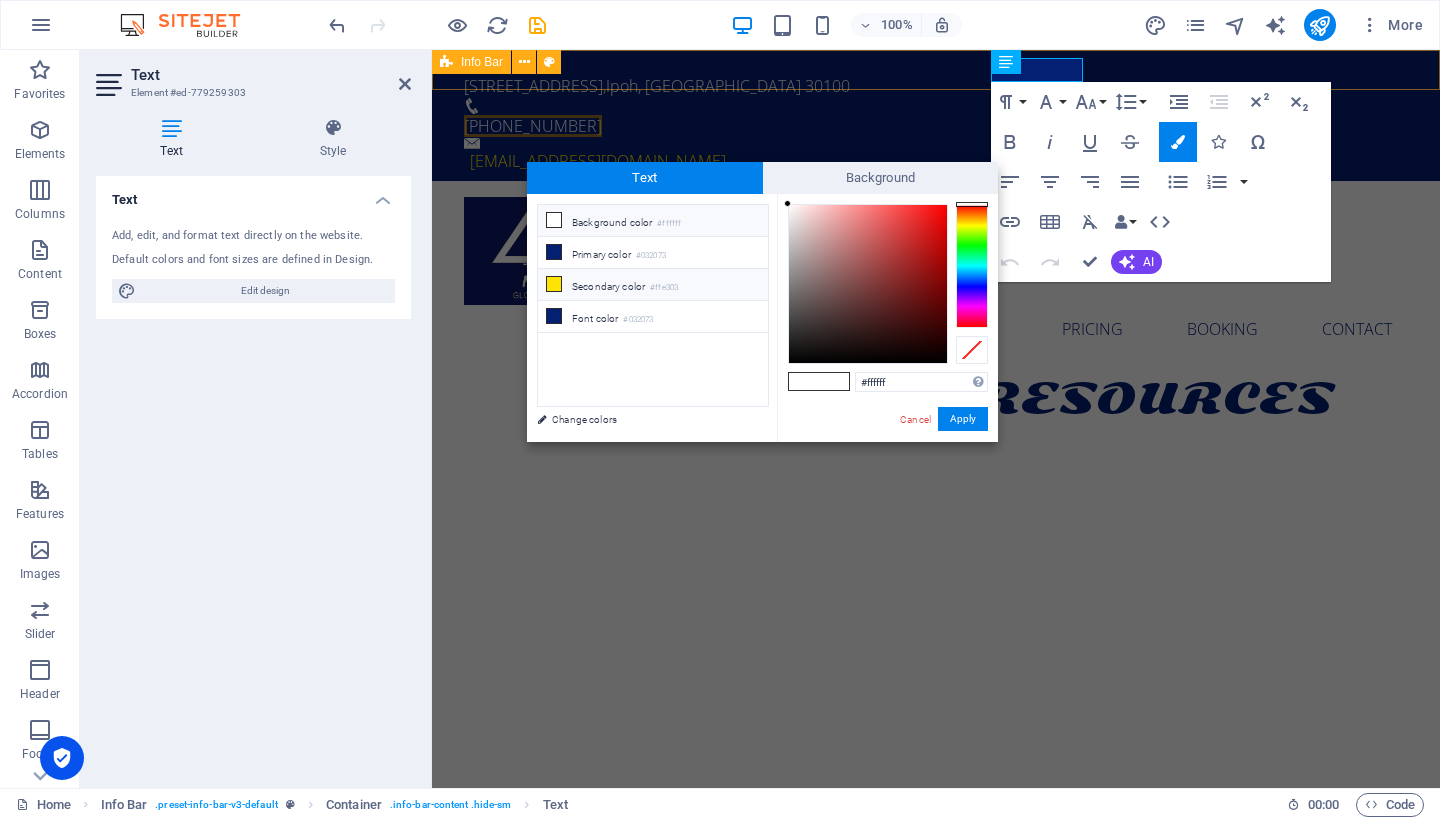 click on "Secondary color
#ffe303" at bounding box center (653, 285) 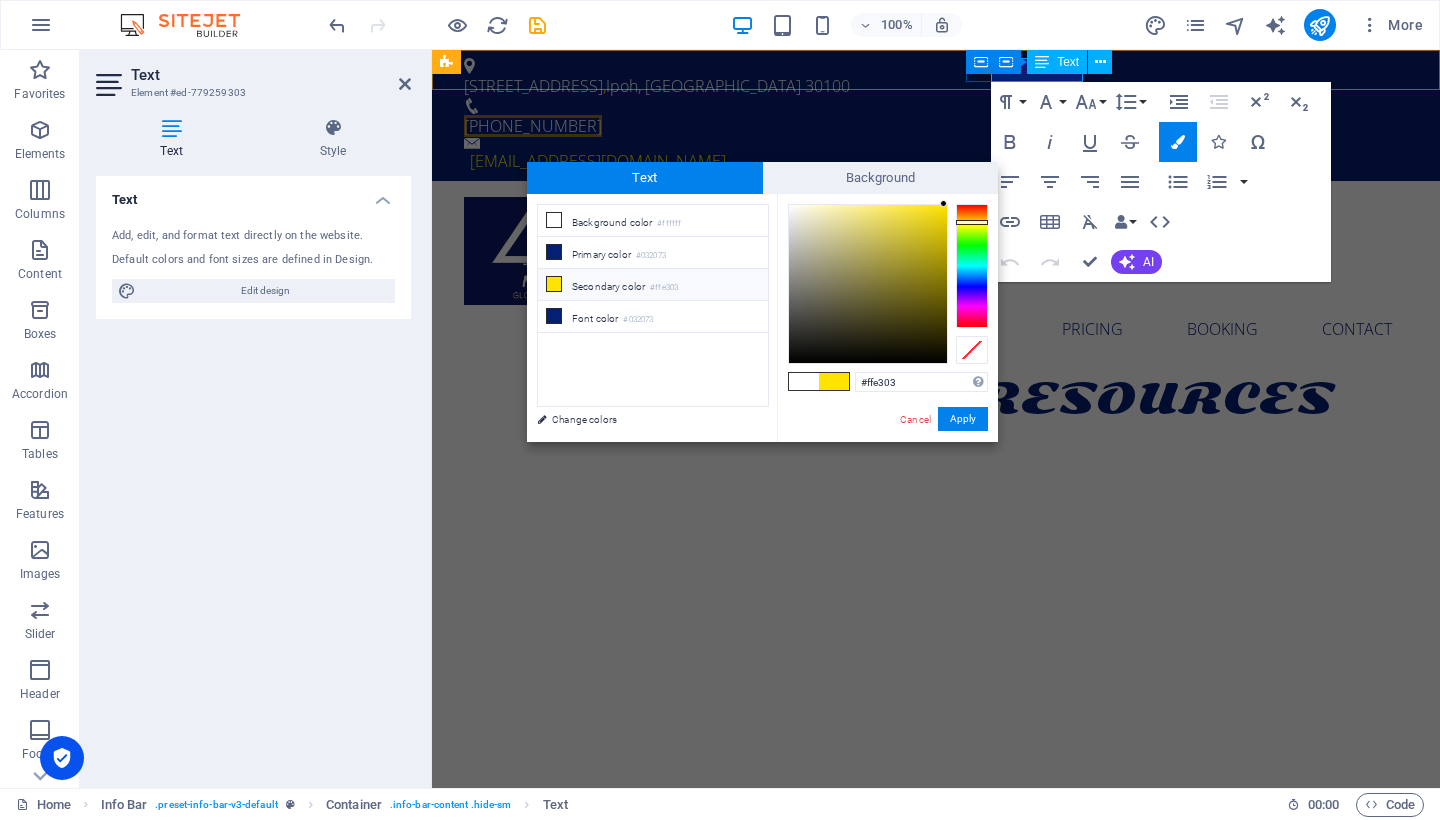 click on "Text" at bounding box center [1057, 62] 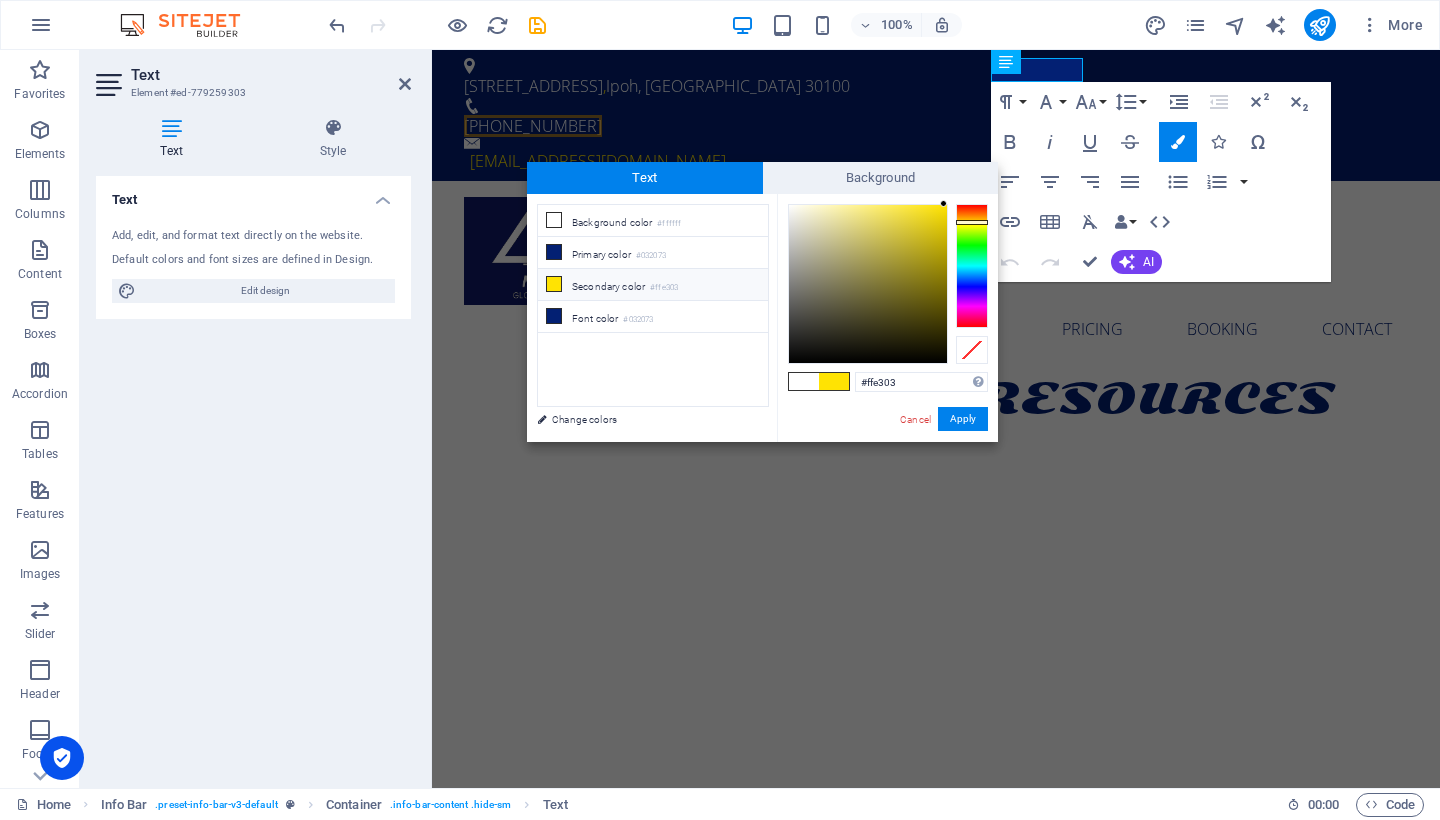 click on "[PHONE_NUMBER]" at bounding box center (533, 126) 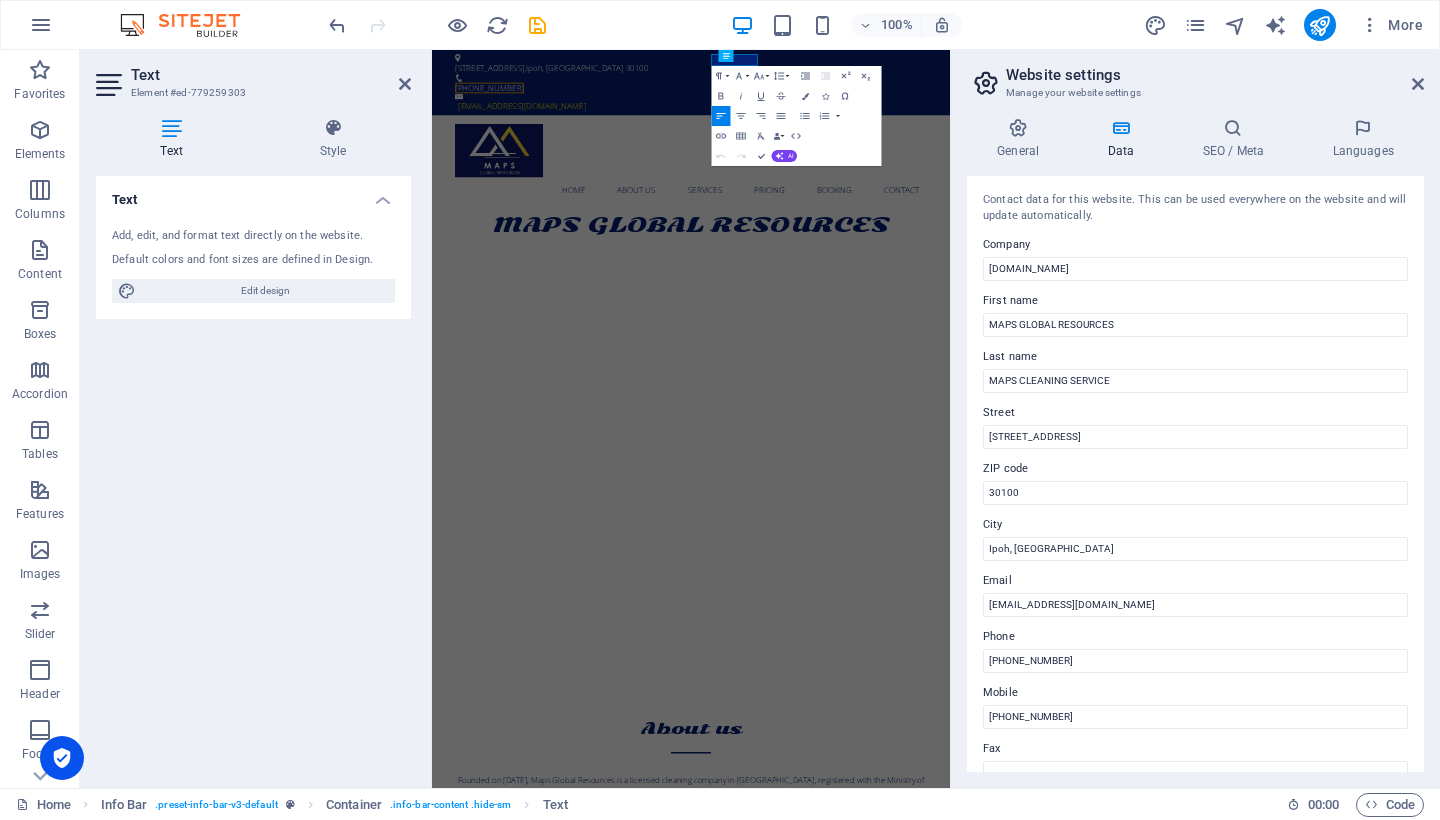 drag, startPoint x: 632, startPoint y: 26, endPoint x: 1064, endPoint y: 76, distance: 434.88388 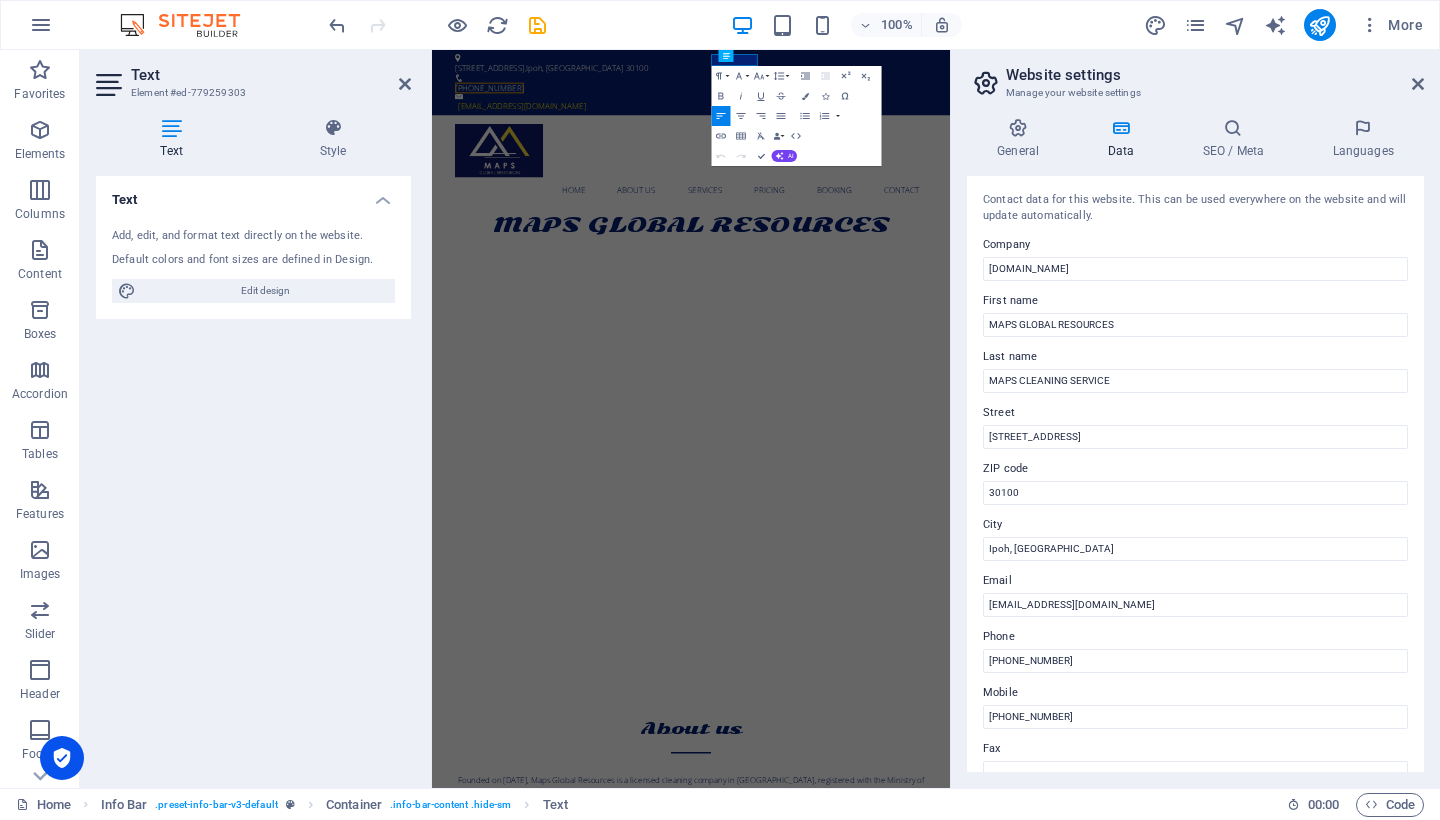 click on "Website settings" at bounding box center [1215, 75] 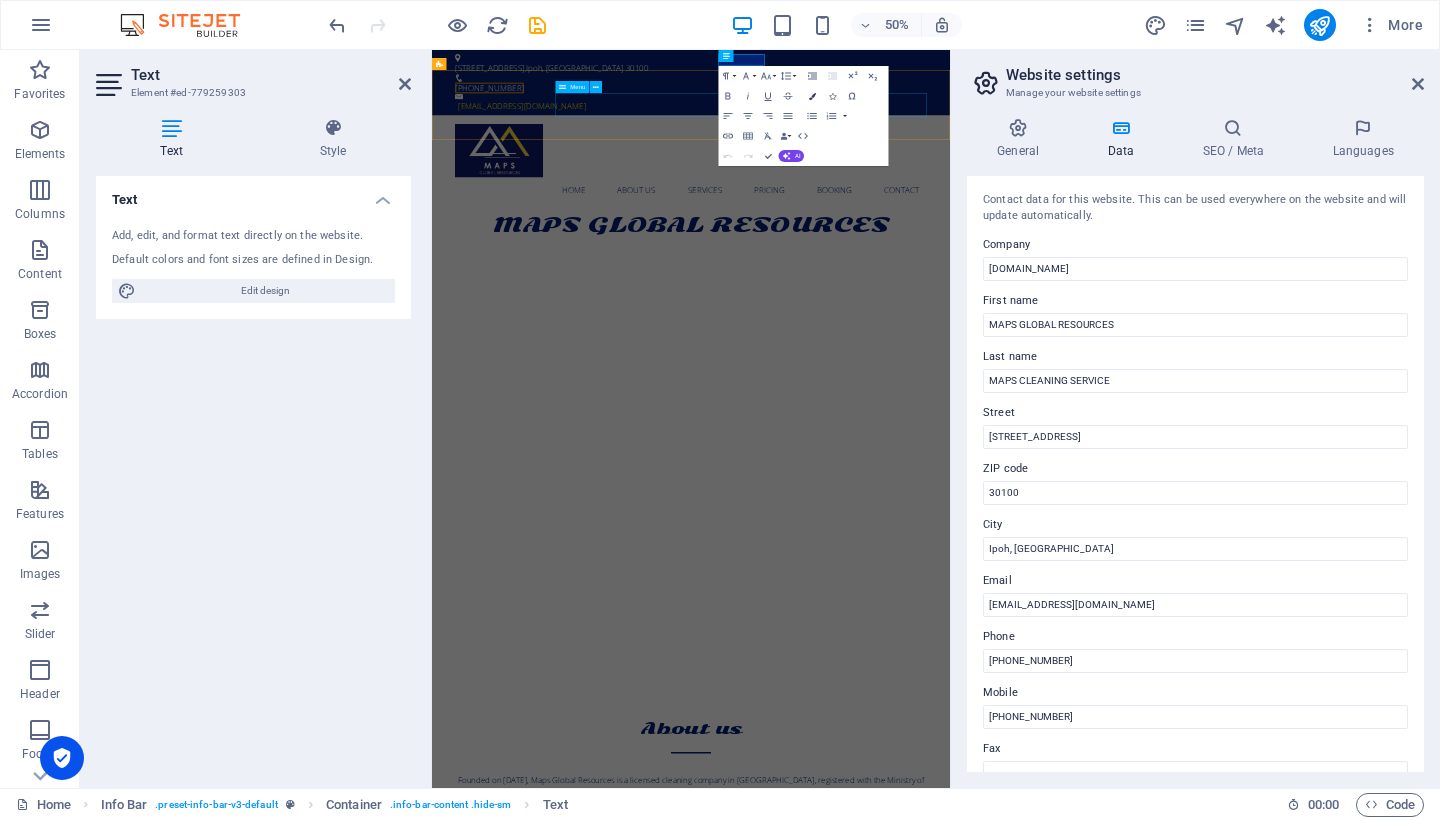 click on "Colors" at bounding box center (812, 96) 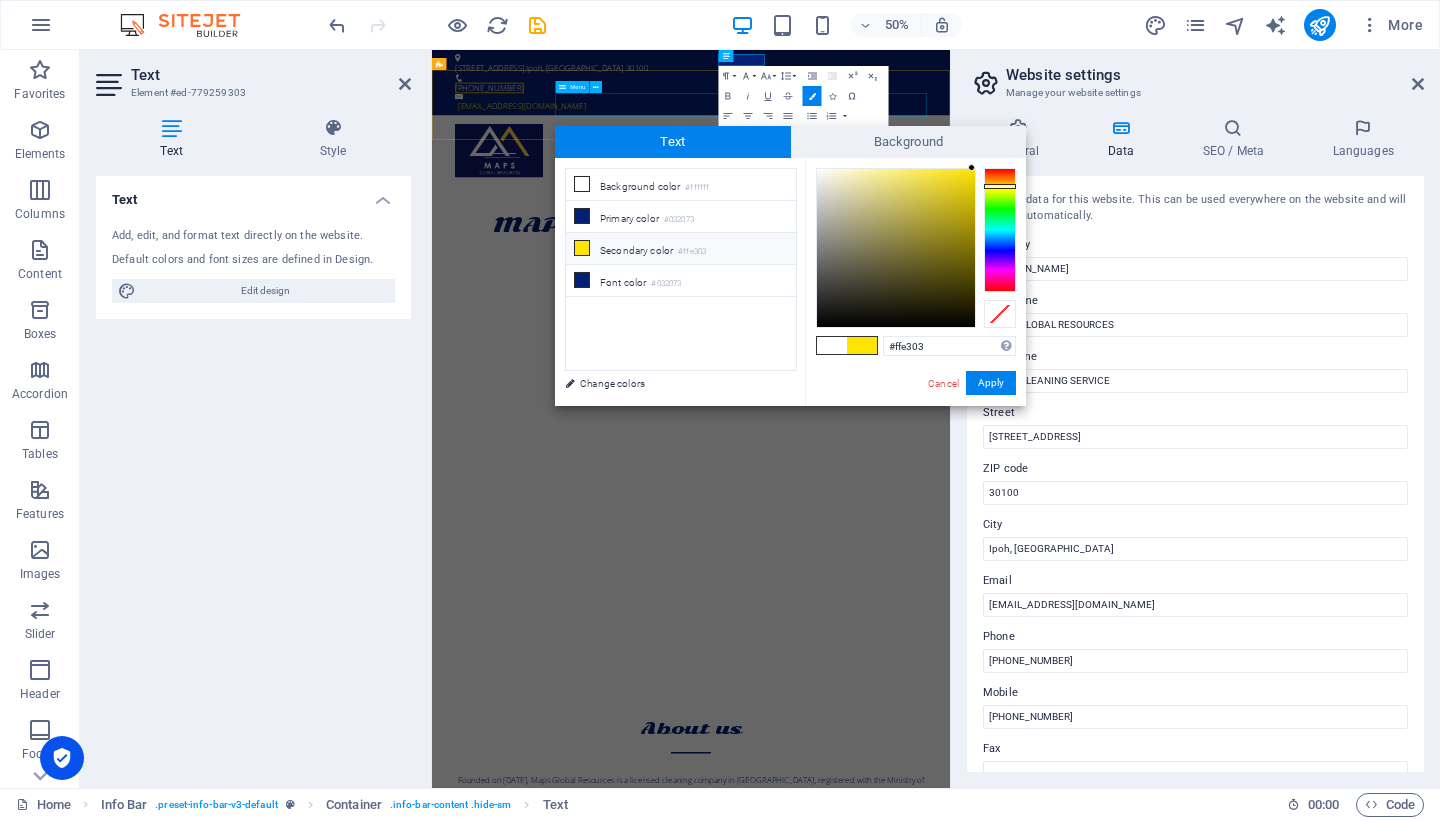click on "Secondary color
#ffe303" at bounding box center [681, 249] 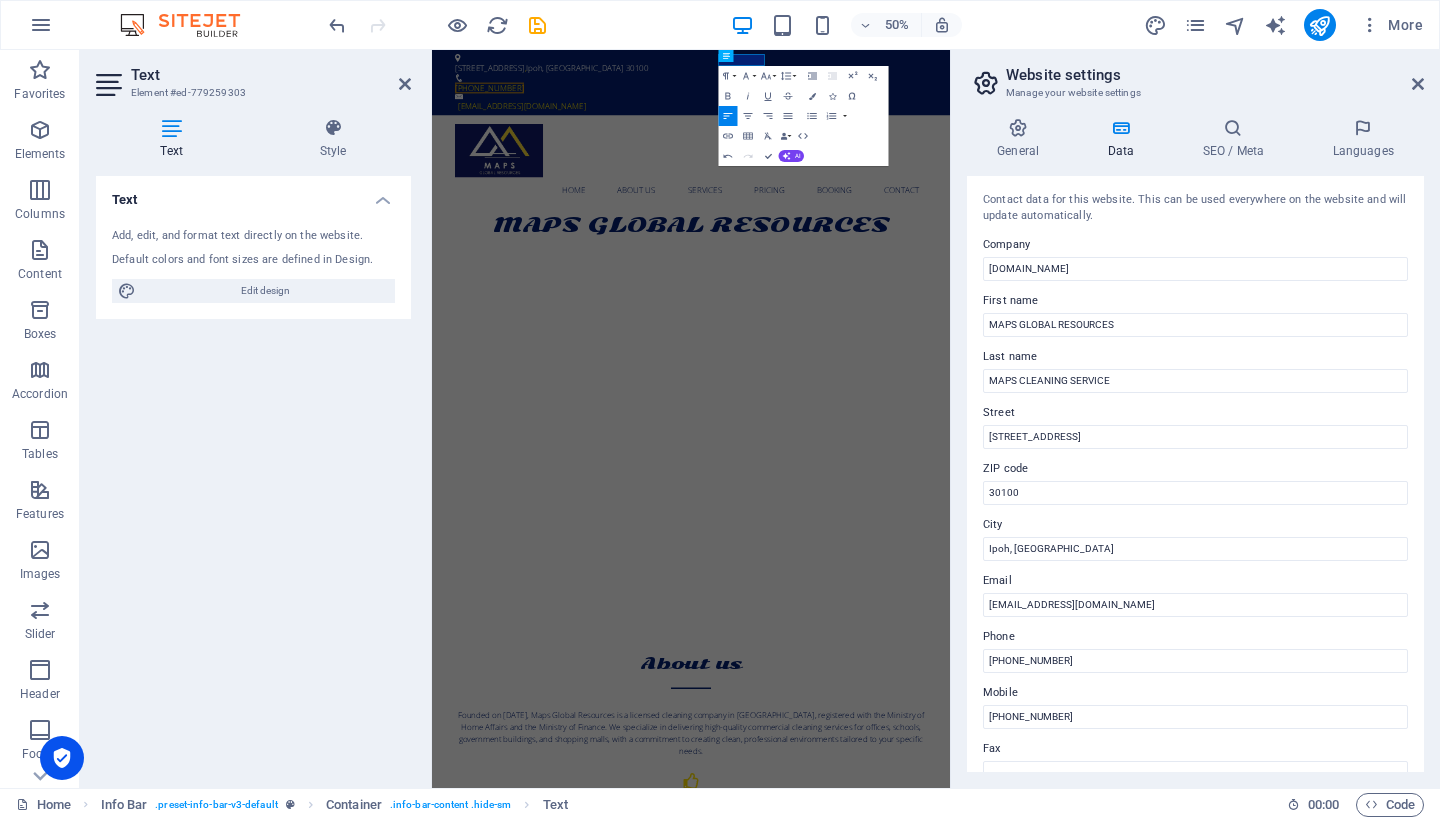 click on "Website settings Manage your website settings" at bounding box center [1197, 76] 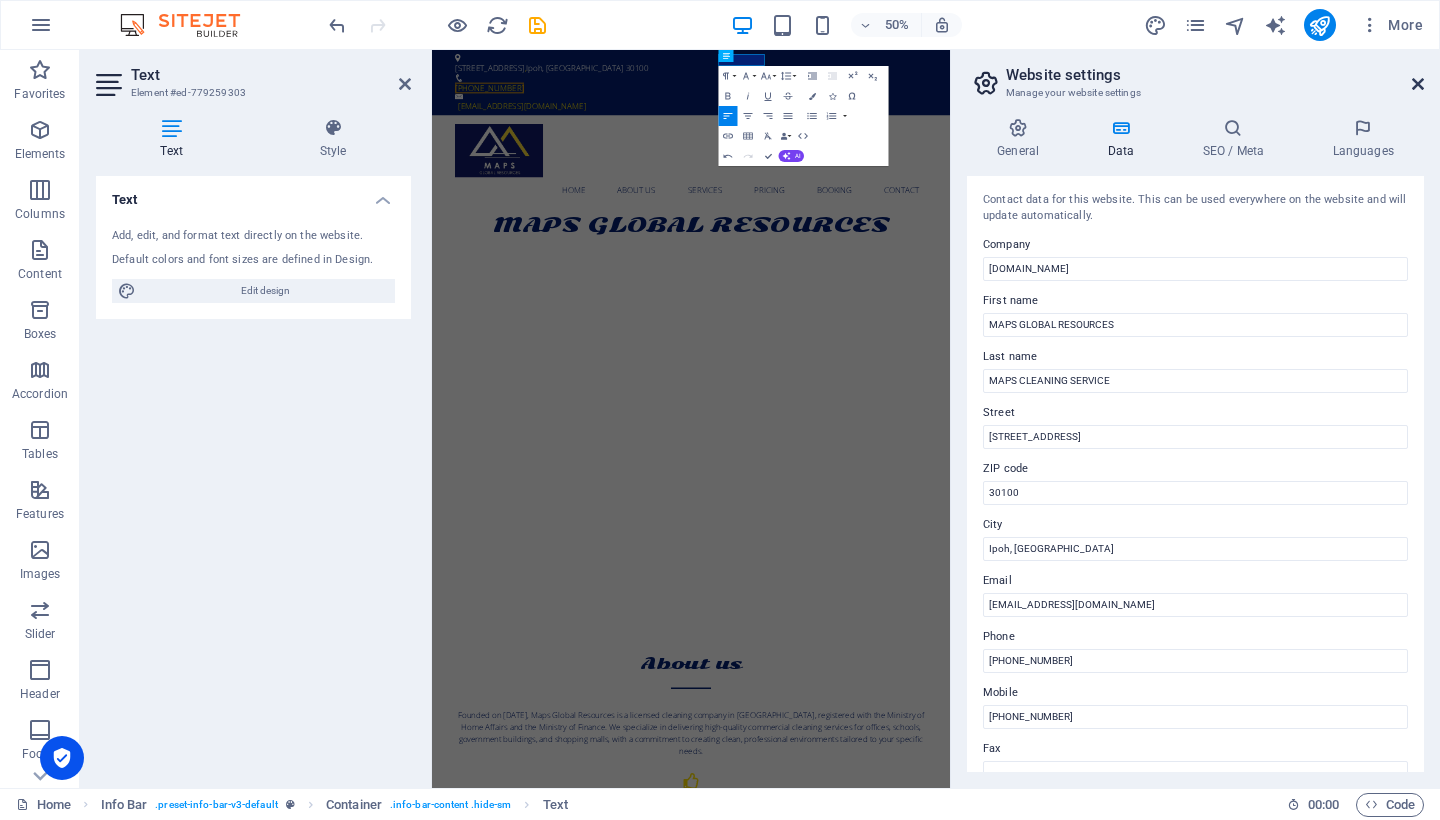 drag, startPoint x: 1427, startPoint y: 83, endPoint x: 1416, endPoint y: 86, distance: 11.401754 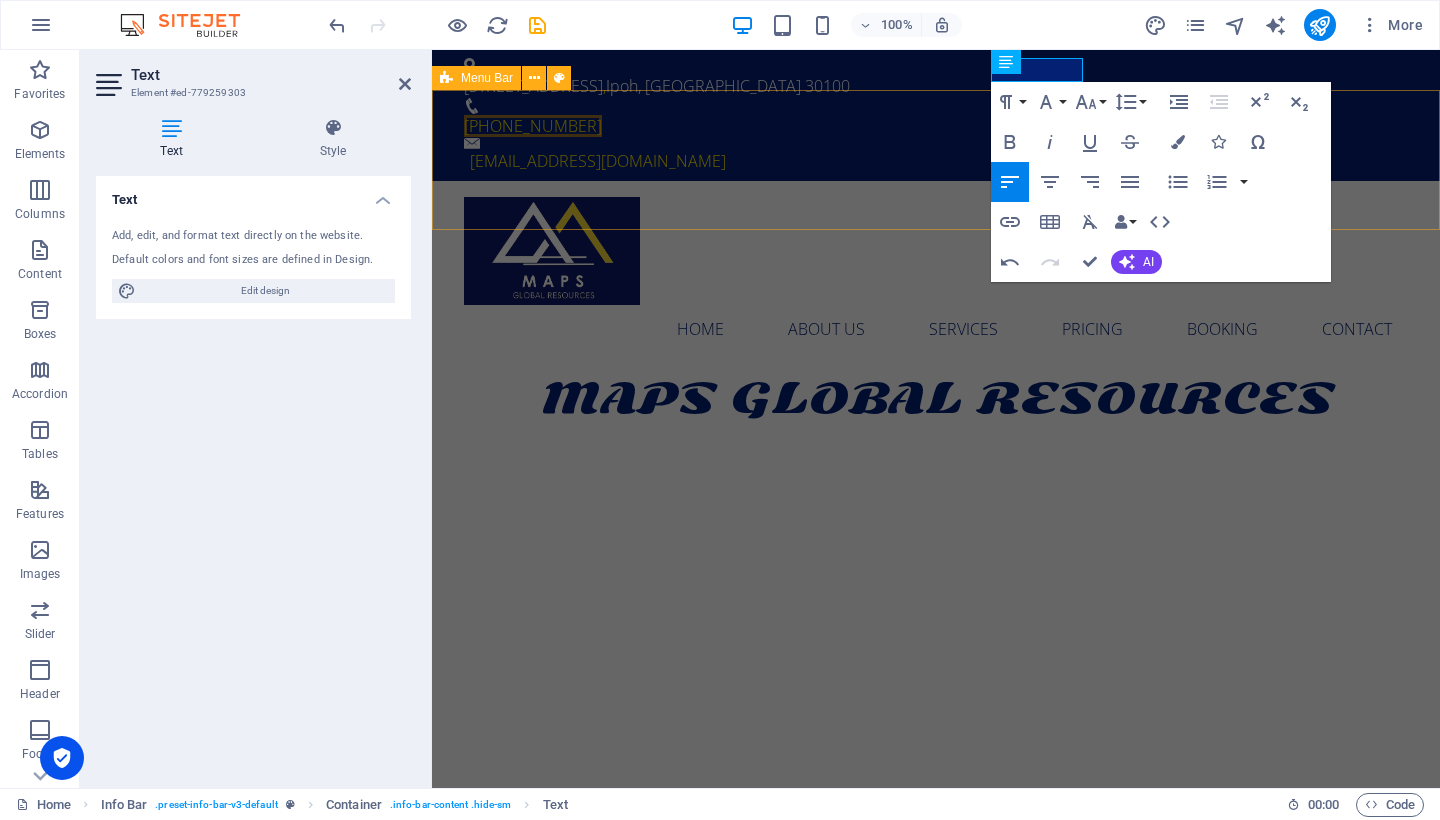 click on "Home About us Services Pricing Booking Contact" at bounding box center [936, 275] 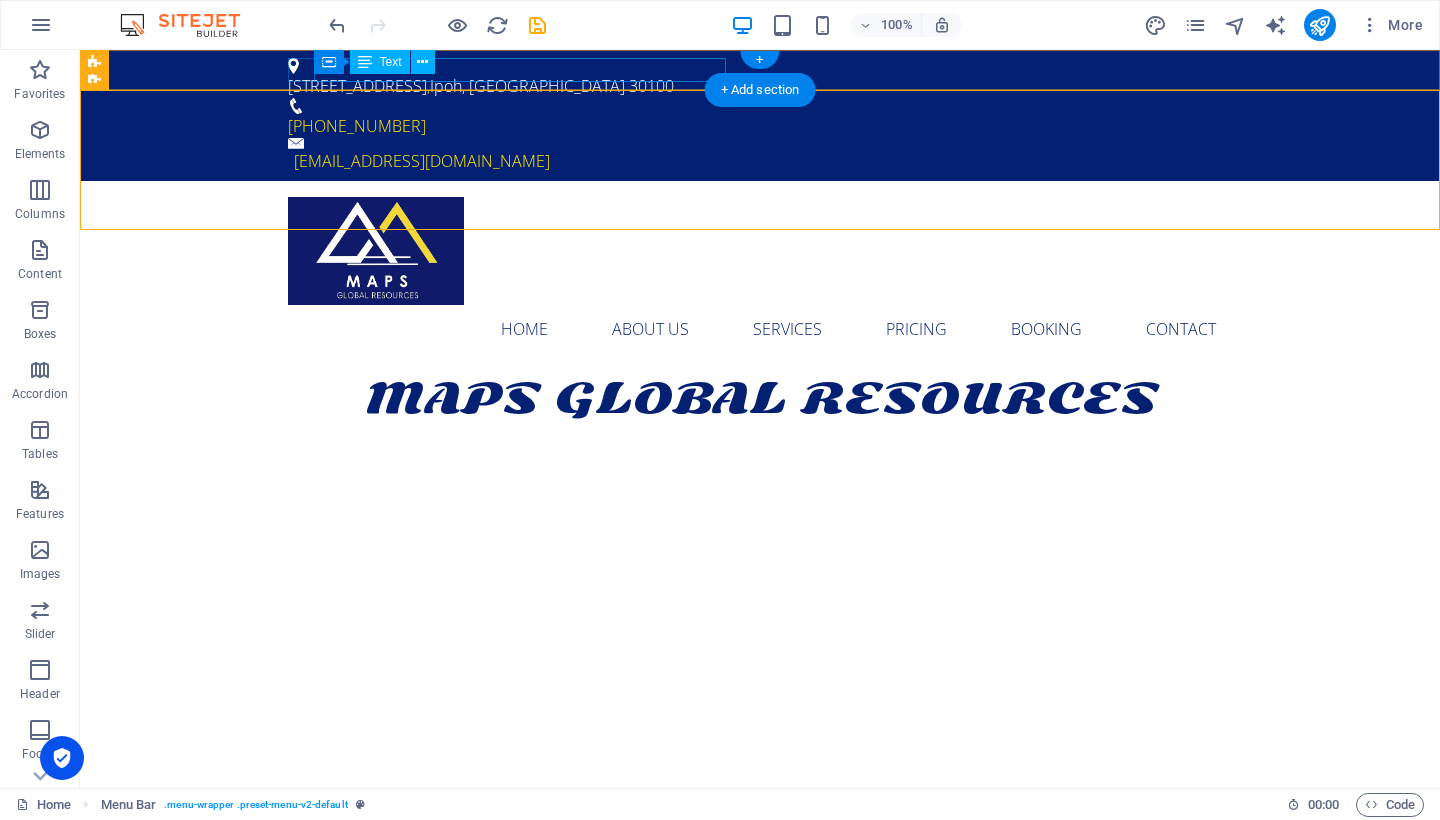 click on "Ipoh, [GEOGRAPHIC_DATA]" at bounding box center [527, 86] 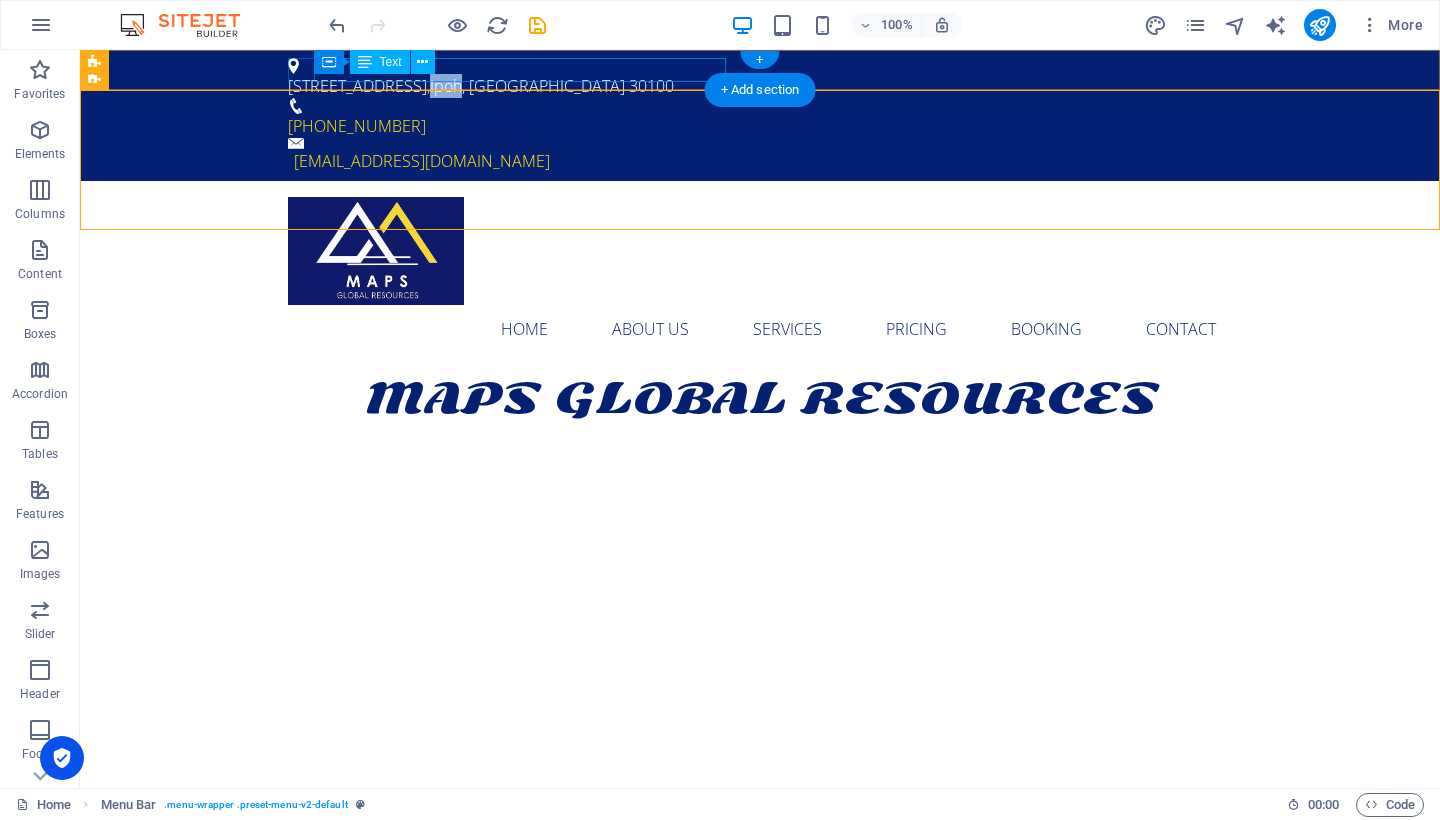 click on "Ipoh, [GEOGRAPHIC_DATA]" at bounding box center [527, 86] 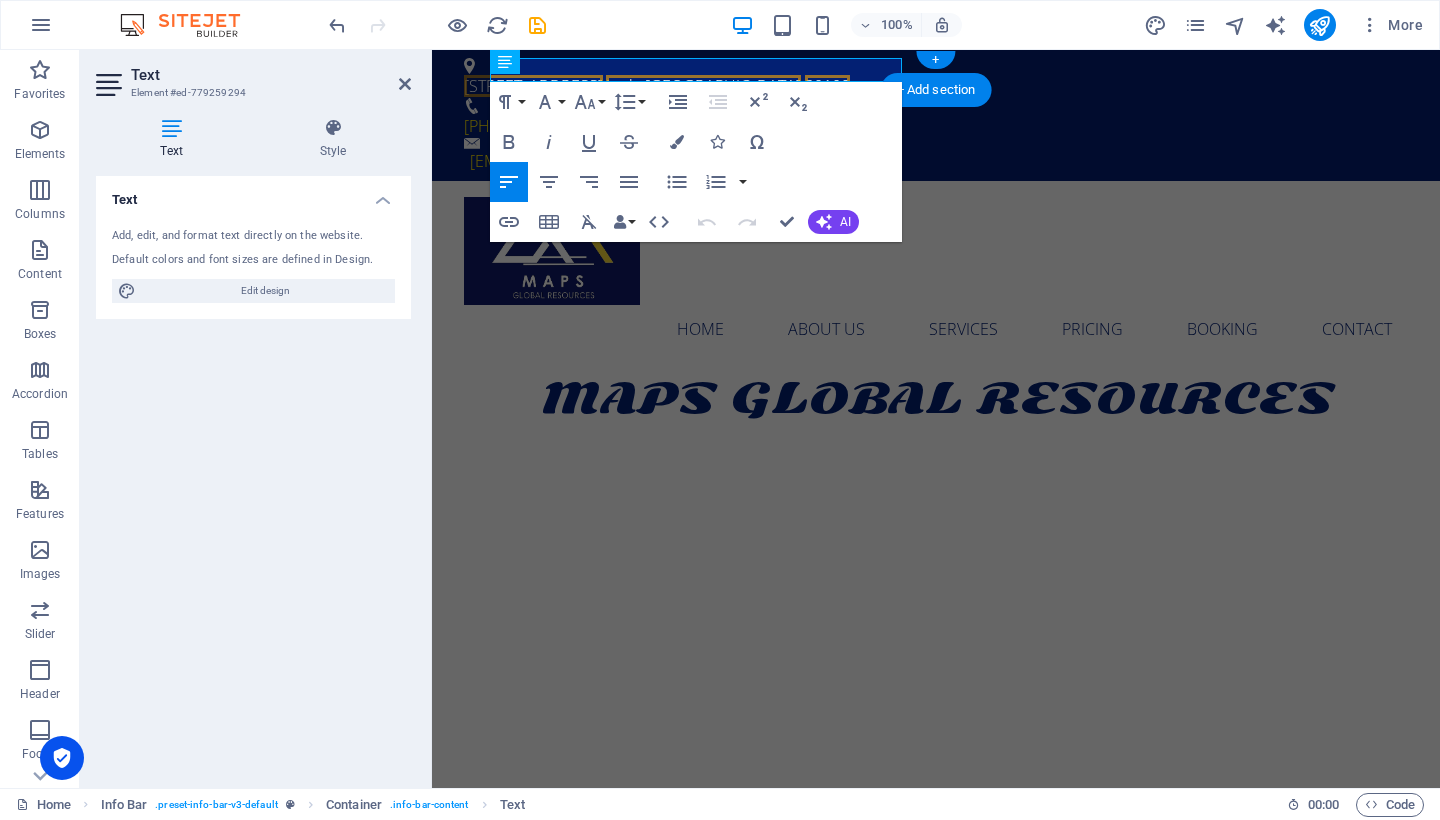click on "," at bounding box center [604, 86] 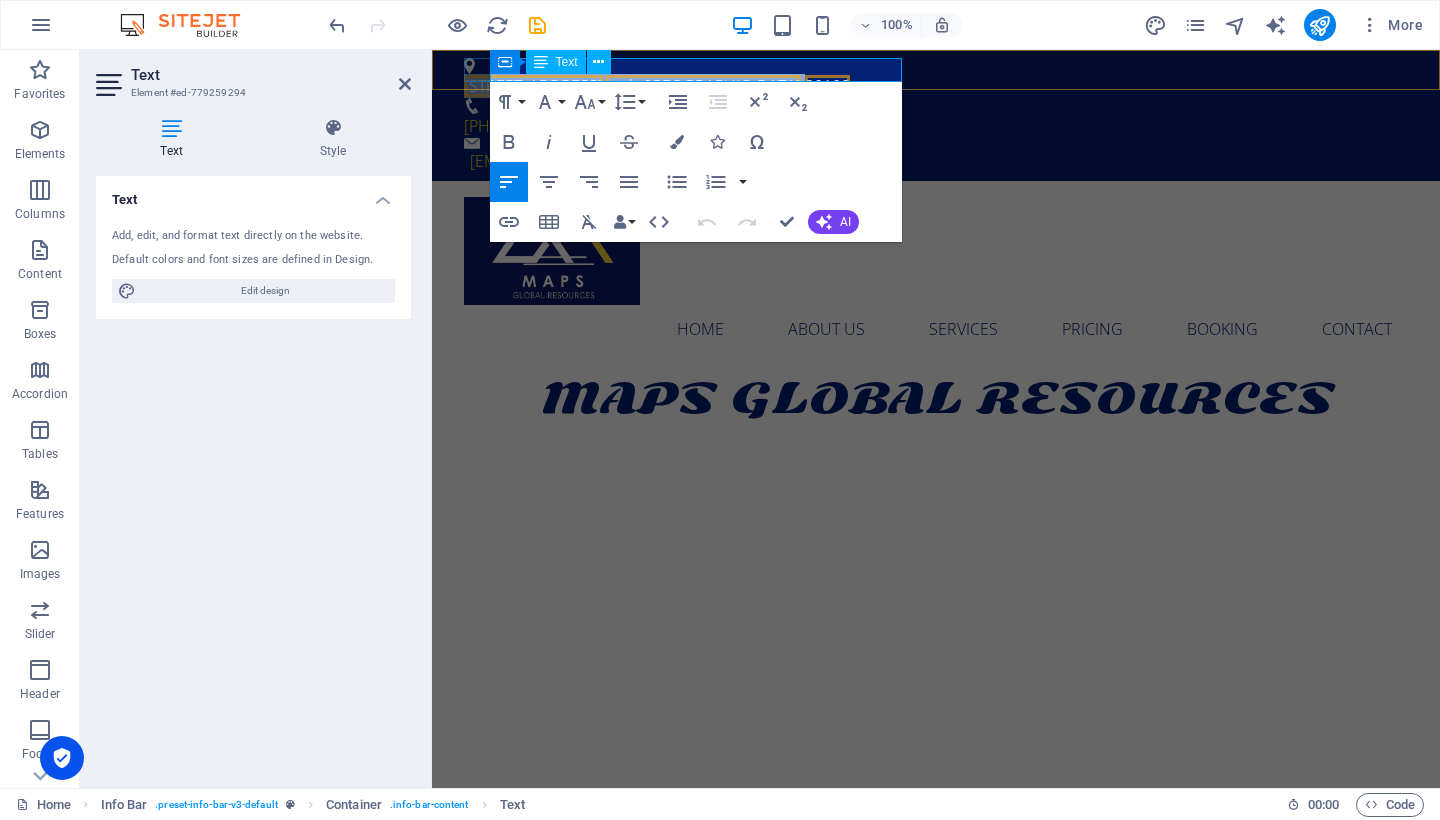 drag, startPoint x: 899, startPoint y: 66, endPoint x: 489, endPoint y: 69, distance: 410.011 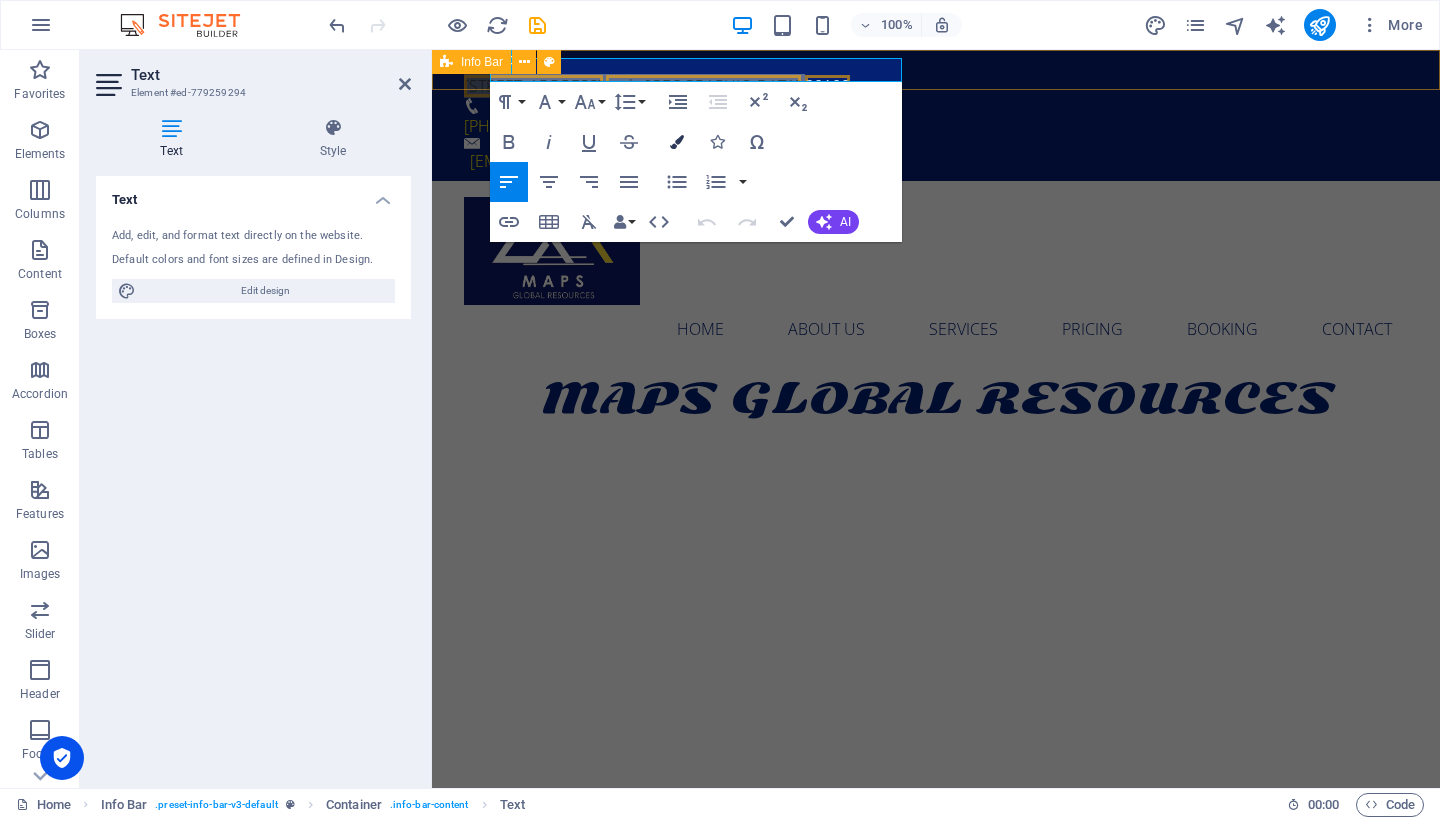 click on "Colors" at bounding box center [677, 142] 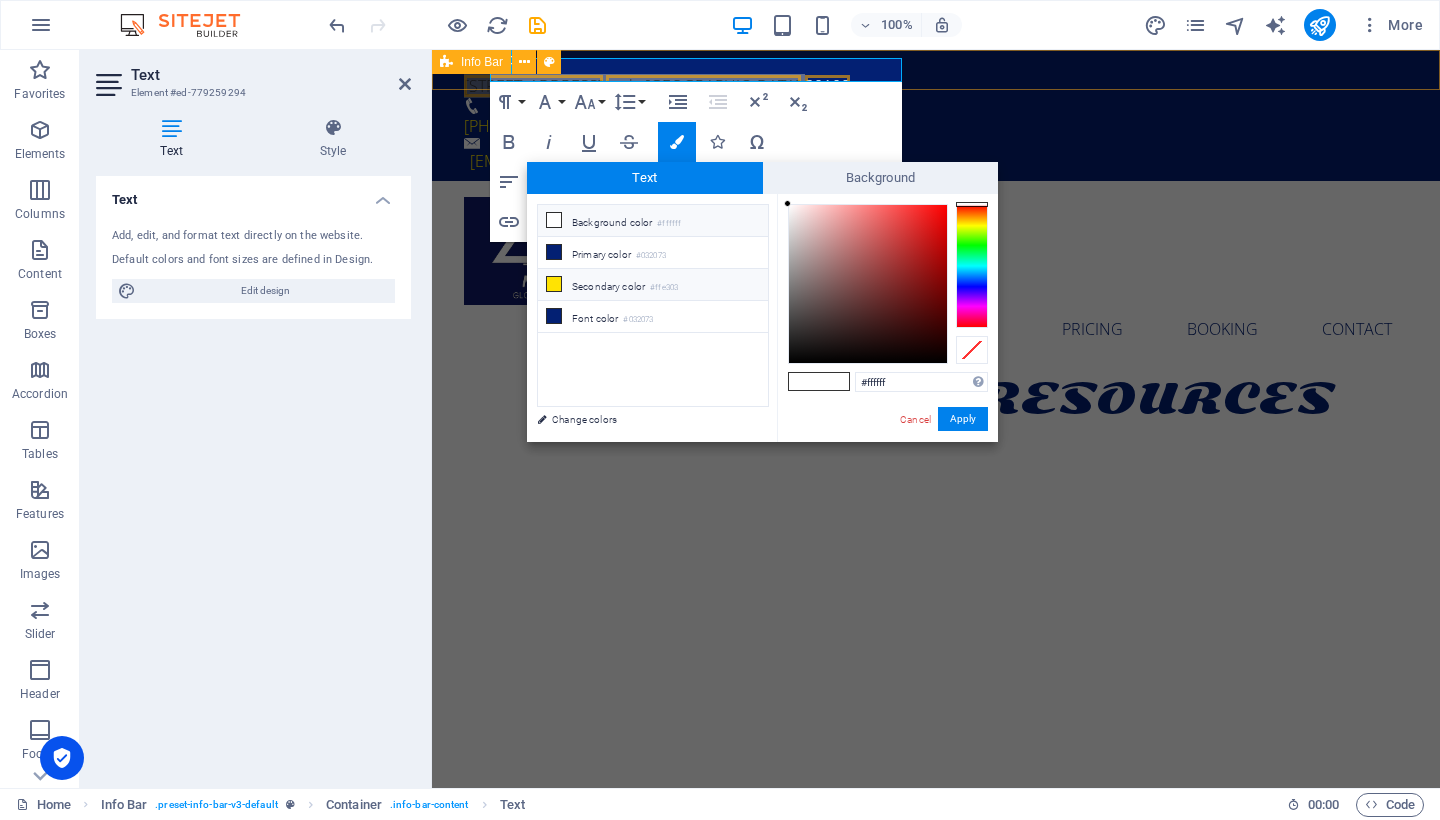 click on "Secondary color
#ffe303" at bounding box center (653, 285) 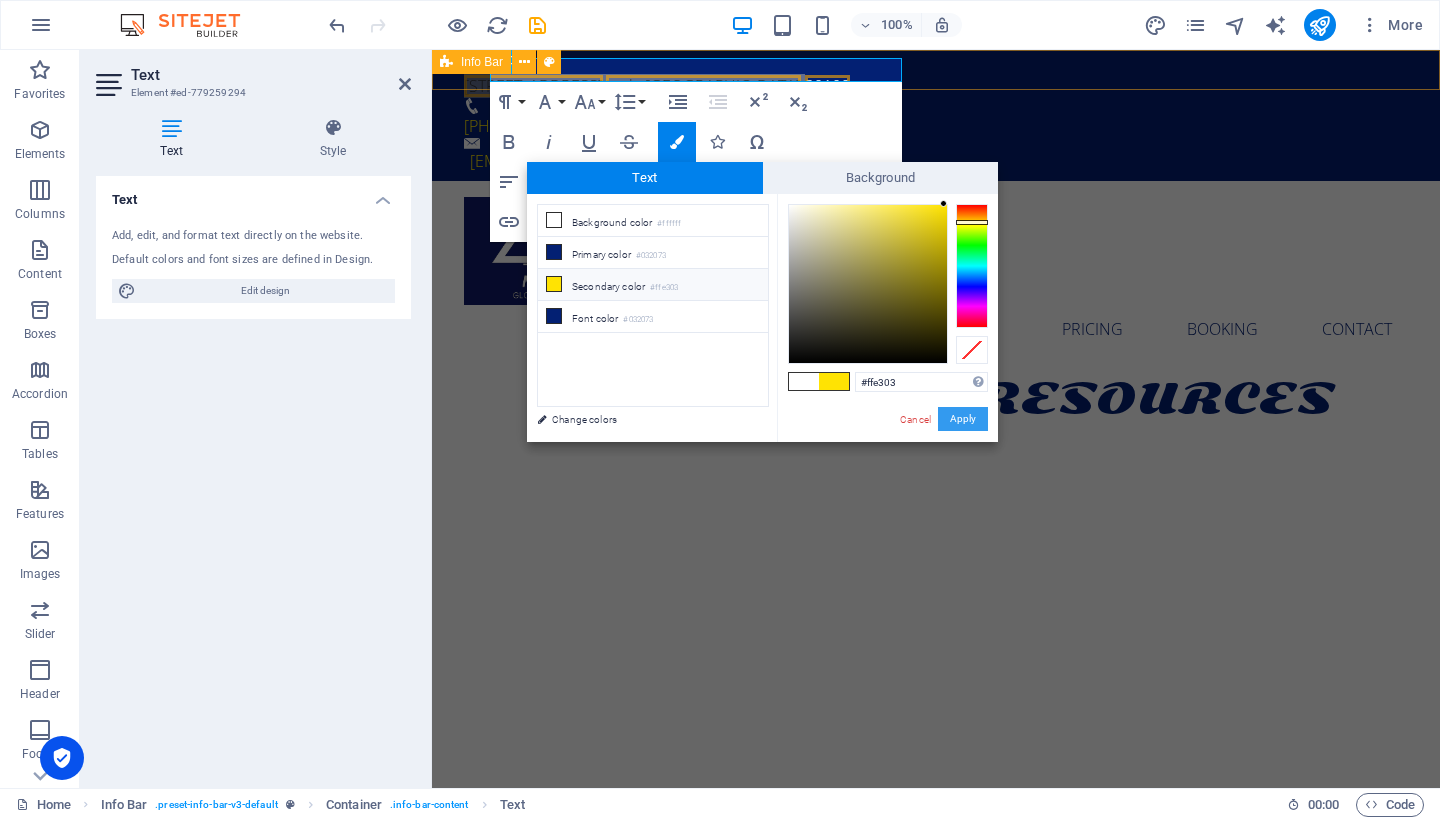 drag, startPoint x: 948, startPoint y: 417, endPoint x: 514, endPoint y: 366, distance: 436.98627 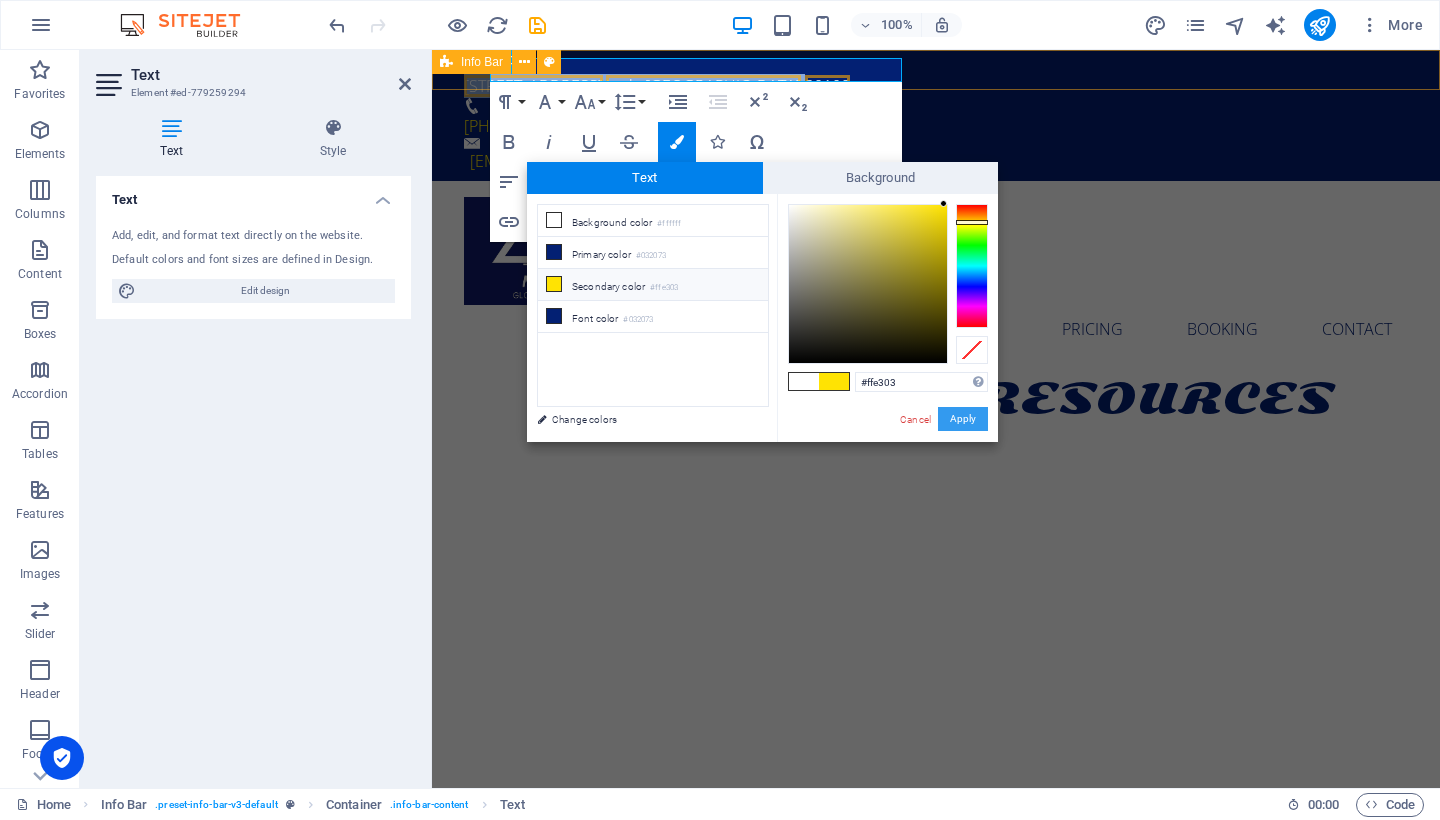 click on "Apply" at bounding box center (963, 419) 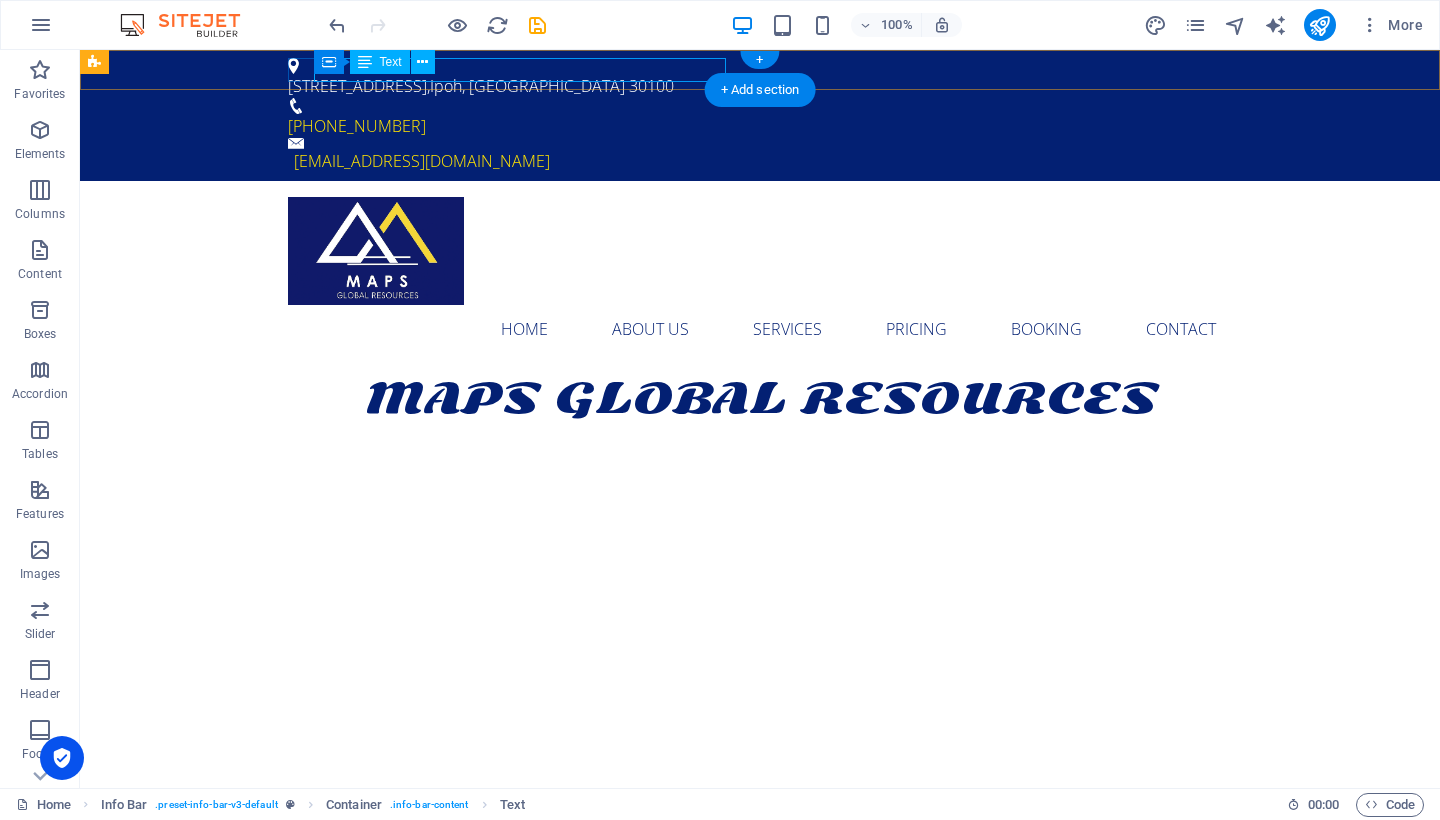 click on "Ipoh, [GEOGRAPHIC_DATA]" at bounding box center [527, 86] 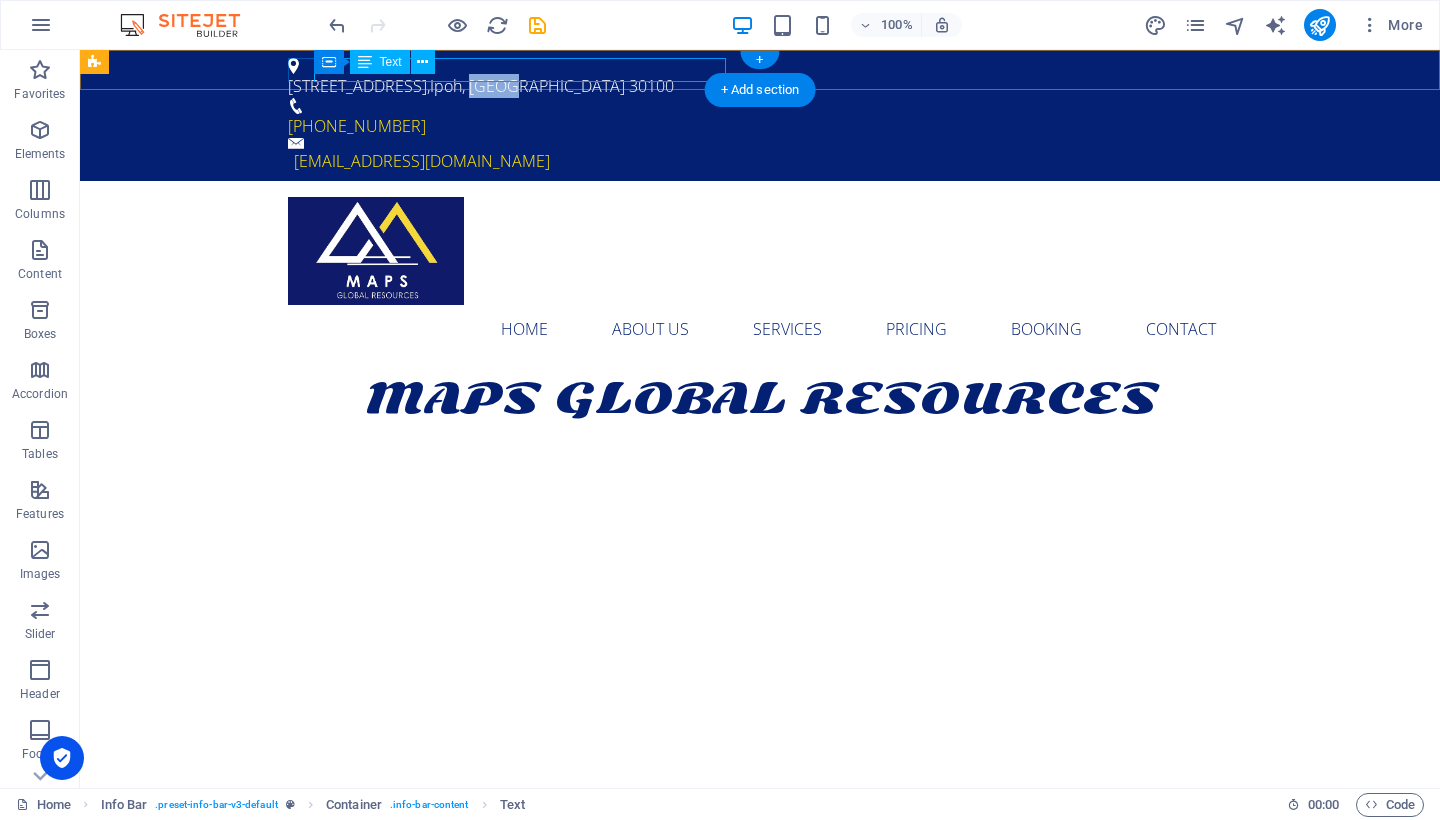 click on "Ipoh, [GEOGRAPHIC_DATA]" at bounding box center [527, 86] 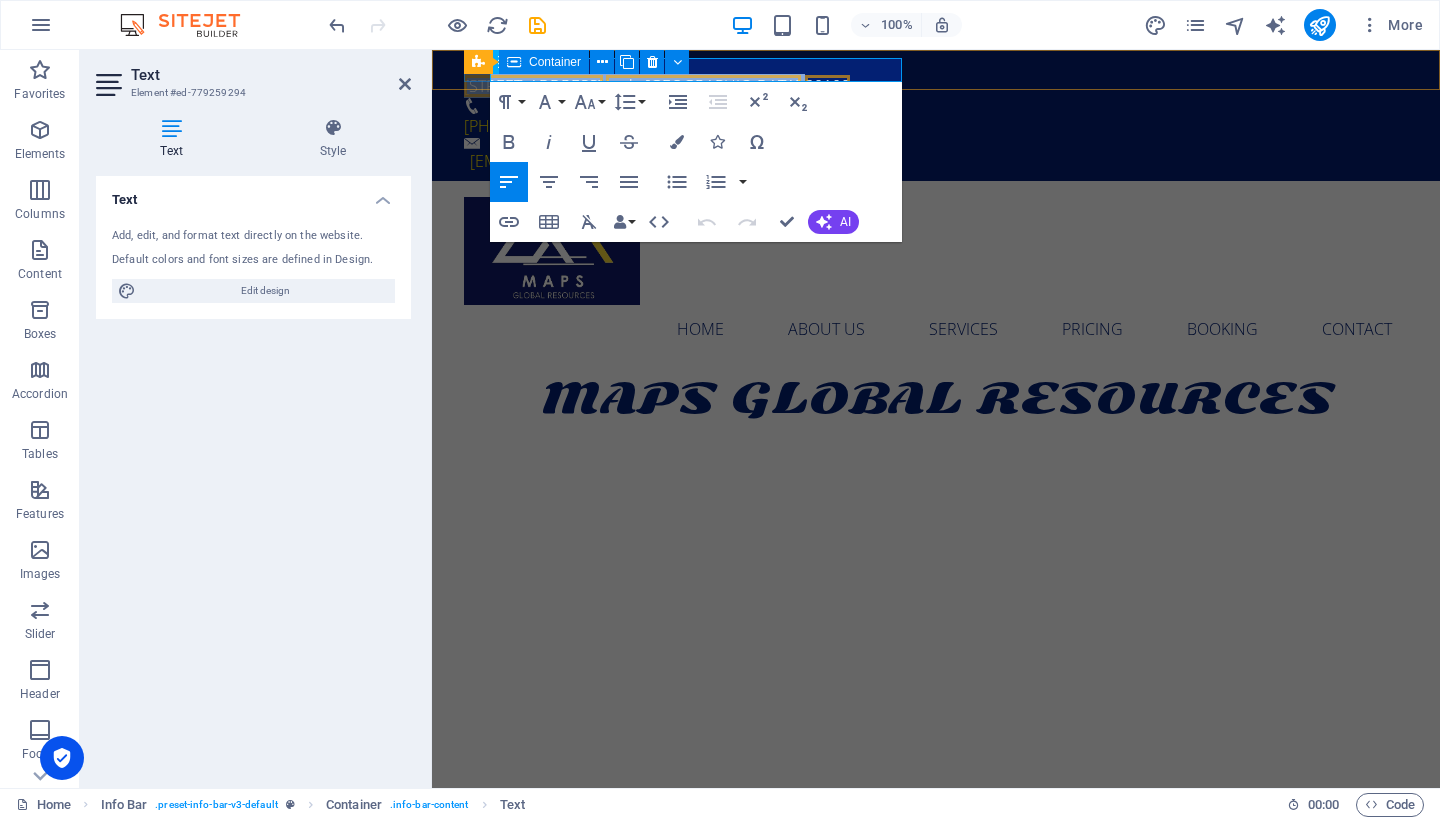 drag, startPoint x: 898, startPoint y: 67, endPoint x: 492, endPoint y: 82, distance: 406.277 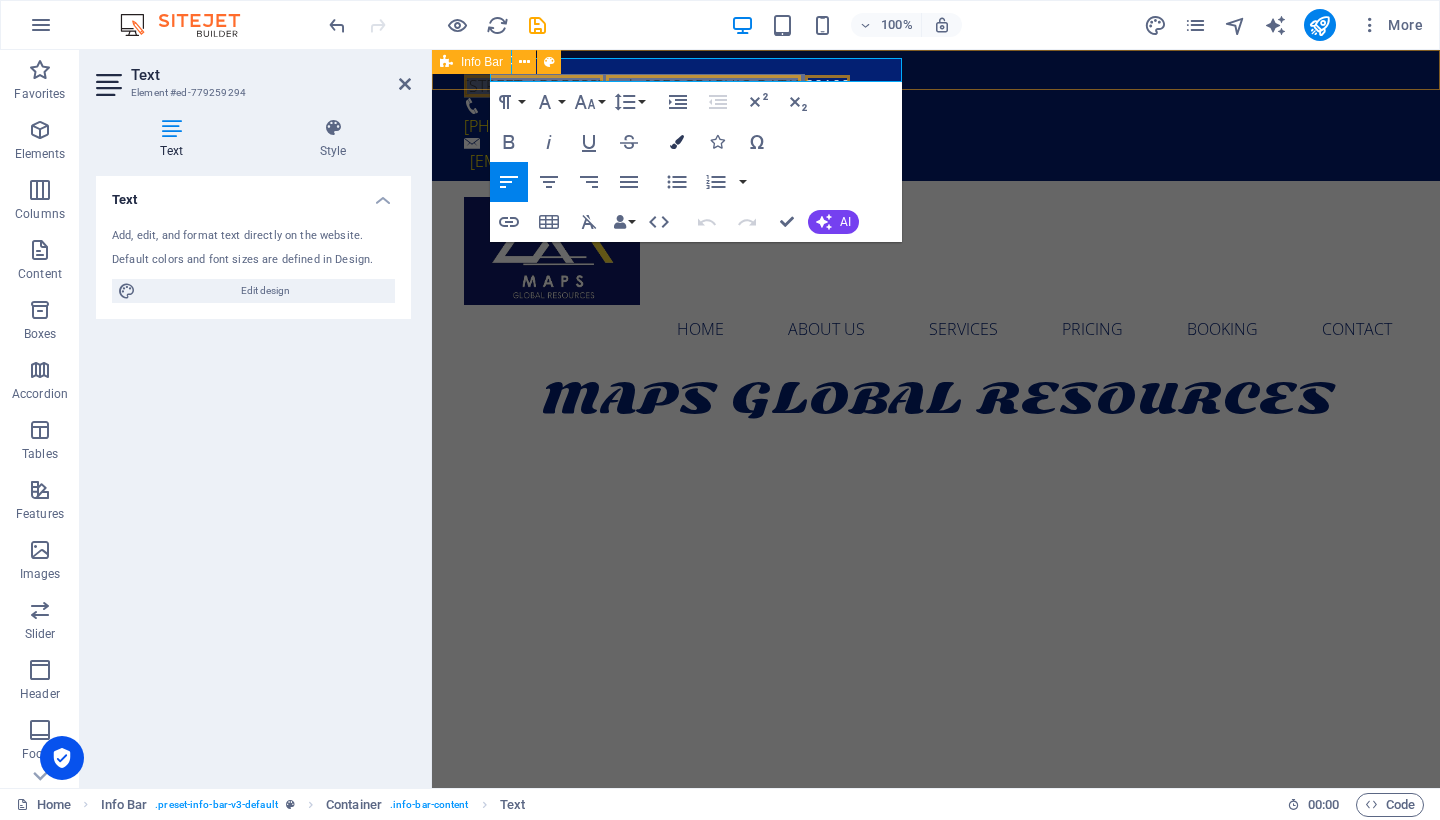 click at bounding box center (677, 142) 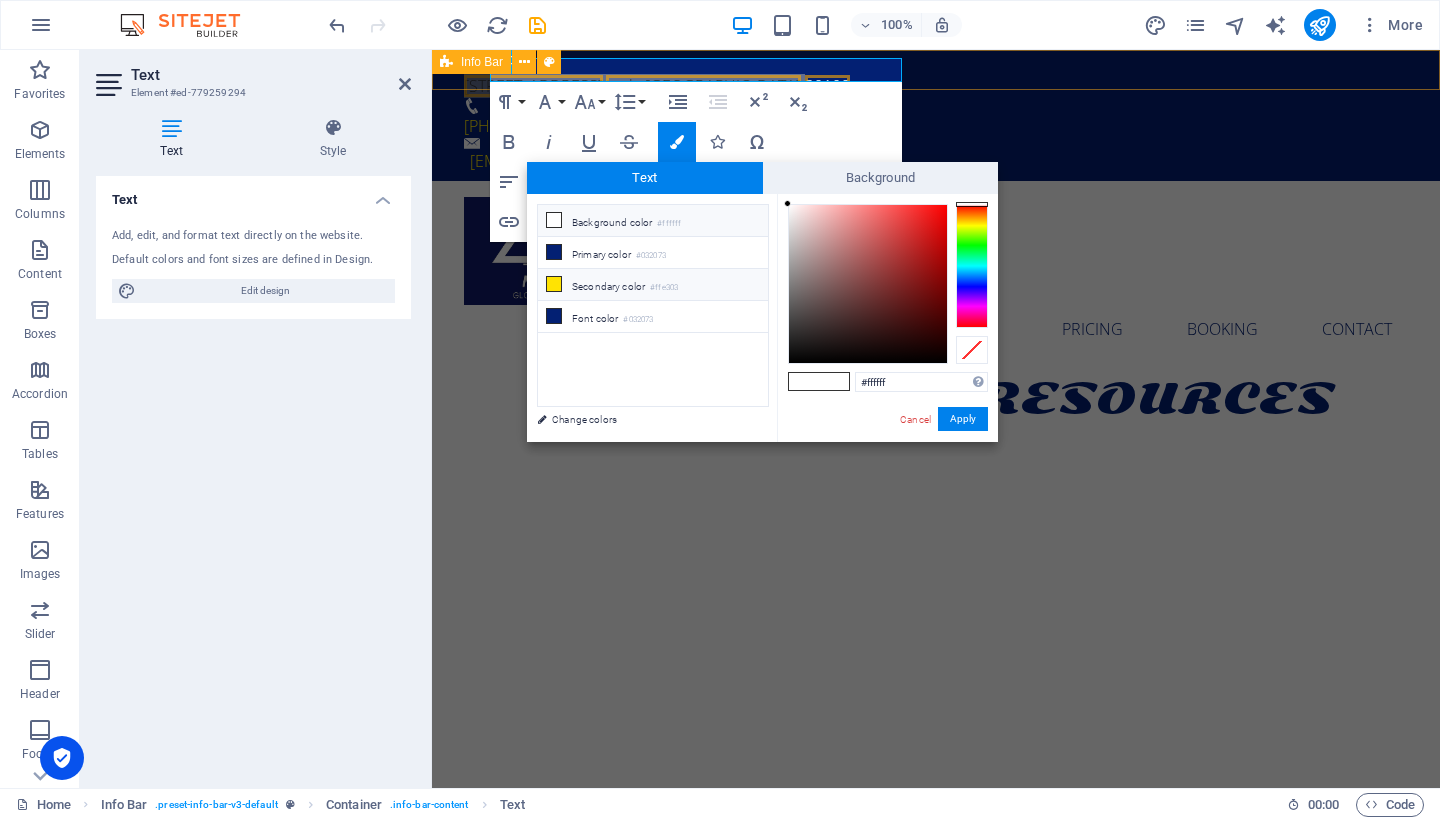 click on "Secondary color
#ffe303" at bounding box center [653, 285] 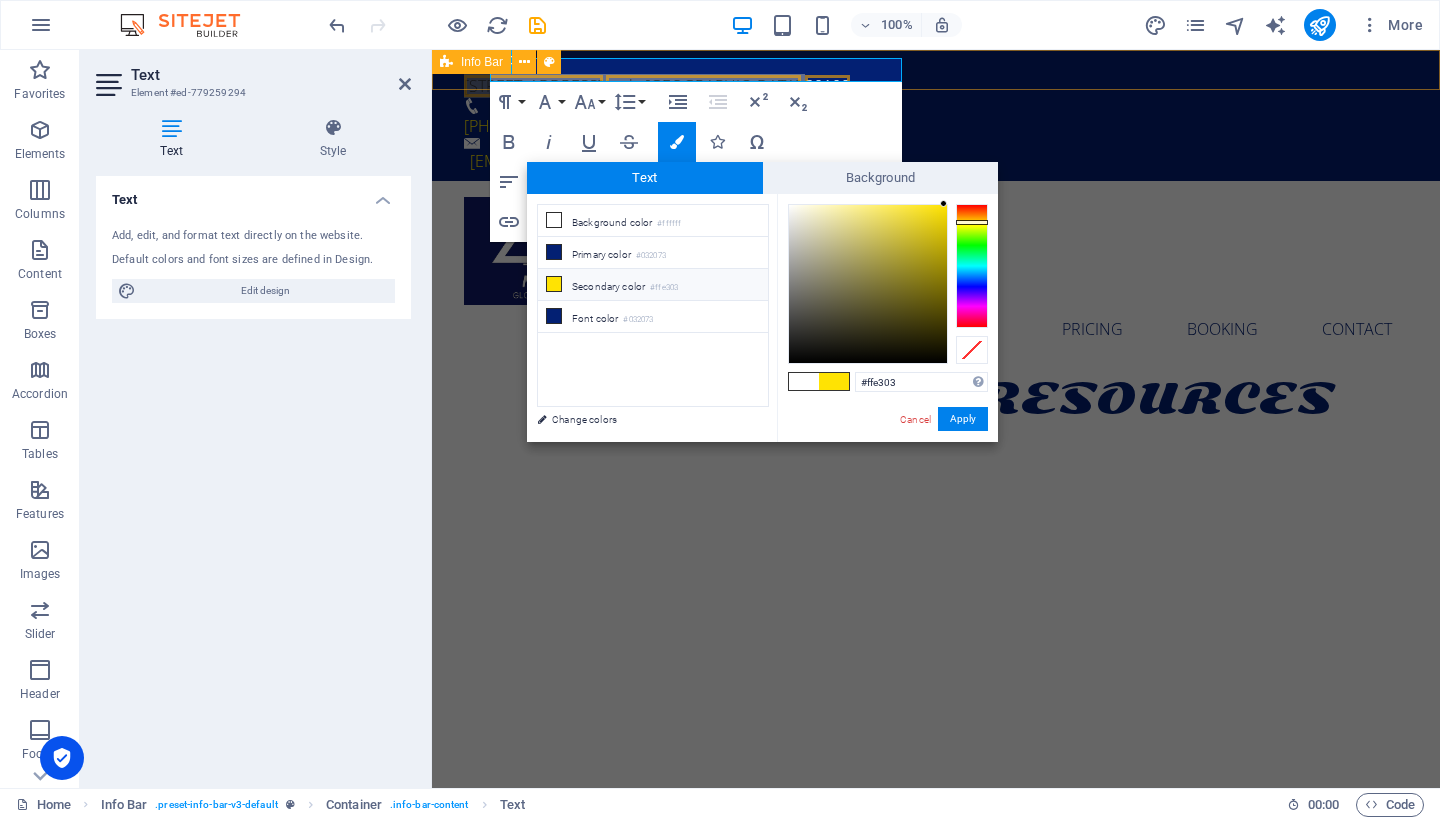 click on "#ffe303 Supported formats #0852ed rgb(8, 82, 237) rgba(8, 82, 237, 90%) hsv(221,97,93) hsl(221, 93%, 48%) Cancel Apply" at bounding box center [887, 463] 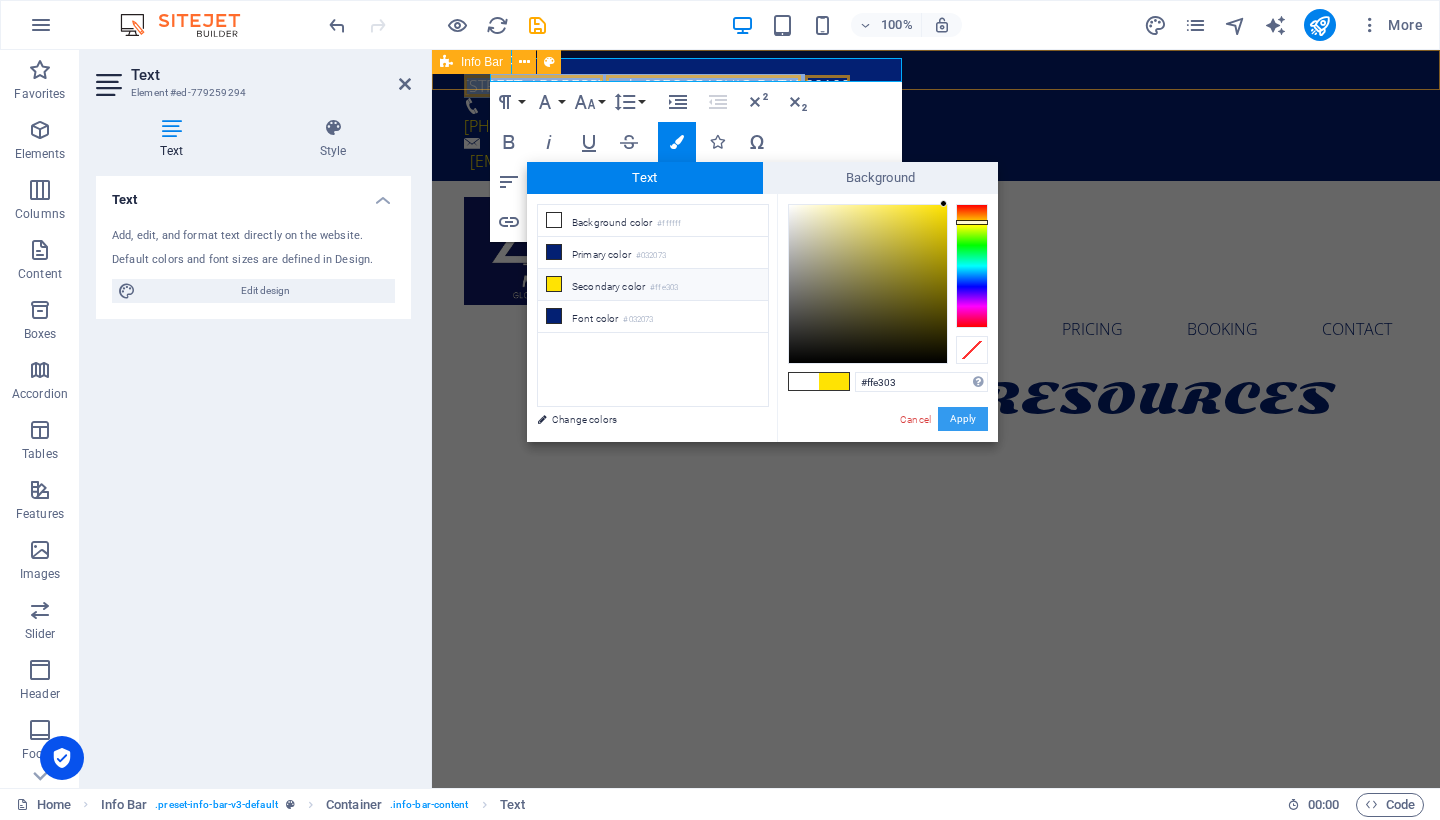 click on "Apply" at bounding box center (963, 419) 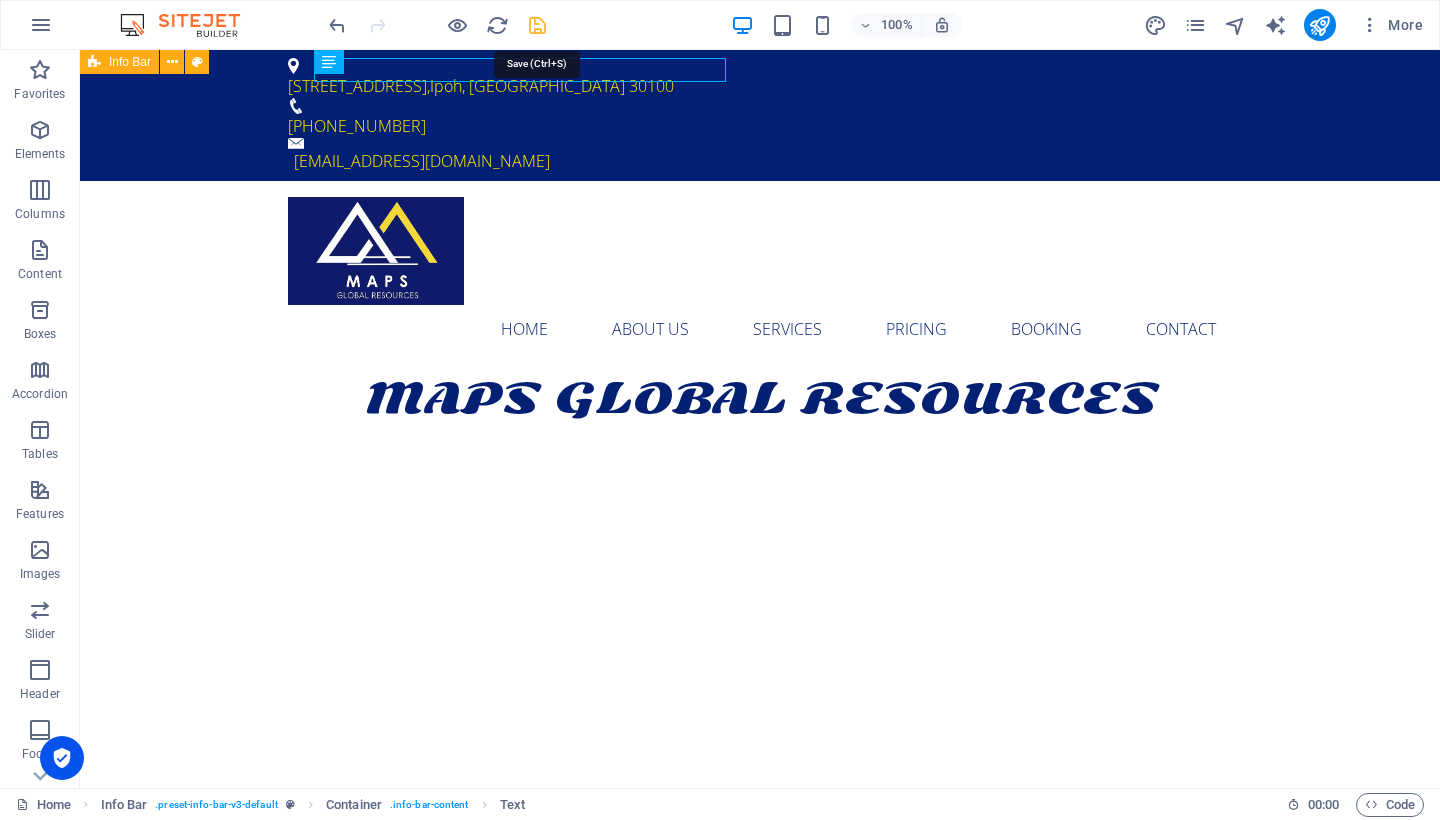 click at bounding box center (537, 25) 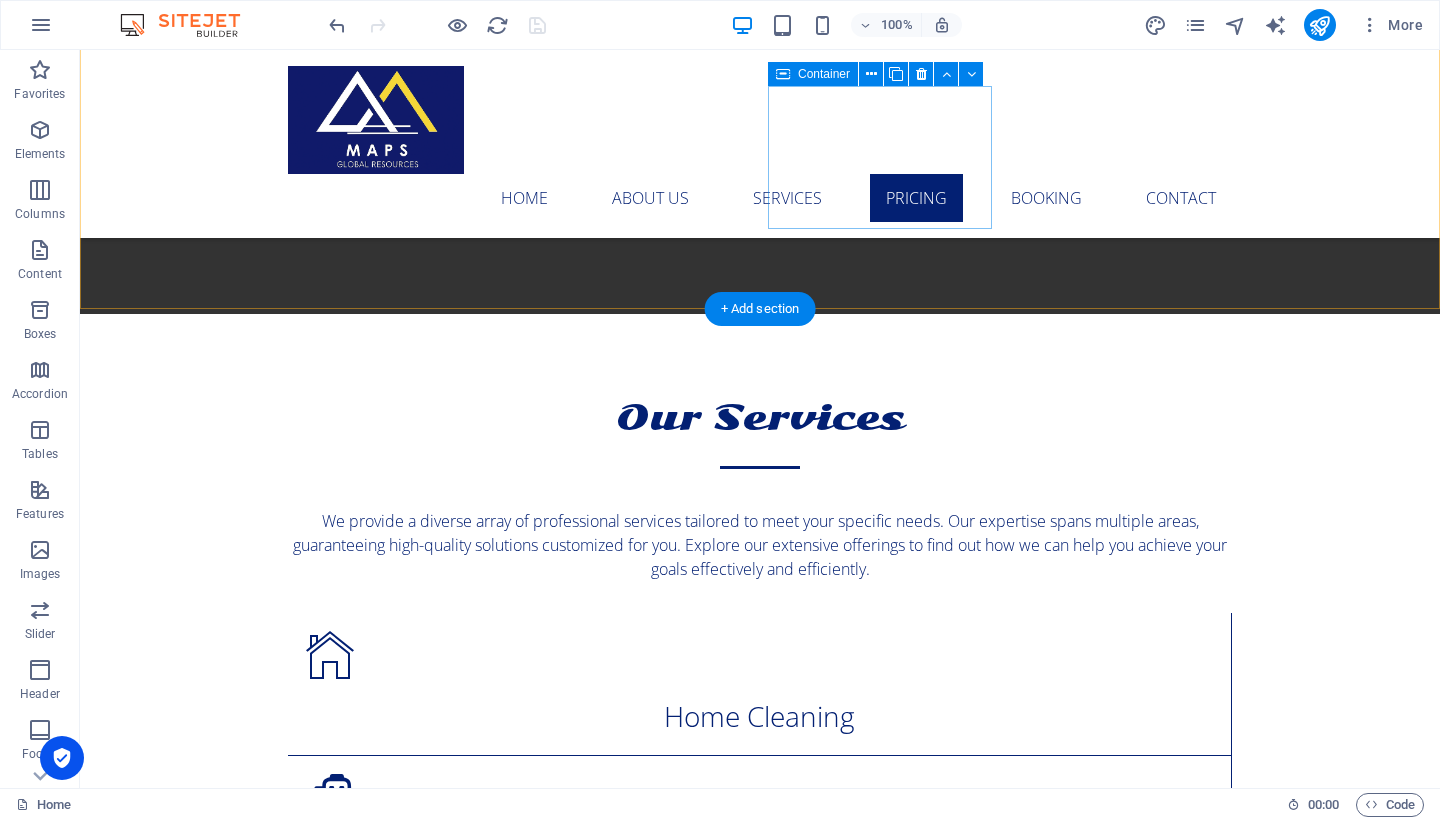 scroll, scrollTop: 4074, scrollLeft: 0, axis: vertical 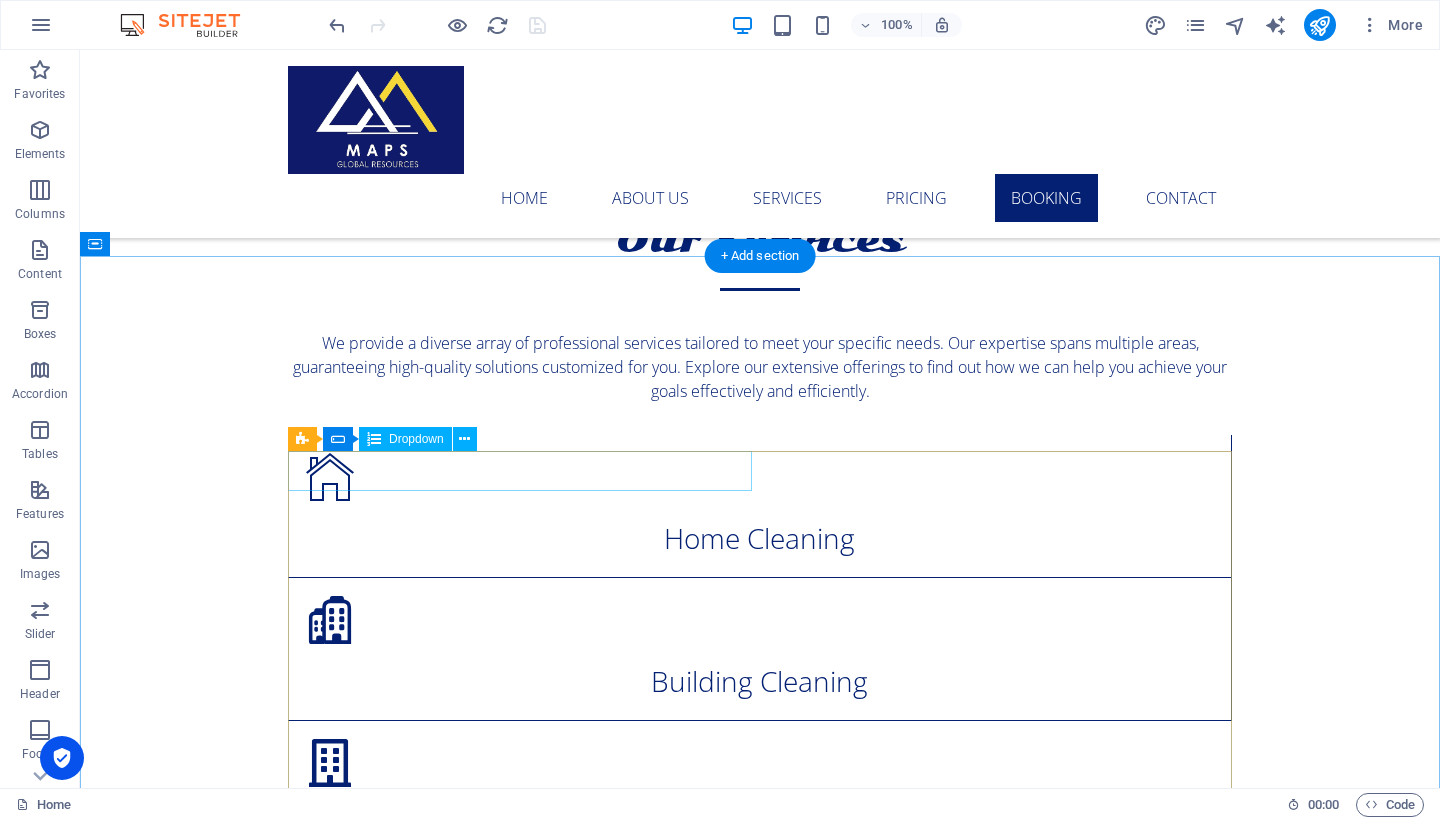 click on "Basic Clean
Standard Clean
Premium Clean" at bounding box center (520, 4307) 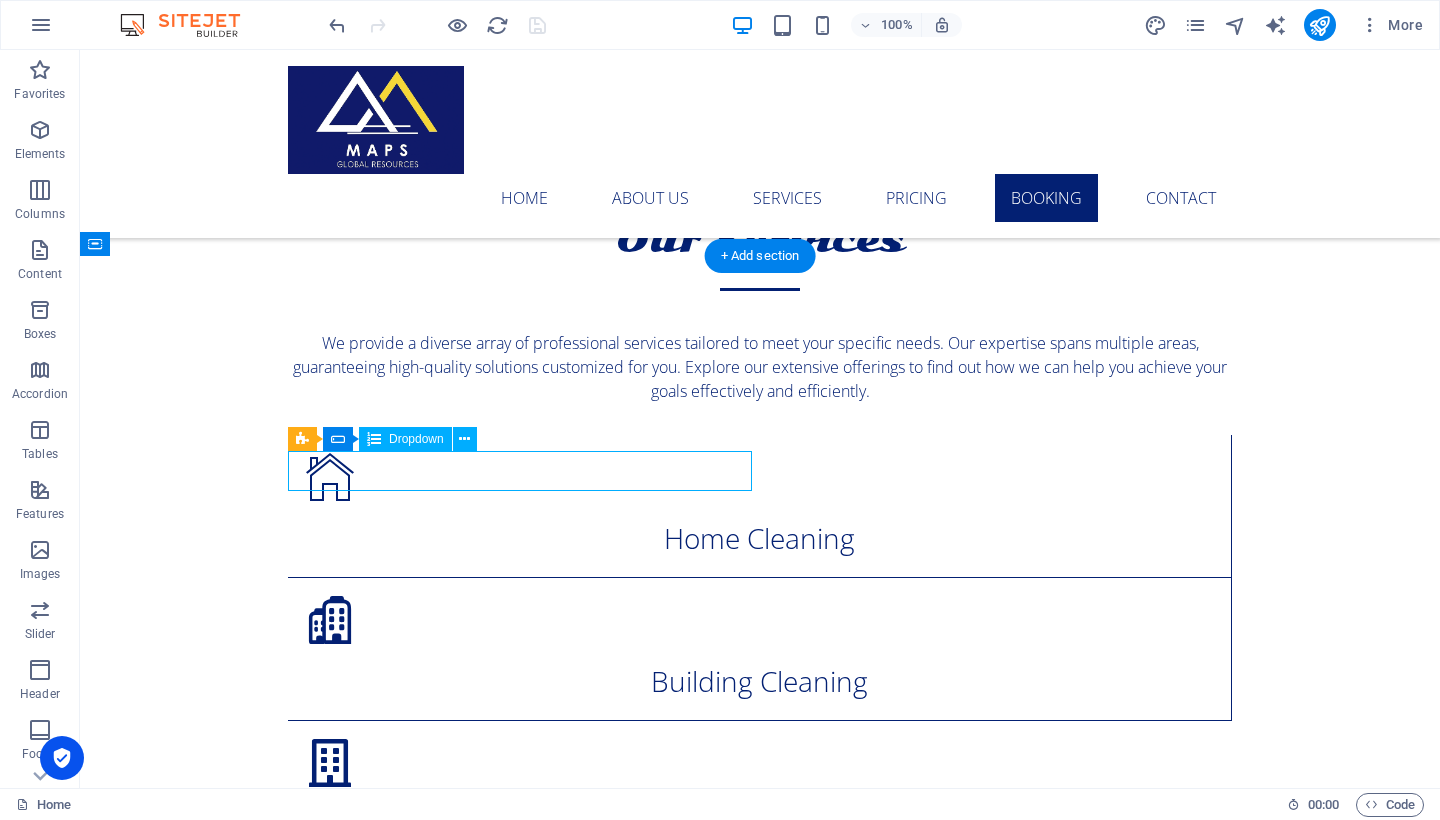 click on "Basic Clean
Standard Clean
Premium Clean" at bounding box center (520, 4307) 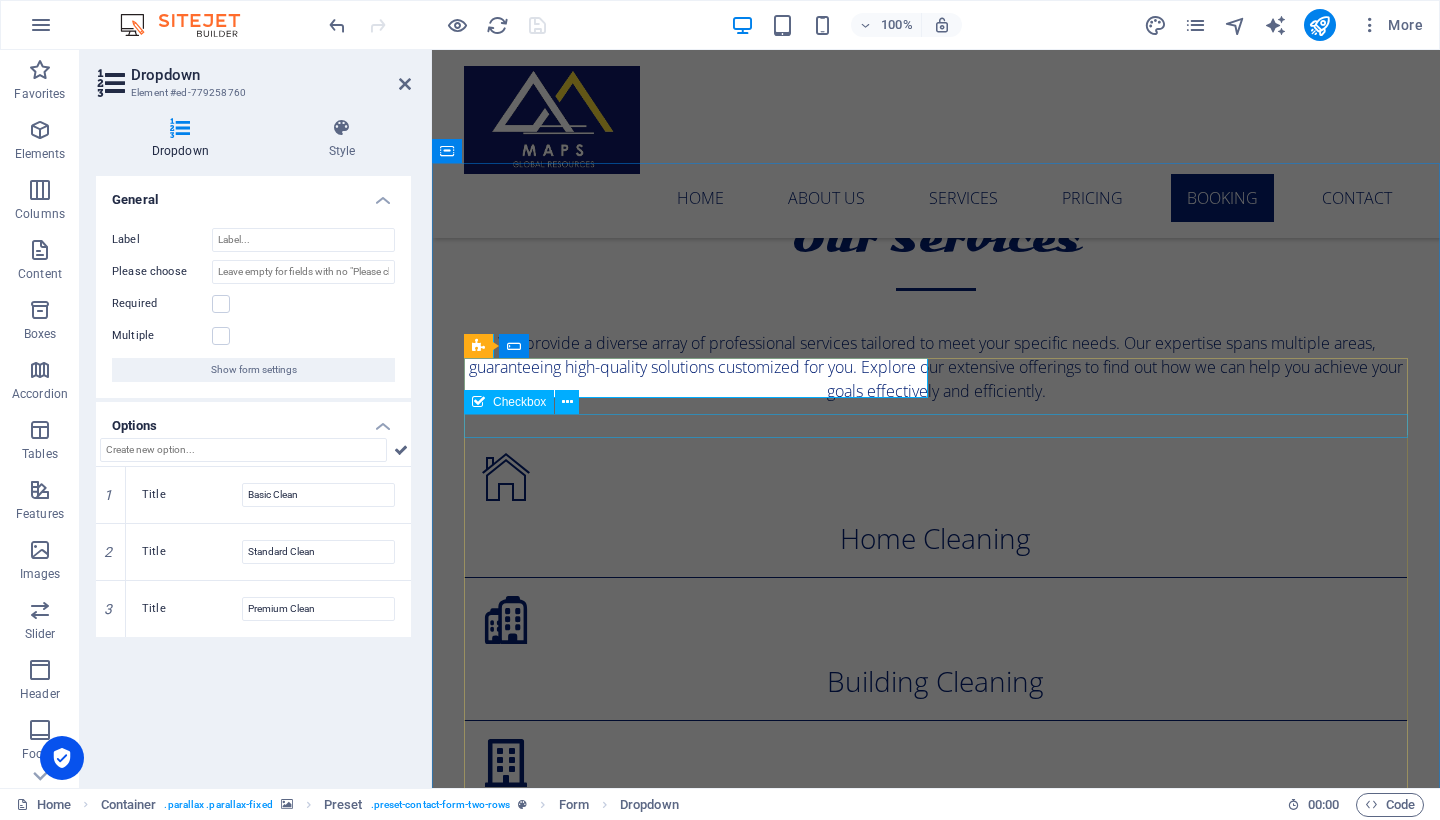 scroll, scrollTop: 4067, scrollLeft: 0, axis: vertical 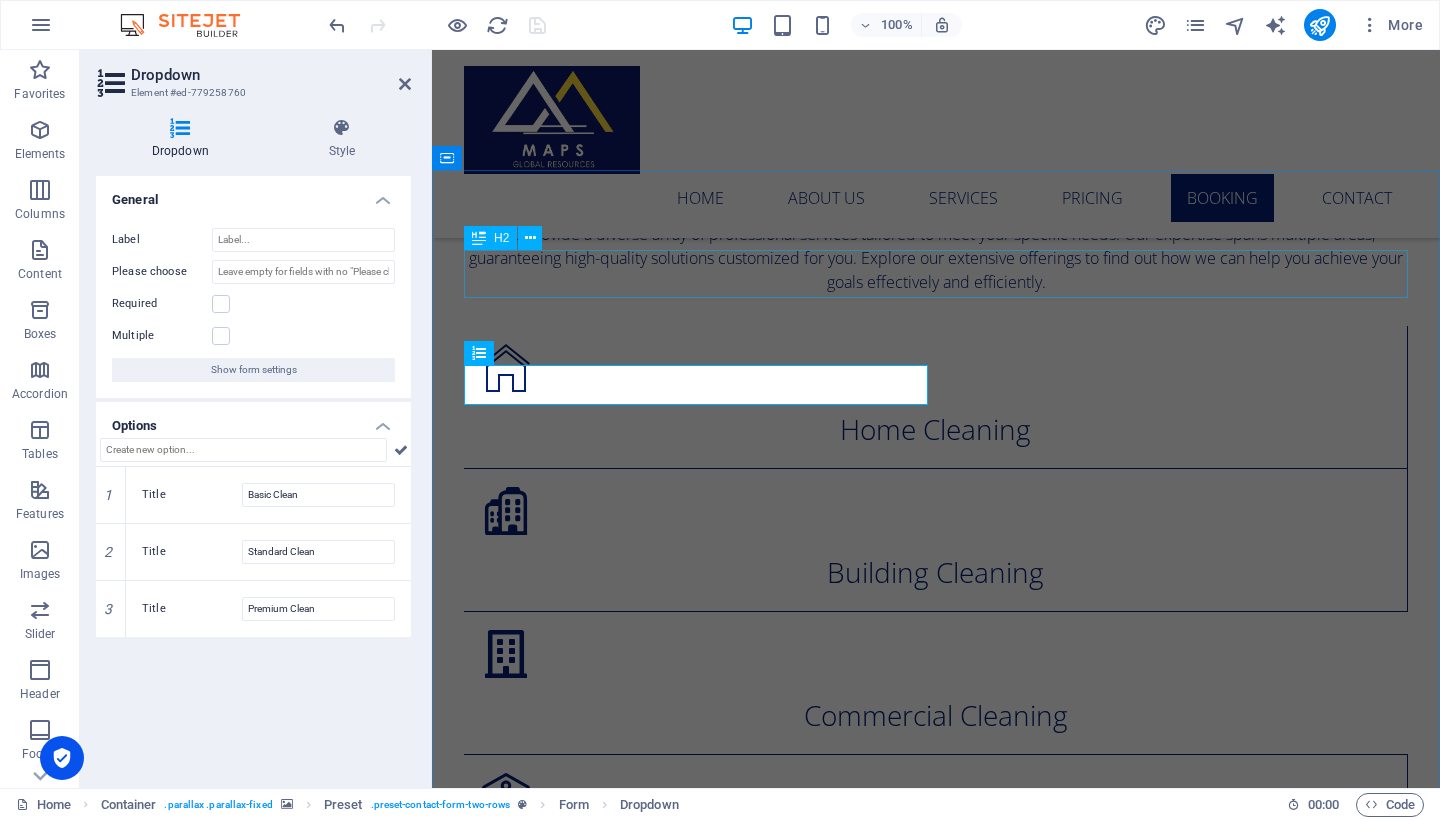 click on "Booking" at bounding box center [936, 4085] 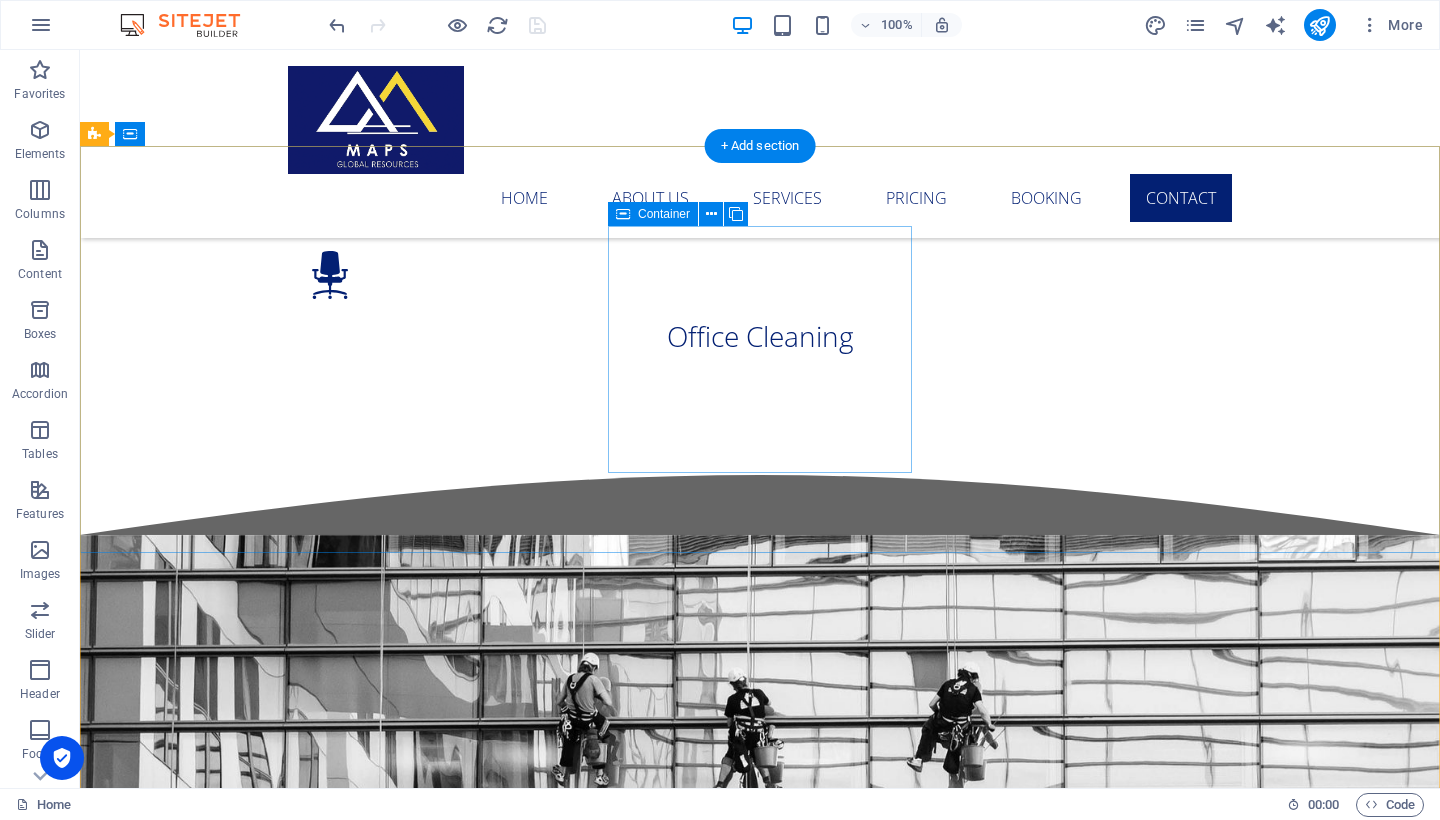 scroll, scrollTop: 4992, scrollLeft: 0, axis: vertical 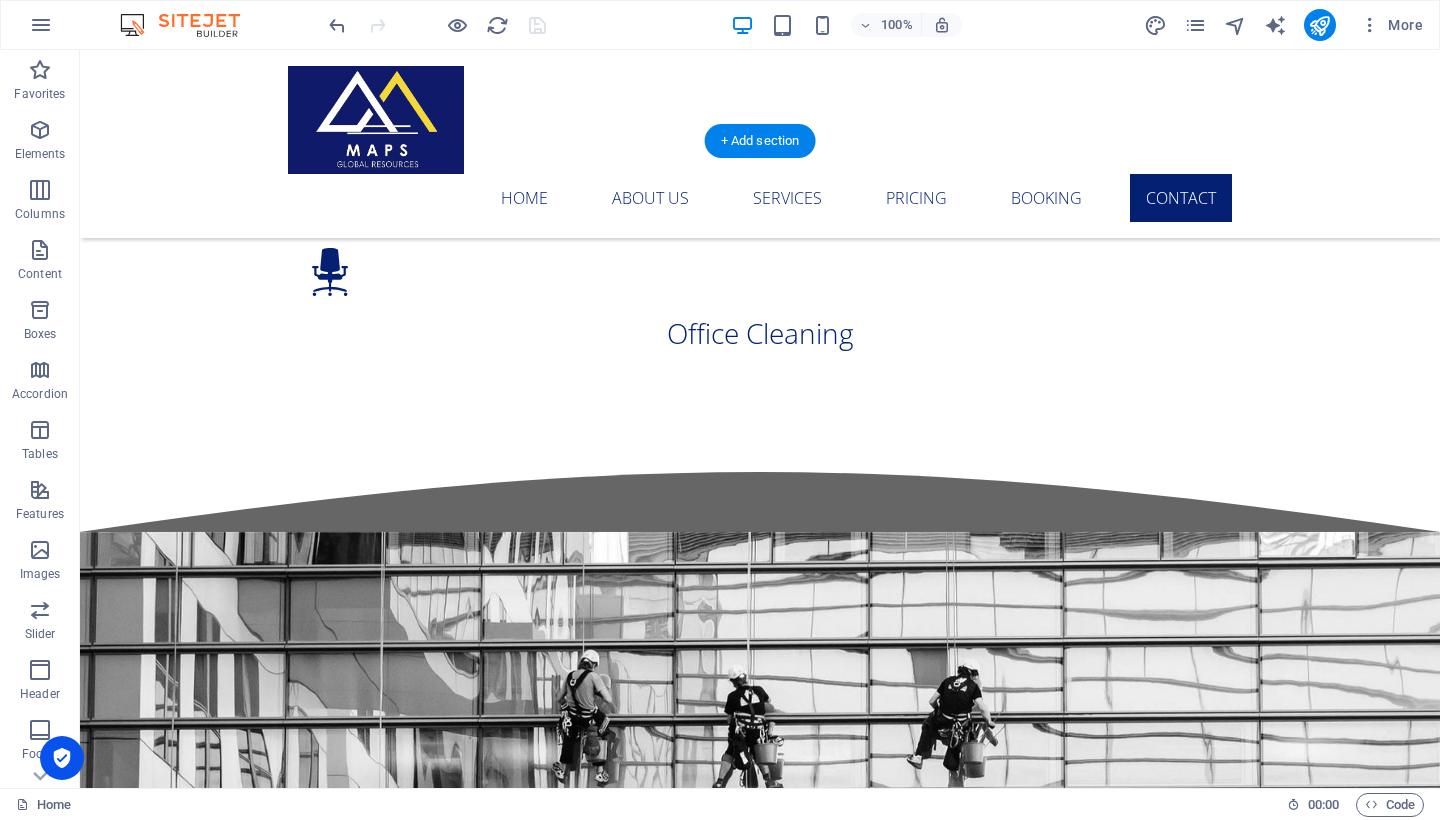 click at bounding box center (568, 4536) 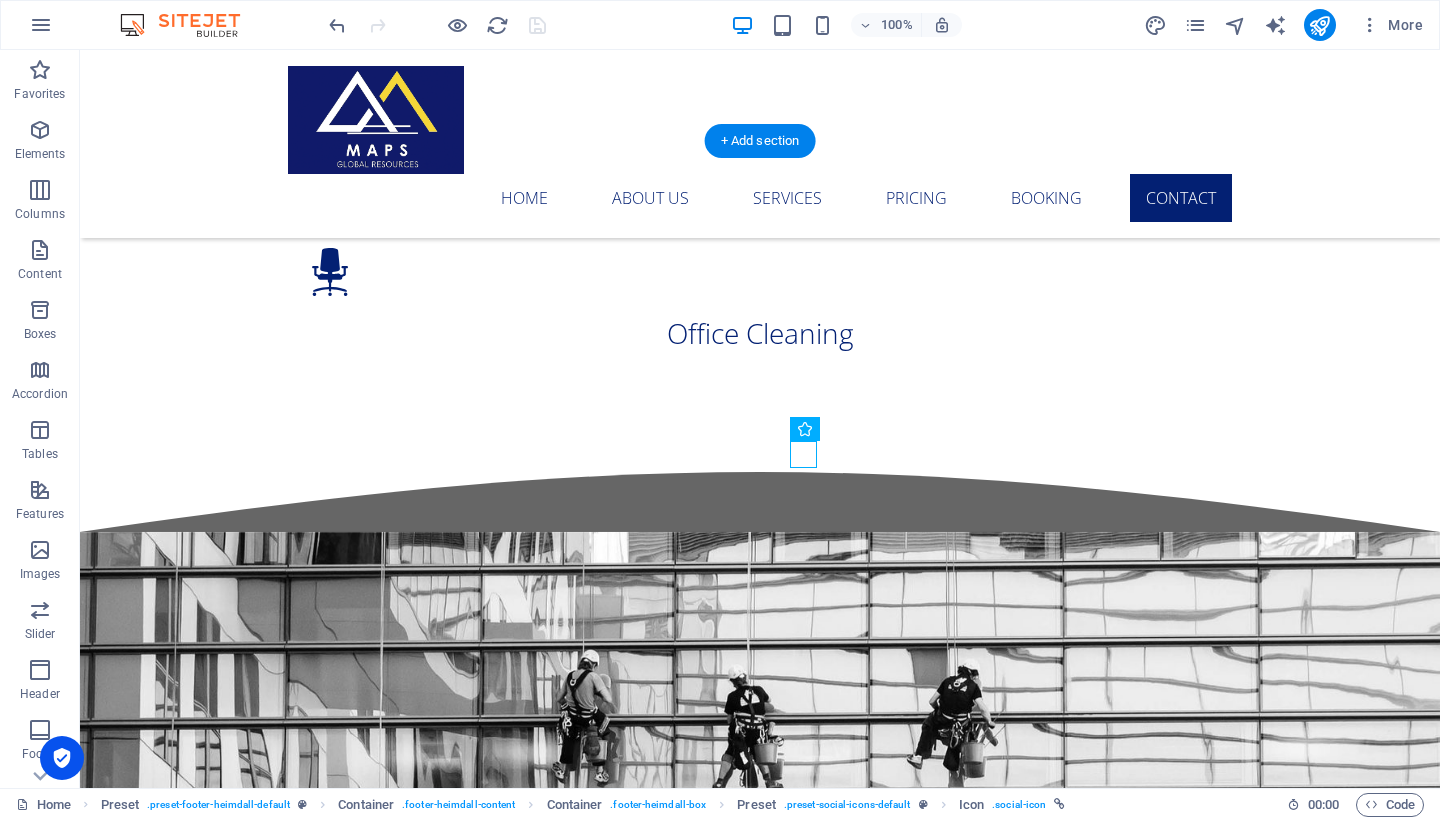 click at bounding box center [568, 4536] 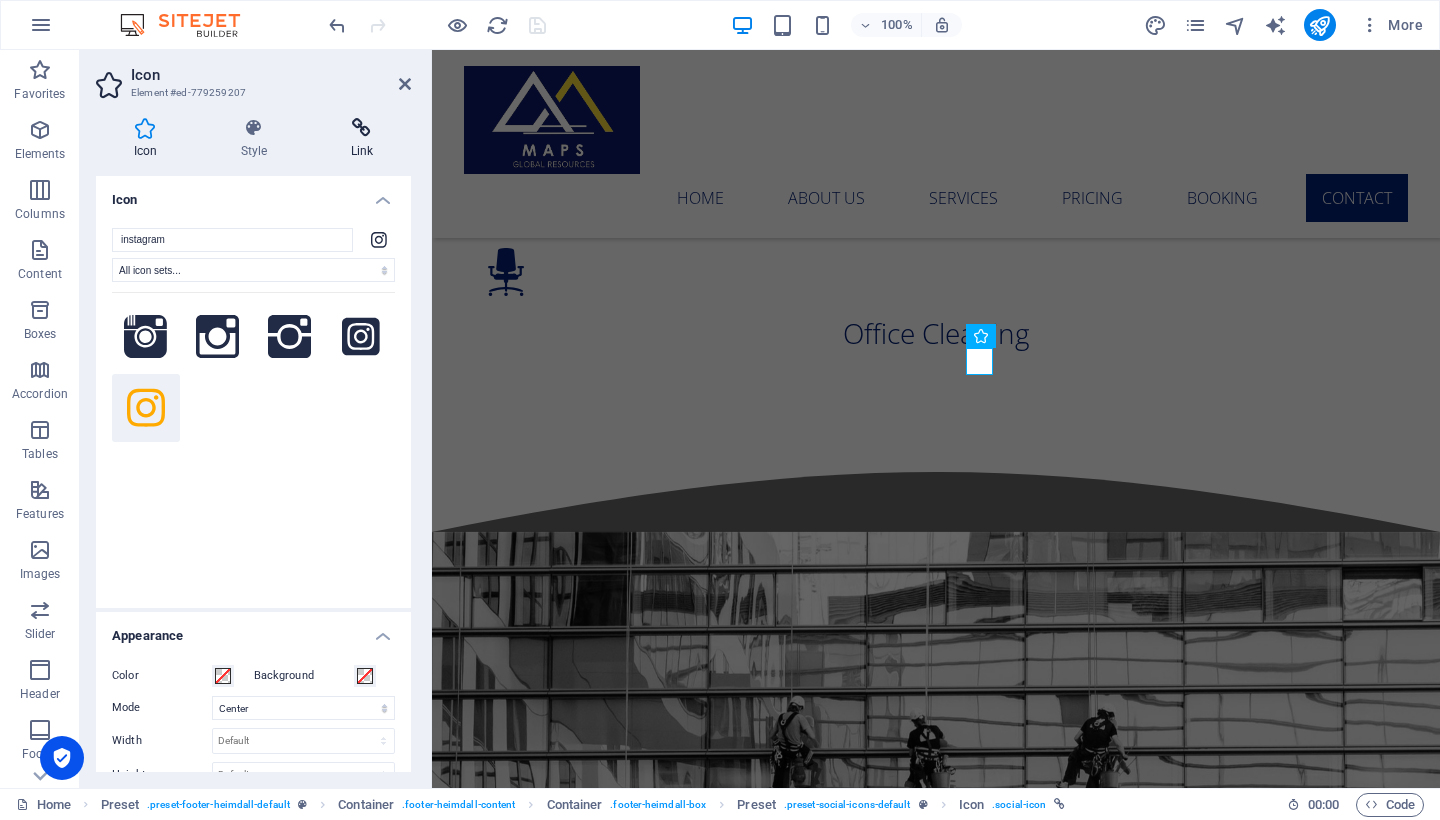 click at bounding box center [362, 128] 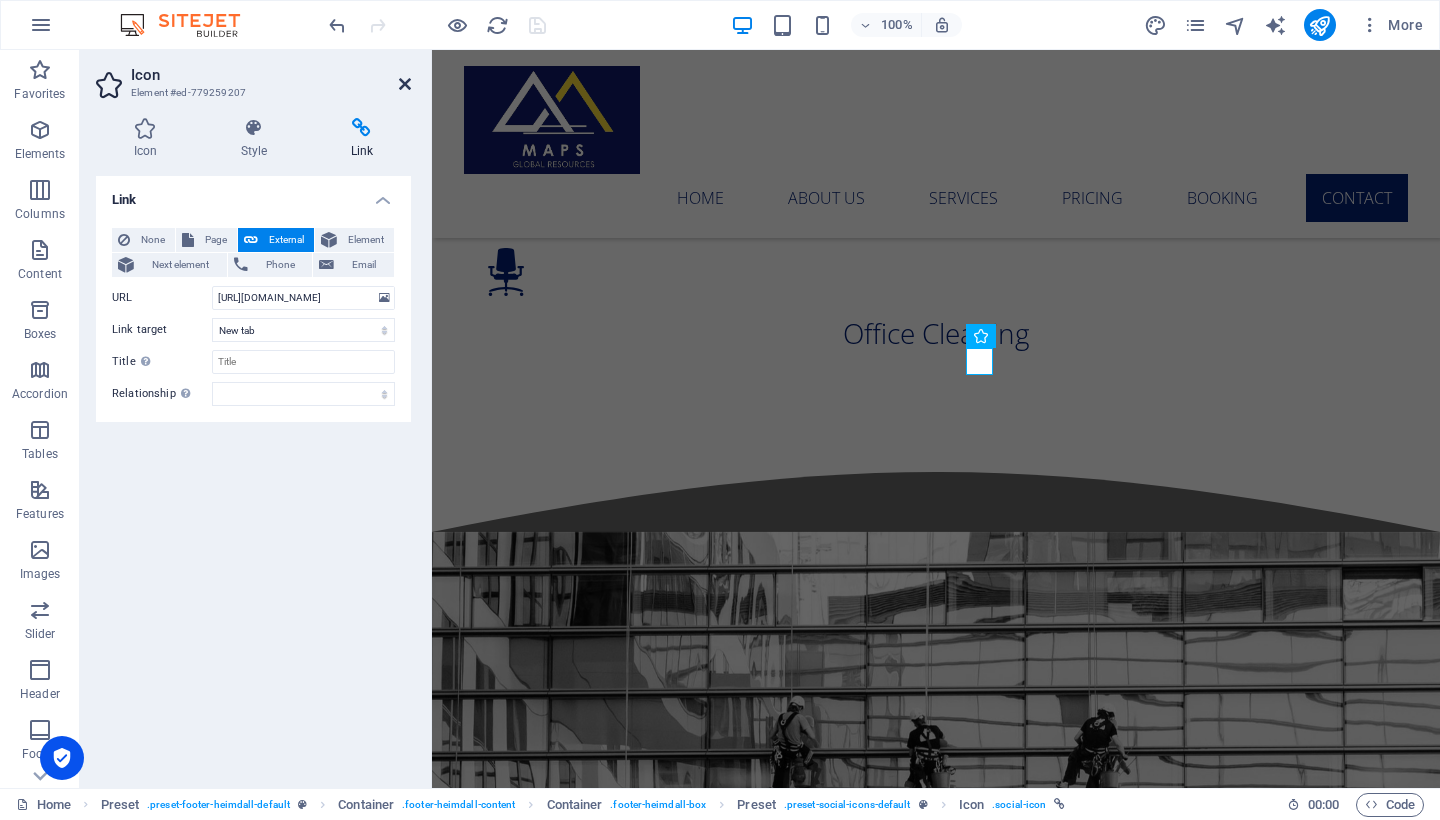 click at bounding box center [405, 84] 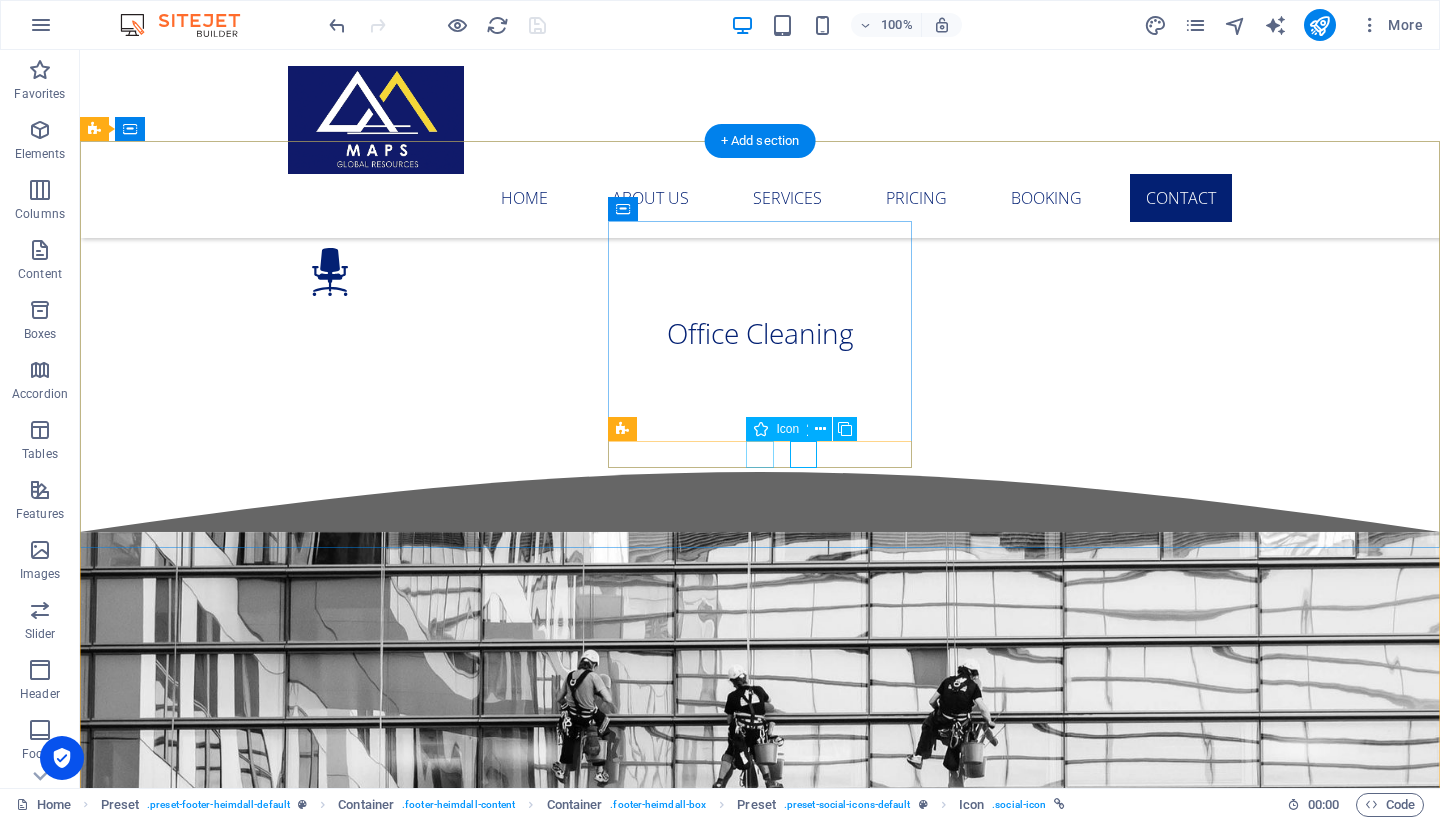click at bounding box center [568, 4501] 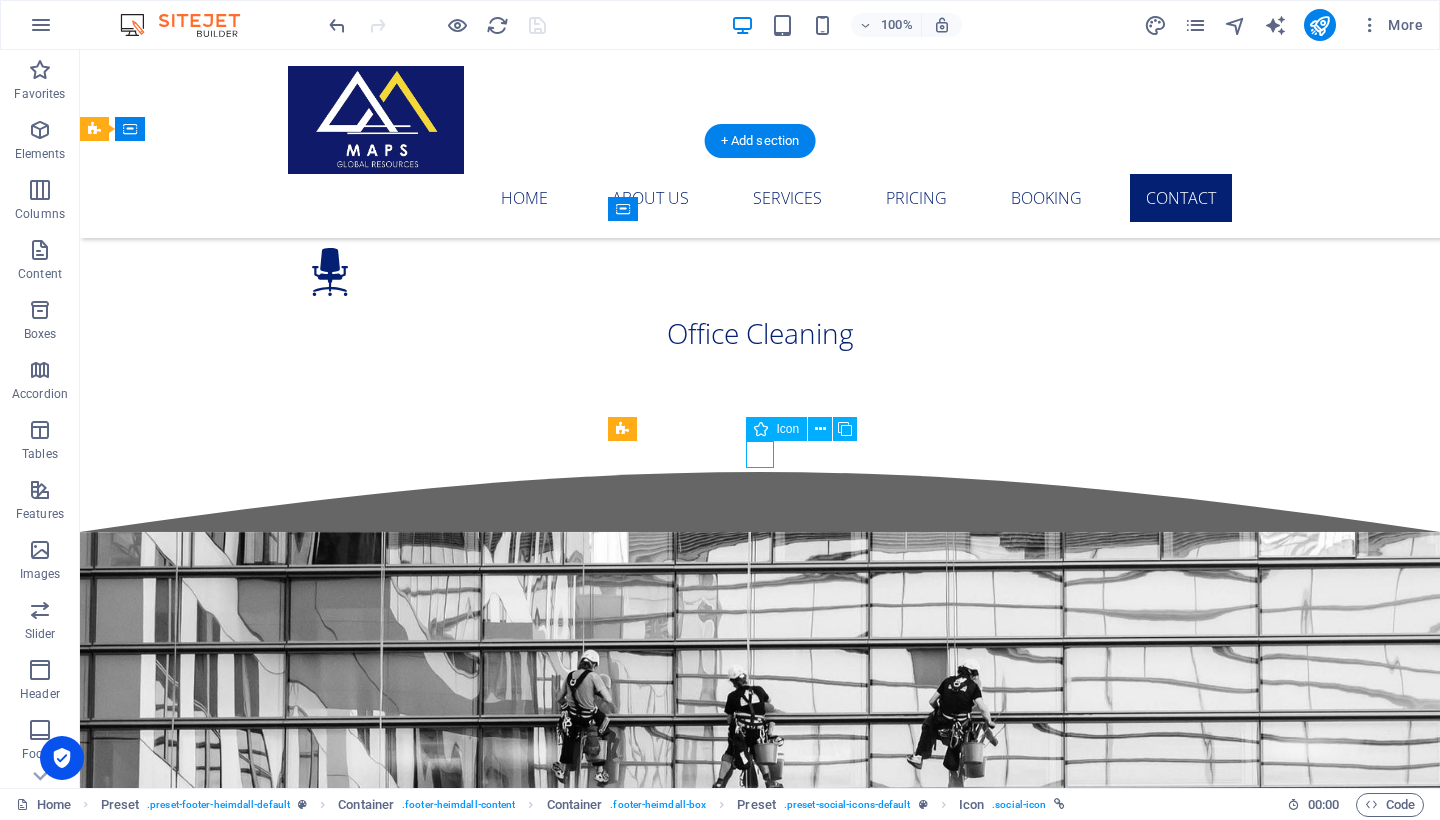 click at bounding box center (568, 4501) 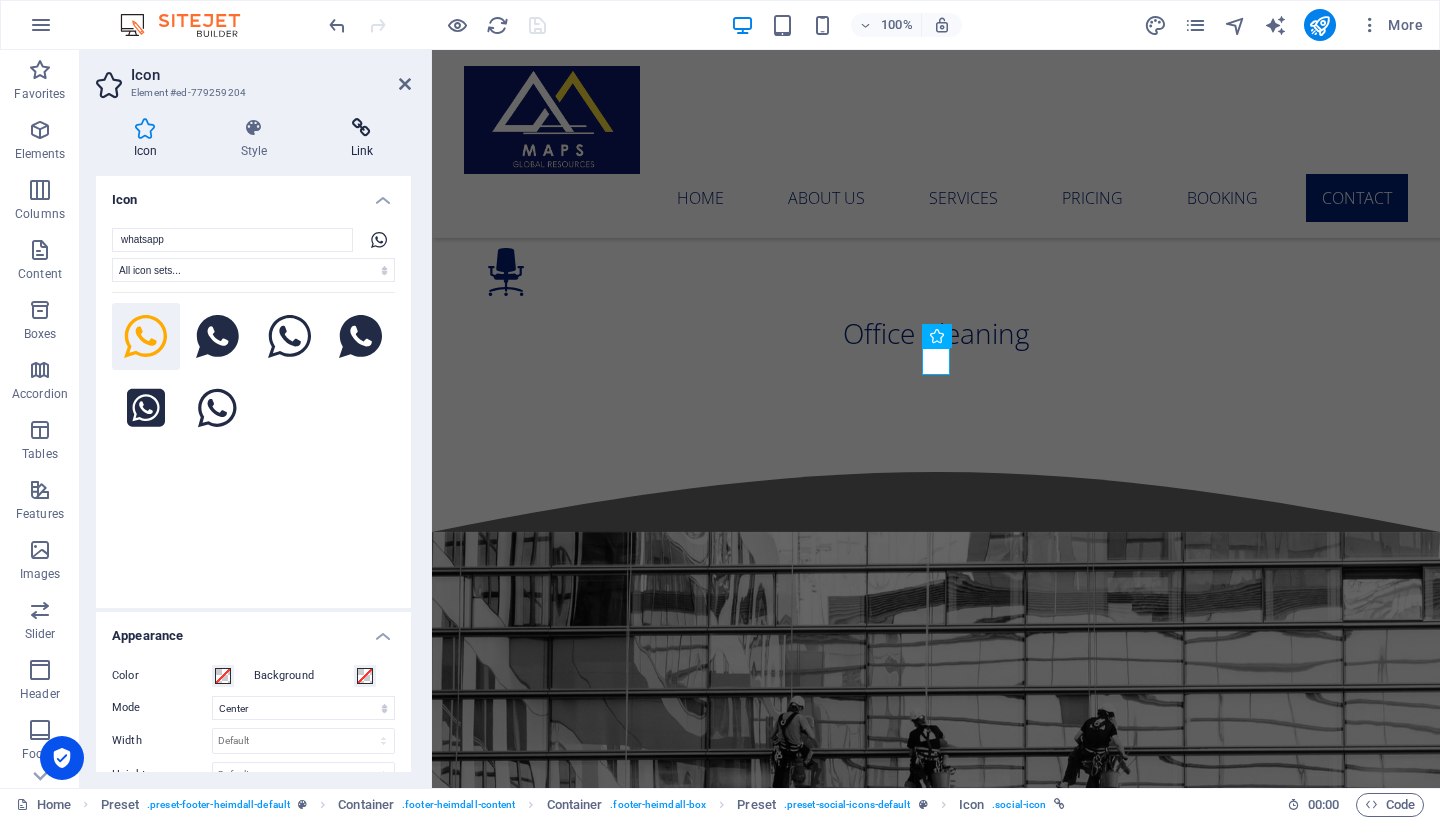 click on "Link" at bounding box center (362, 139) 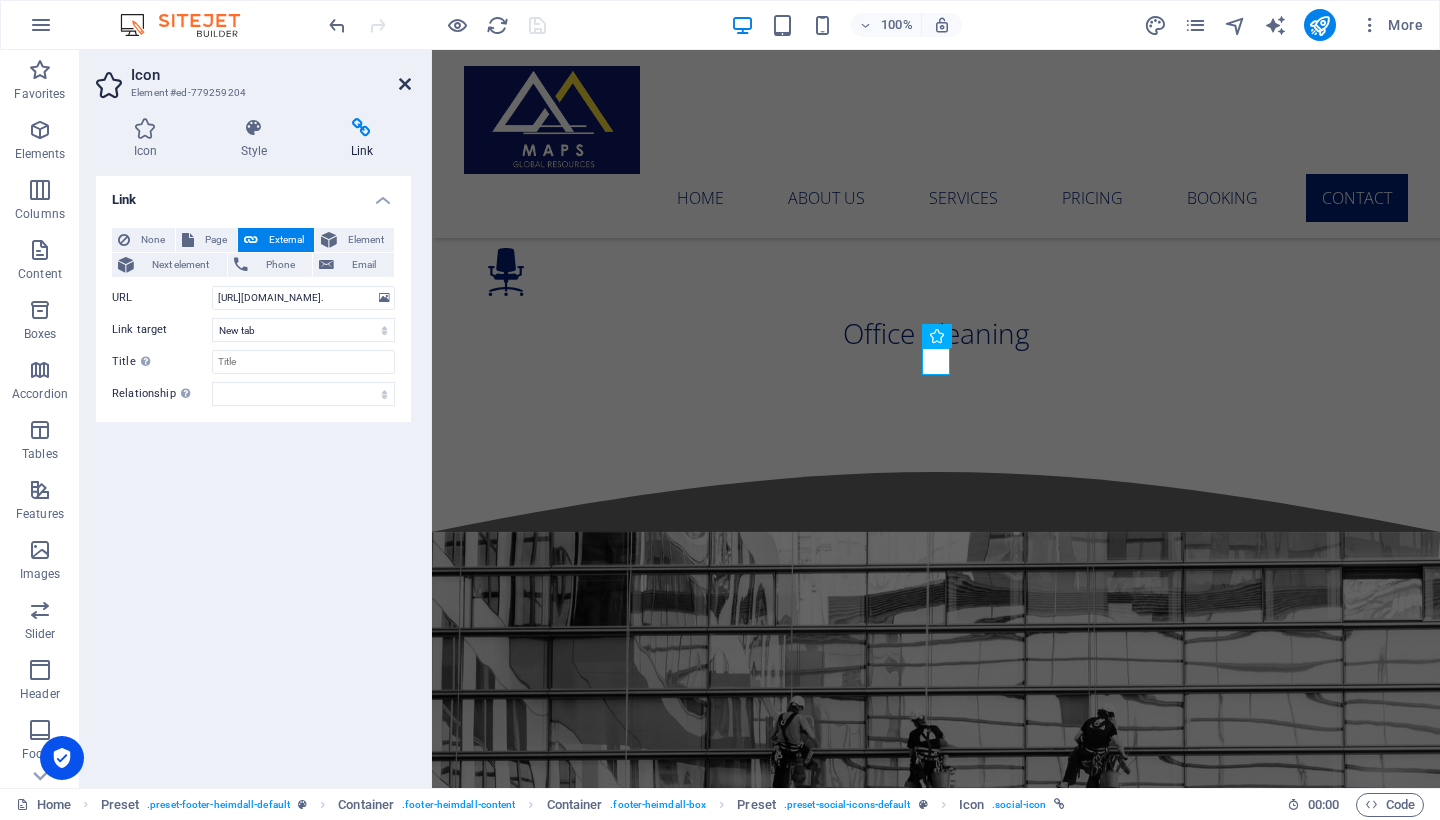 click at bounding box center (405, 84) 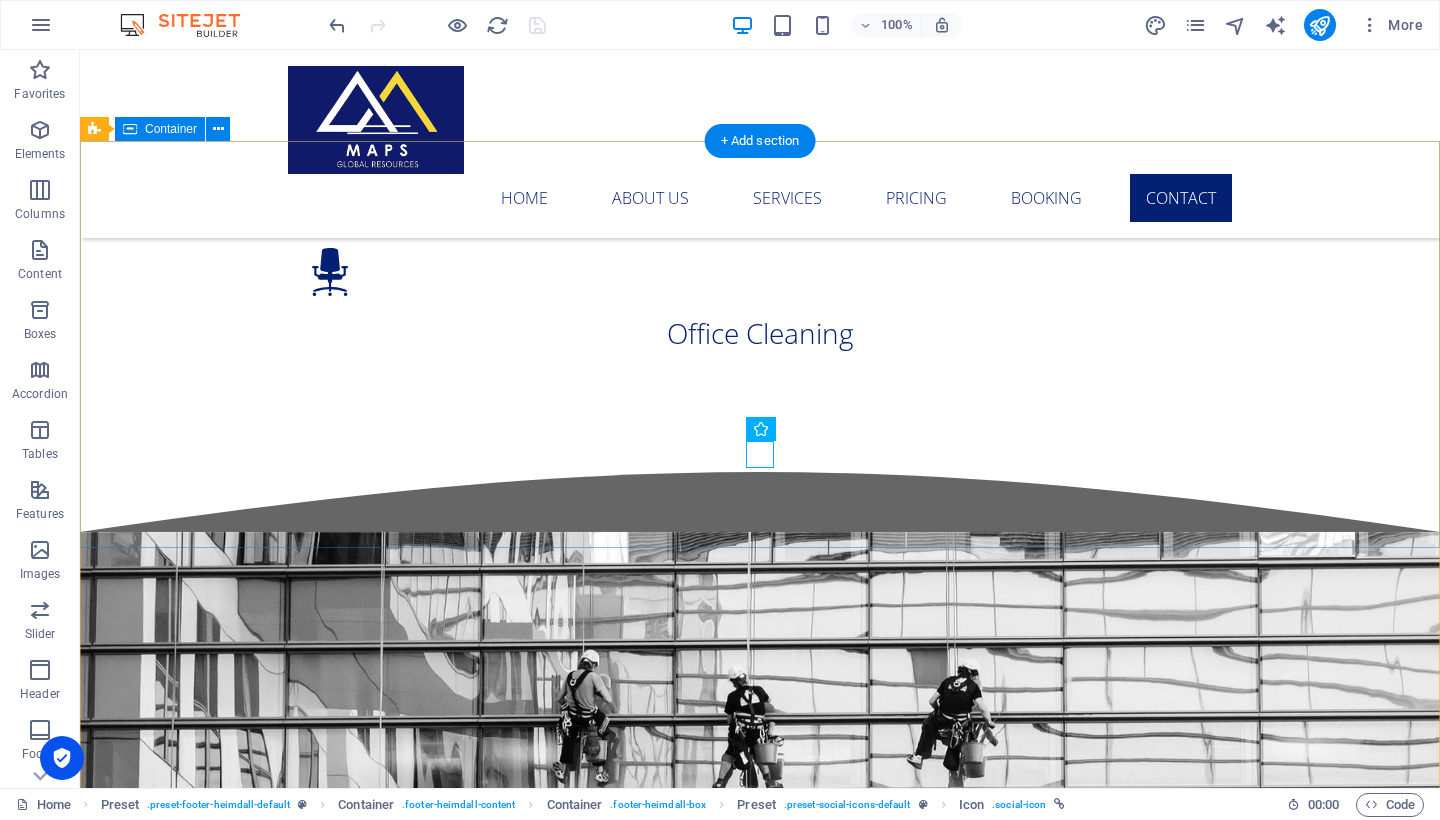 click on "Navigation Home About us Services Pricing Booking Thank you for your attention. If you have any questions, please feel free to reach out for assistance. Get in touch [STREET_ADDRESS] Phone:  [PHONE_NUMBER] Mobile:  [PHONE_NUMBER] [EMAIL_ADDRESS][DOMAIN_NAME] Legal Notice  |  Privacy" at bounding box center (760, 4440) 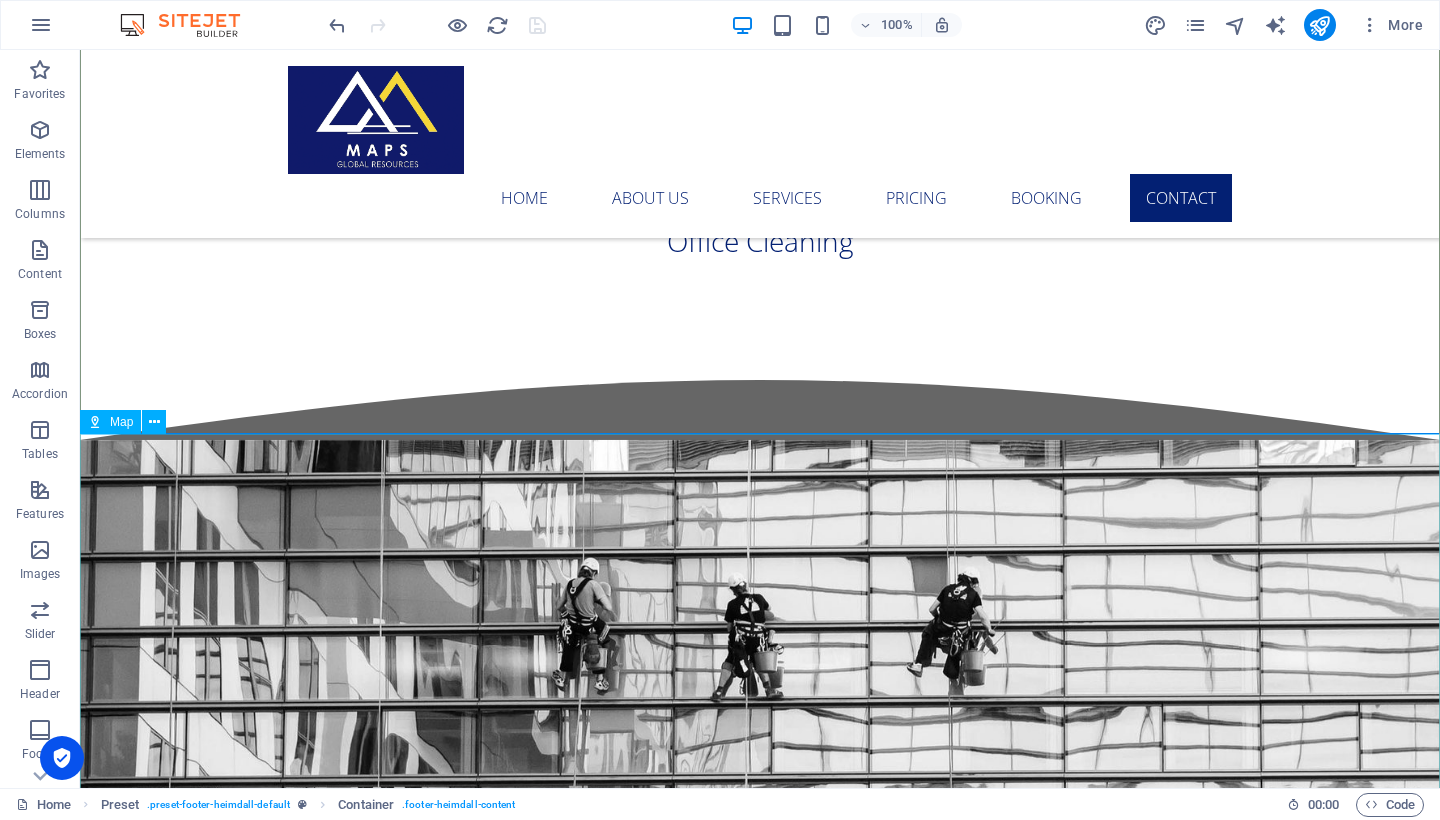 scroll, scrollTop: 5121, scrollLeft: 0, axis: vertical 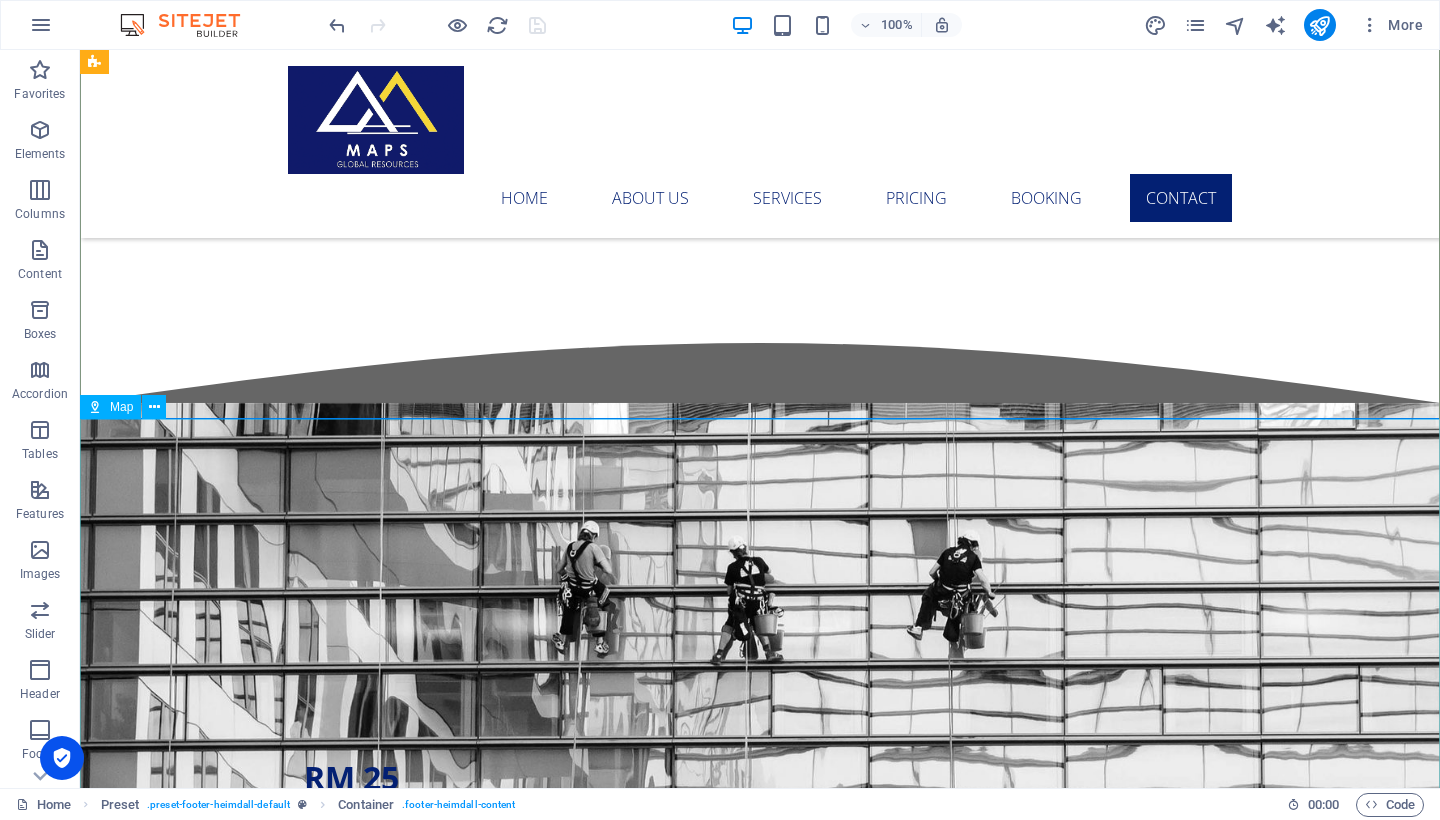 click at bounding box center [760, 4950] 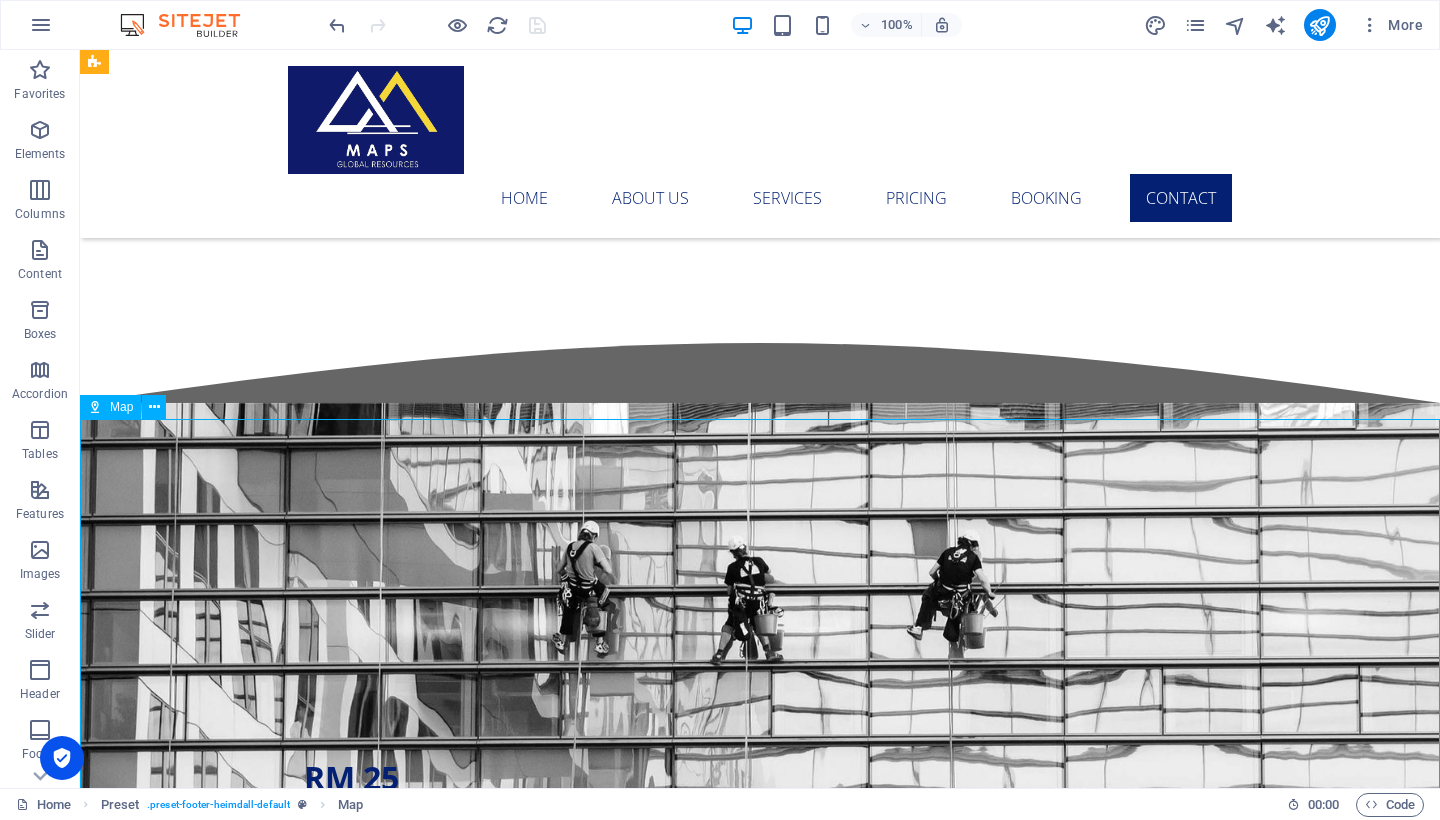 click at bounding box center [760, 4950] 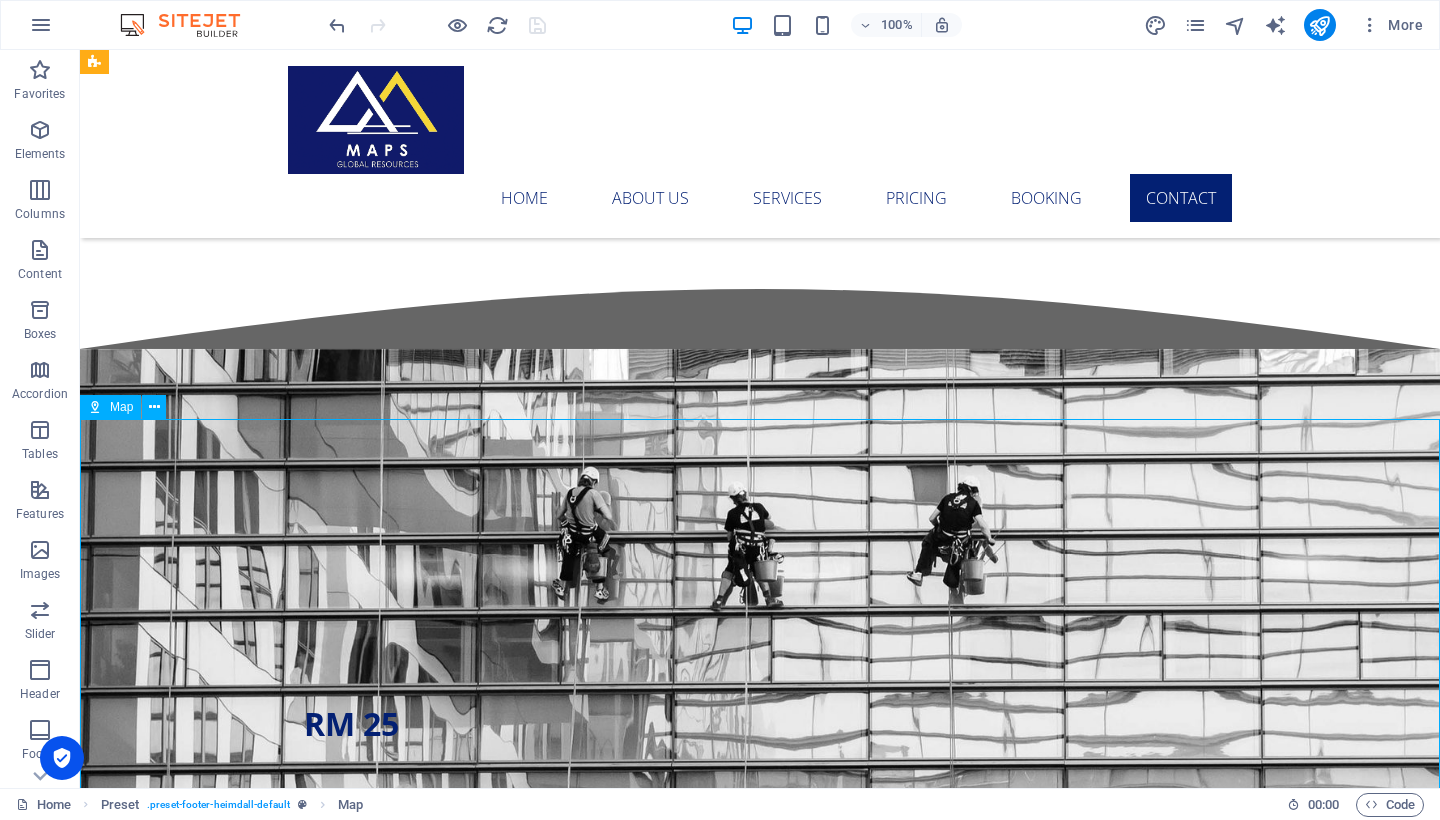 select on "1" 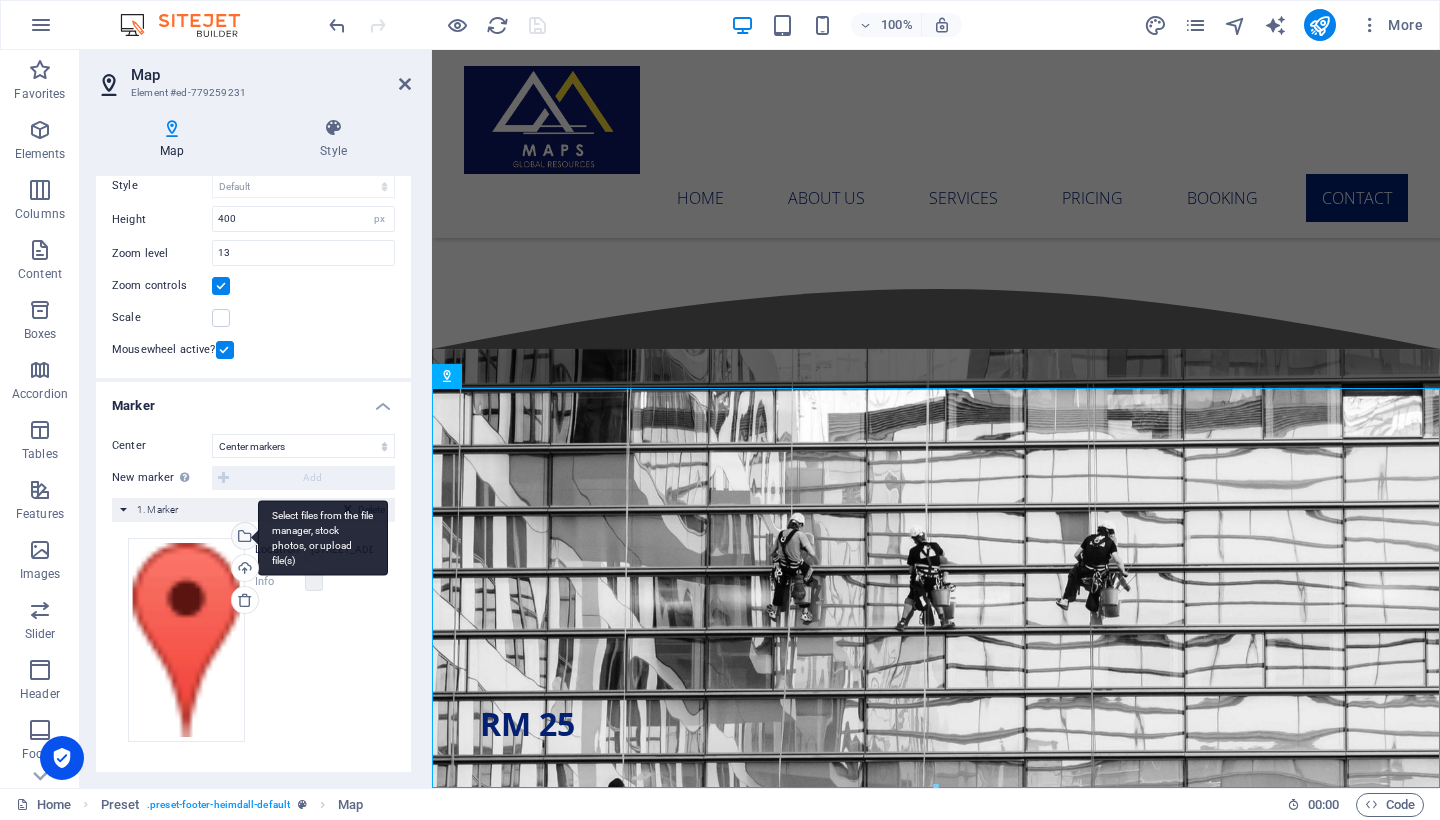 scroll, scrollTop: 150, scrollLeft: 0, axis: vertical 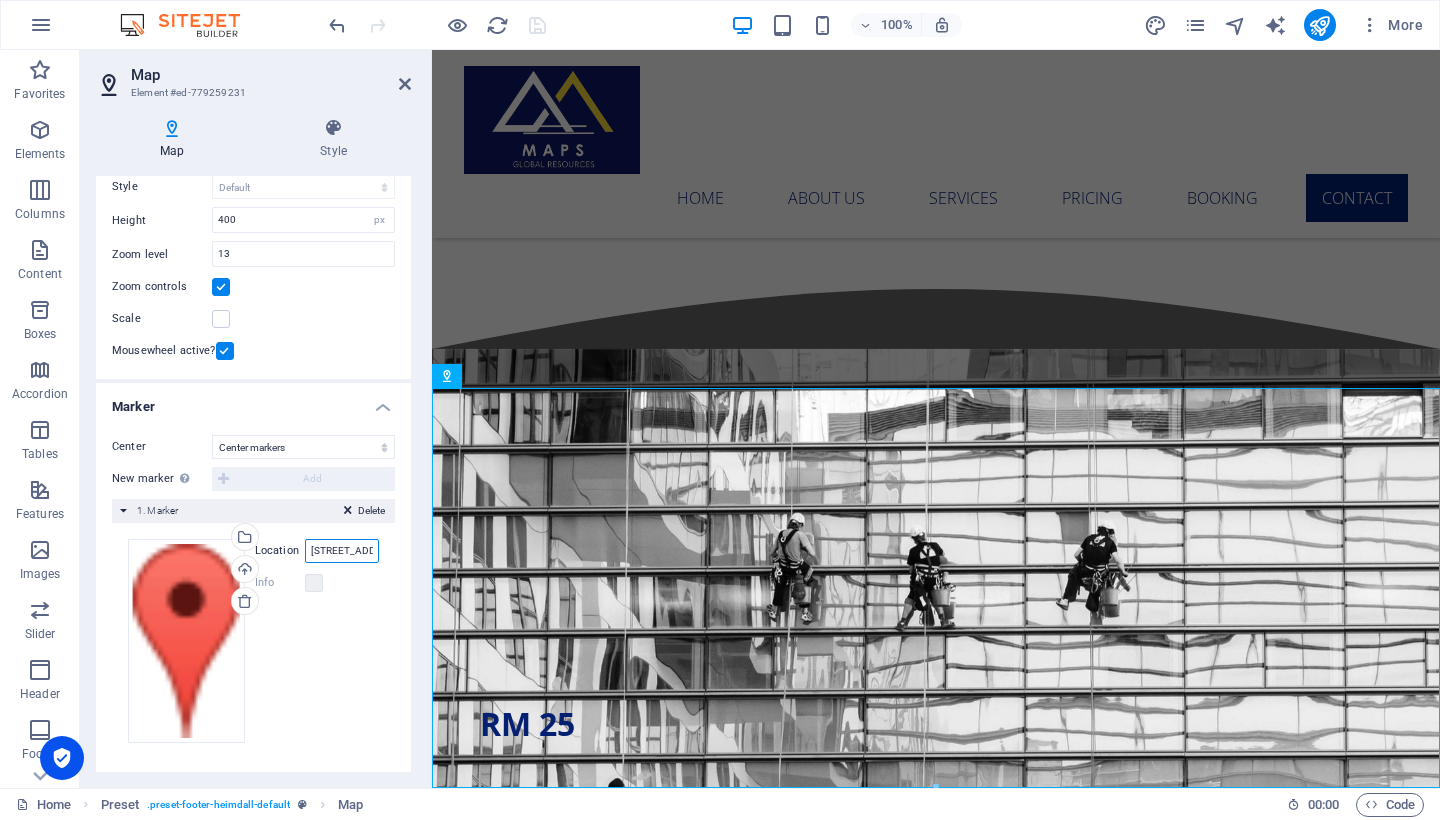 click on "[STREET_ADDRESS]" at bounding box center (342, 551) 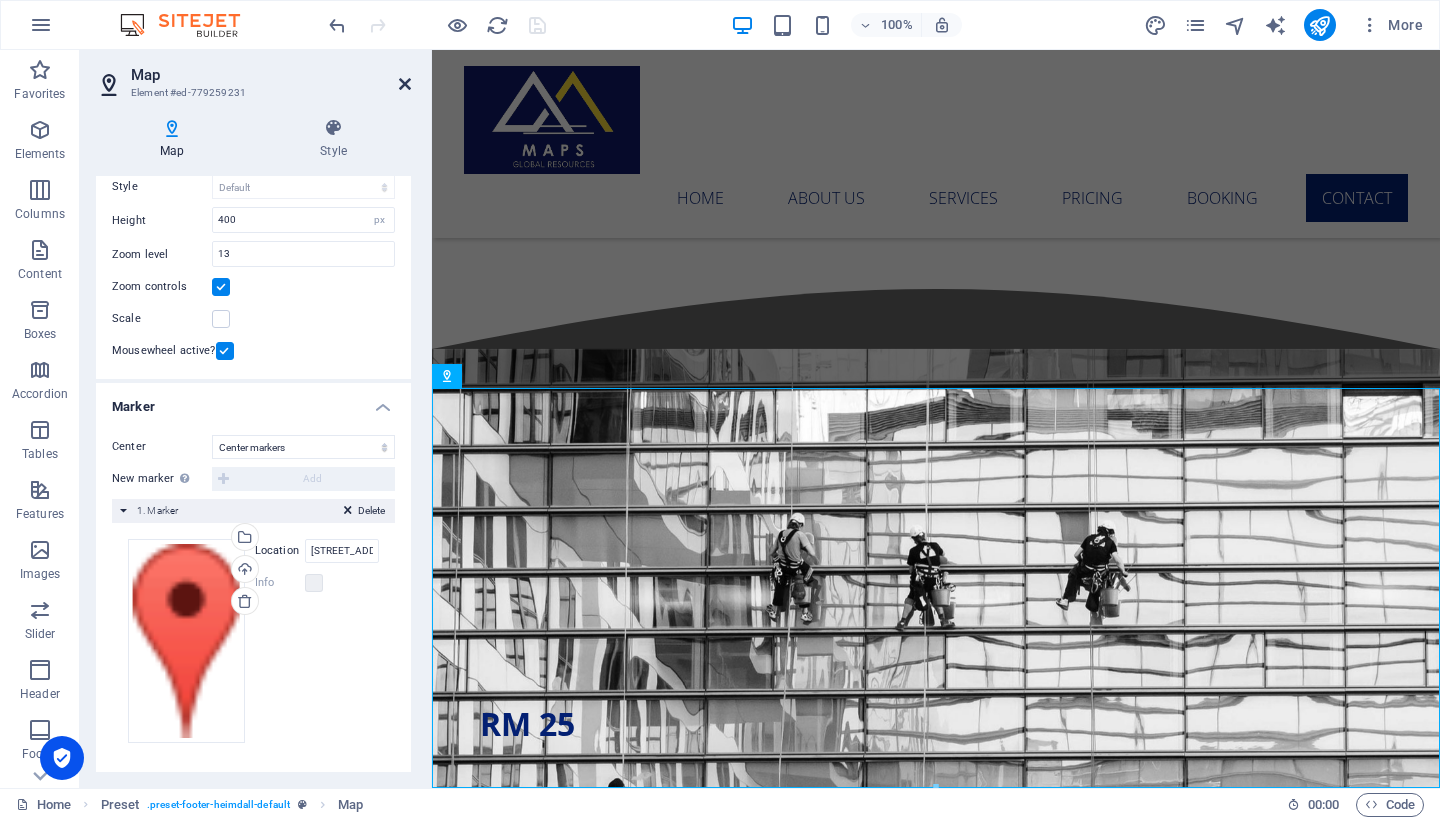 click at bounding box center [405, 84] 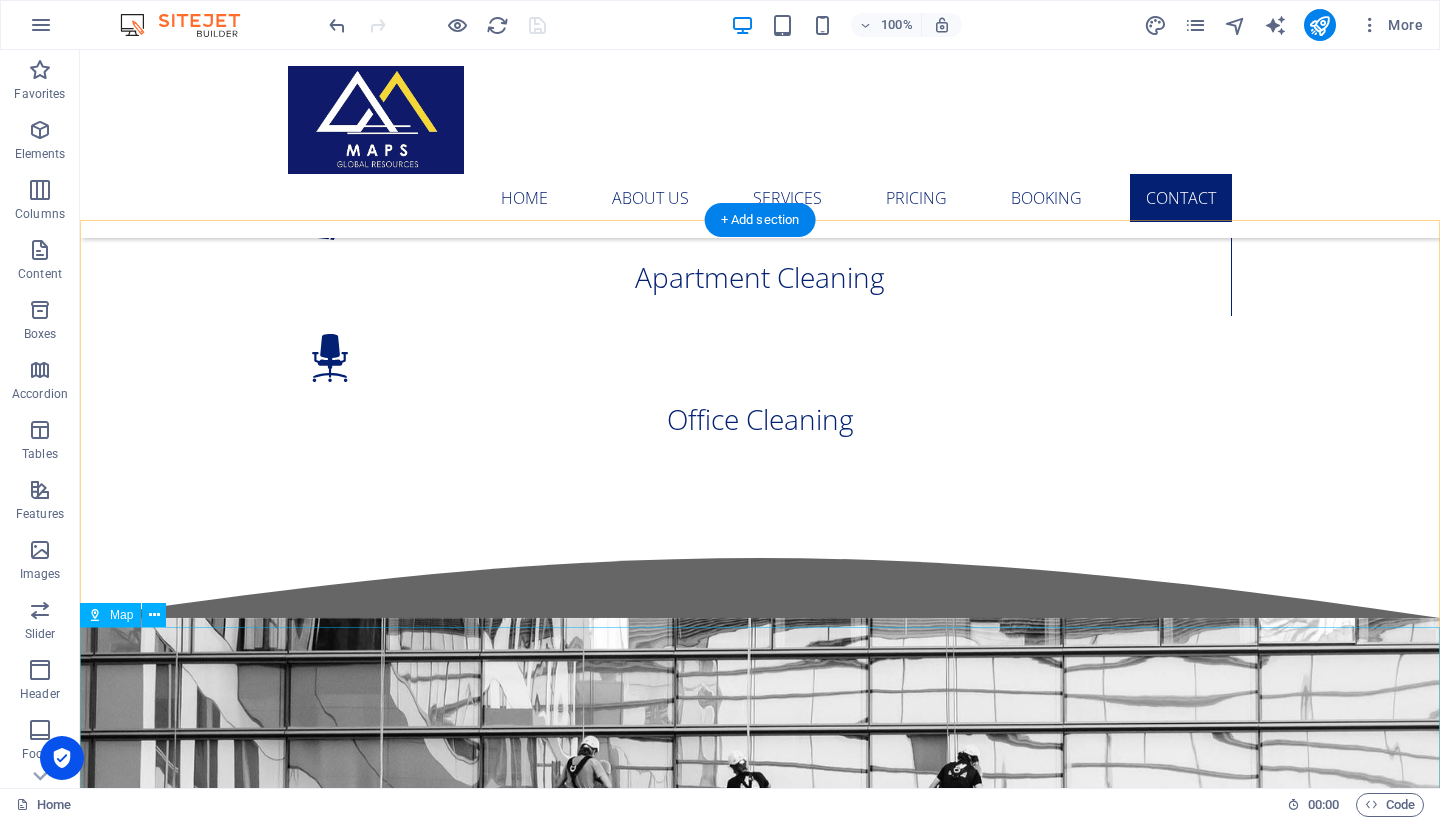 scroll, scrollTop: 4904, scrollLeft: 0, axis: vertical 